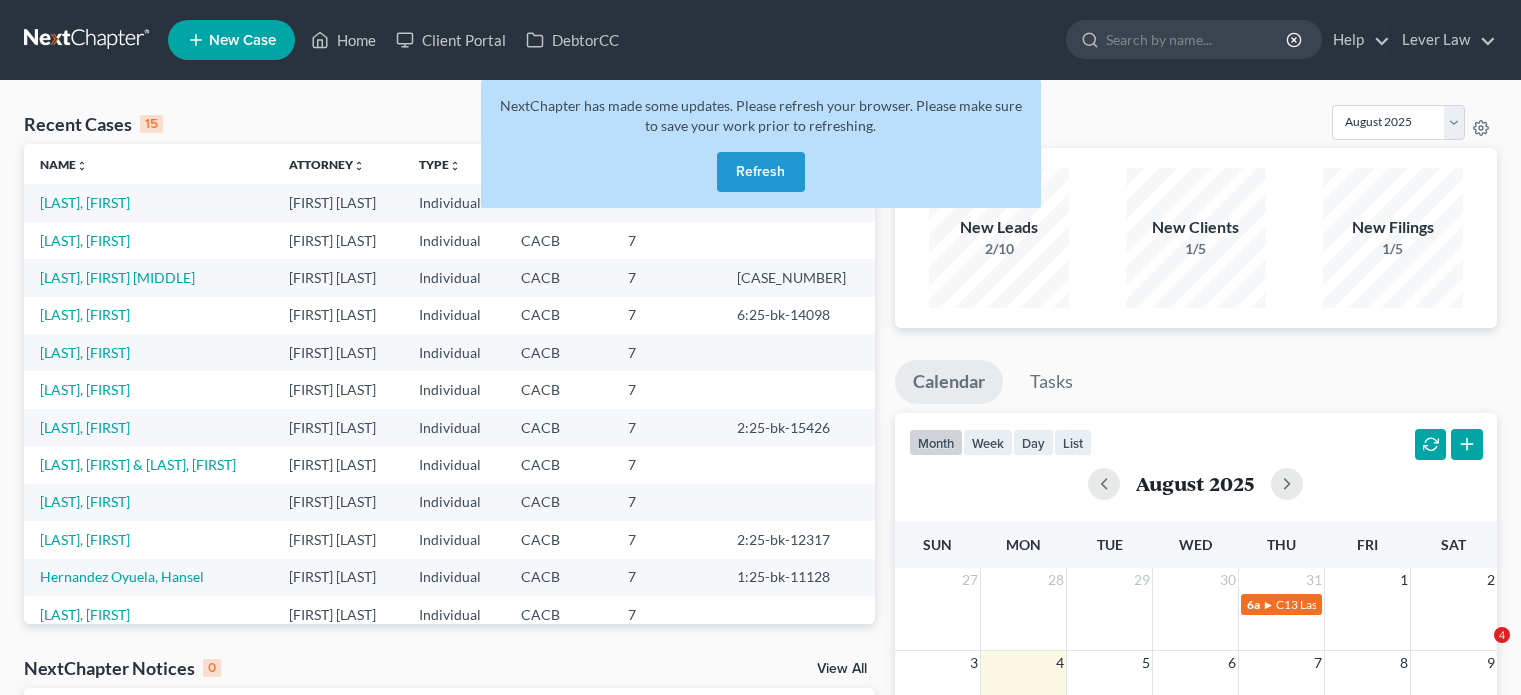 scroll, scrollTop: 0, scrollLeft: 0, axis: both 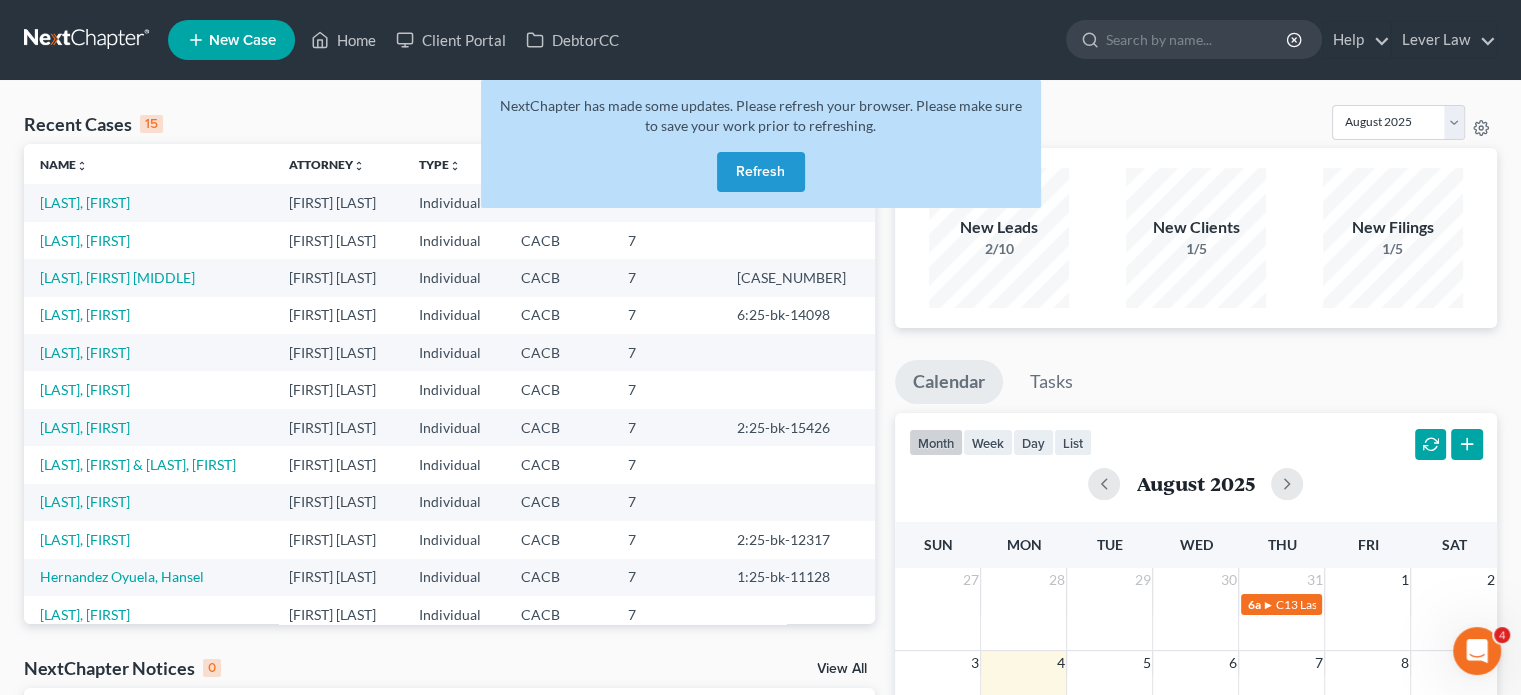 click on "Refresh" at bounding box center [761, 172] 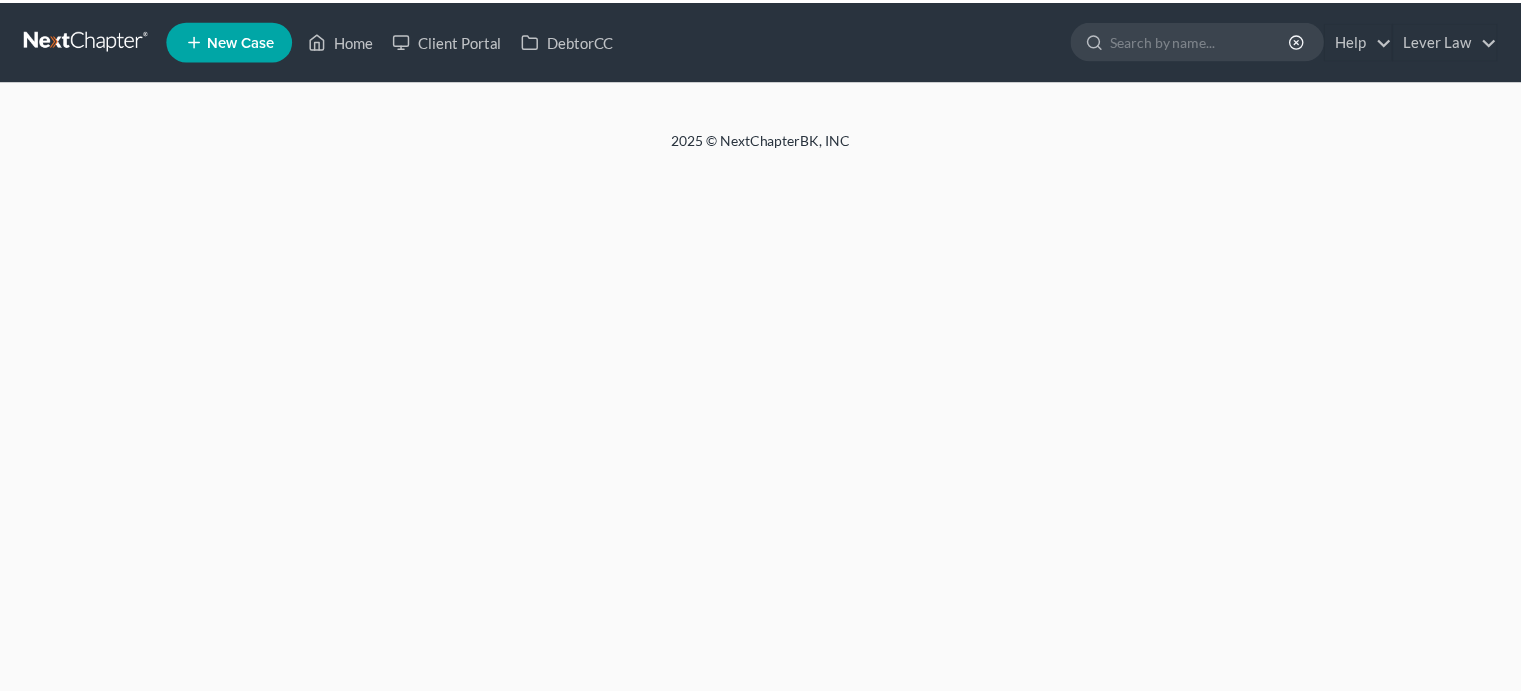 scroll, scrollTop: 0, scrollLeft: 0, axis: both 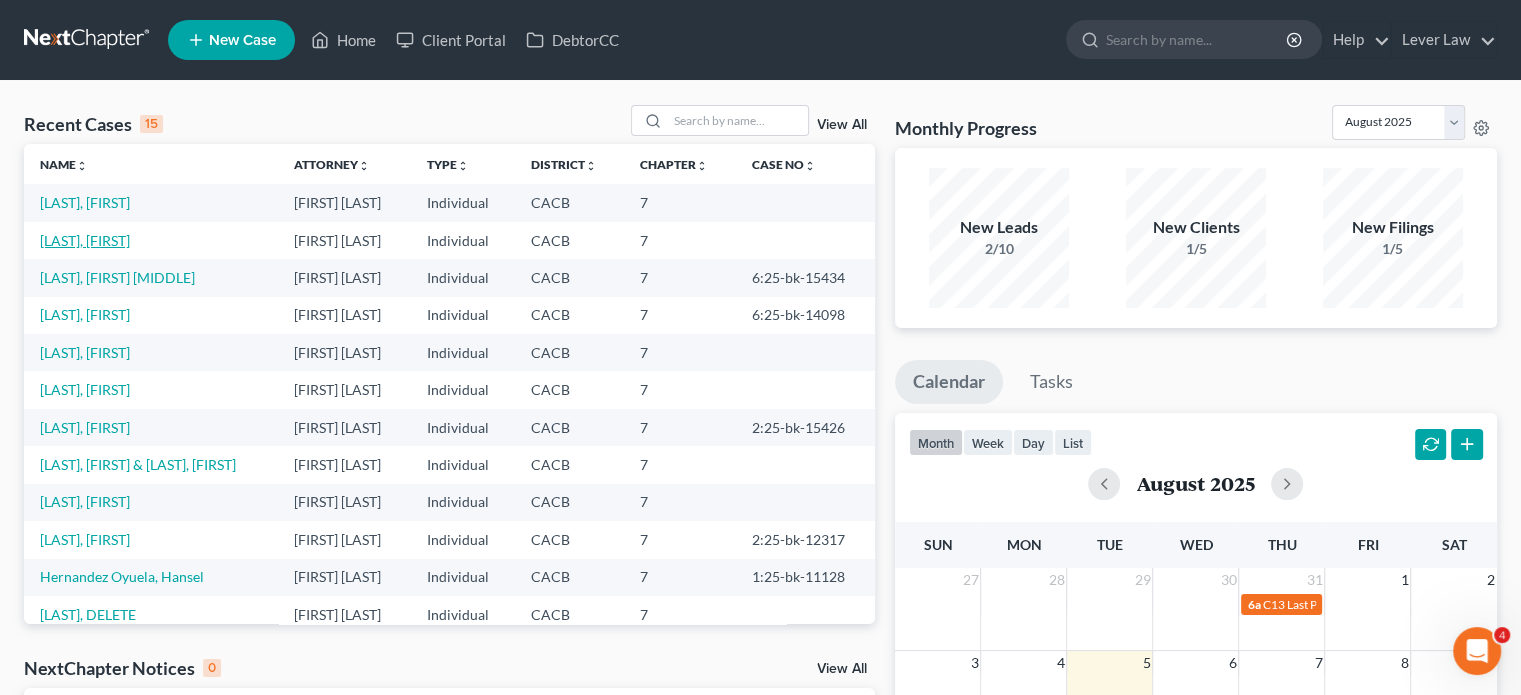 click on "[LAST], [FIRST]" at bounding box center [85, 240] 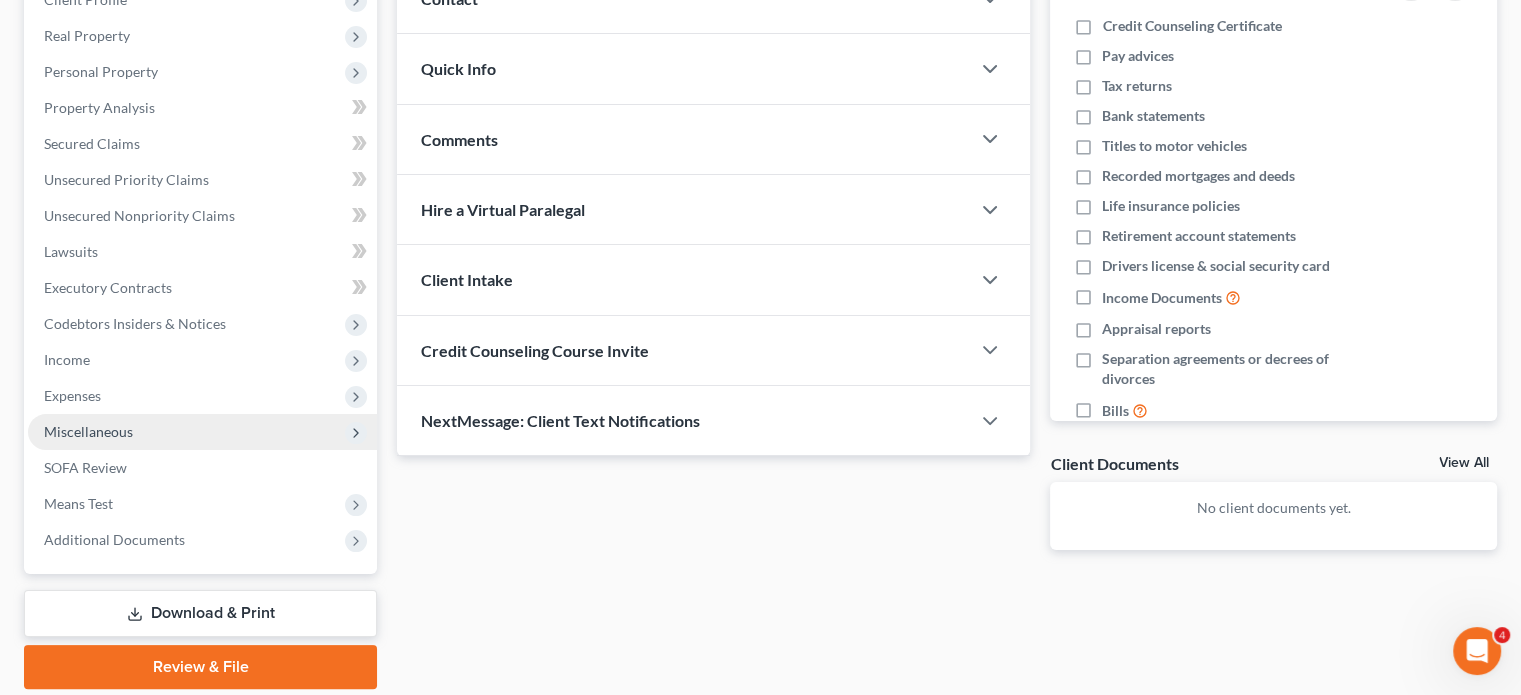 scroll, scrollTop: 300, scrollLeft: 0, axis: vertical 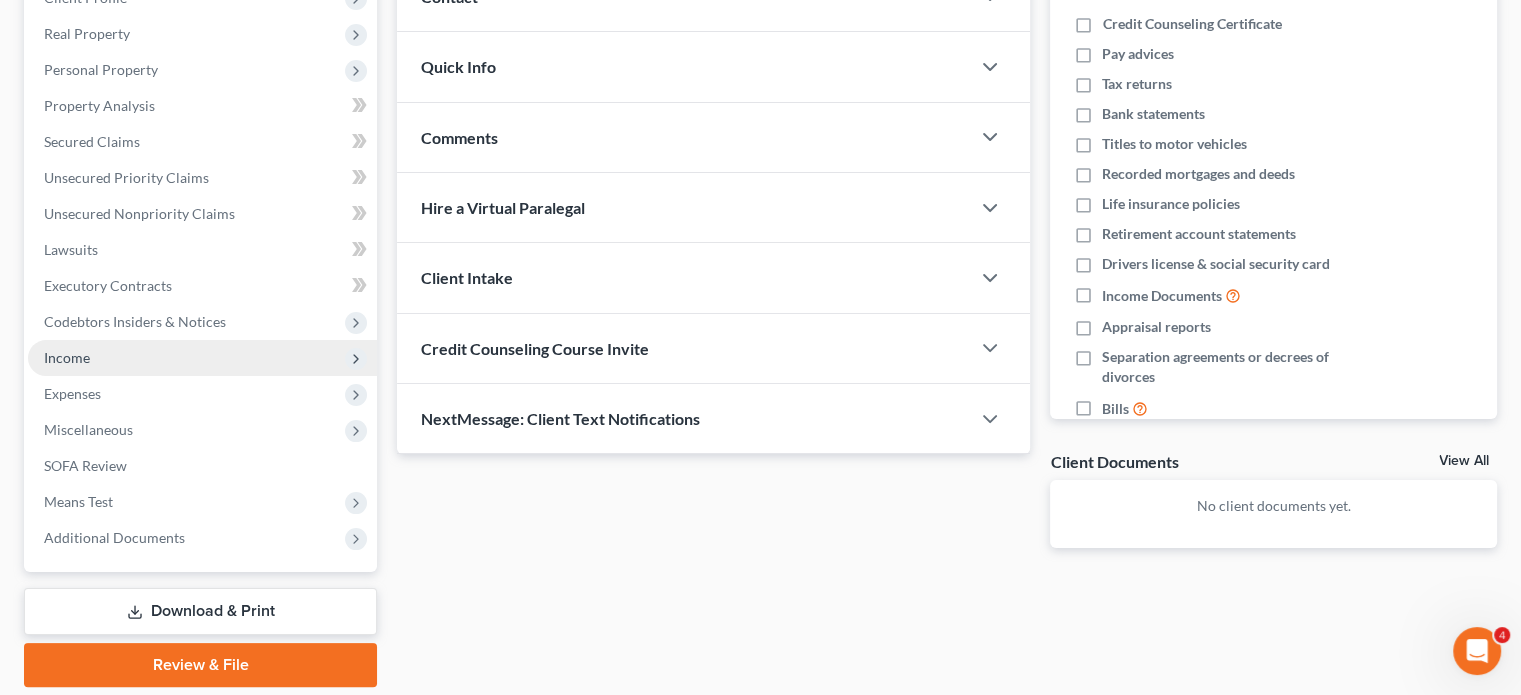click on "Income" at bounding box center (202, 358) 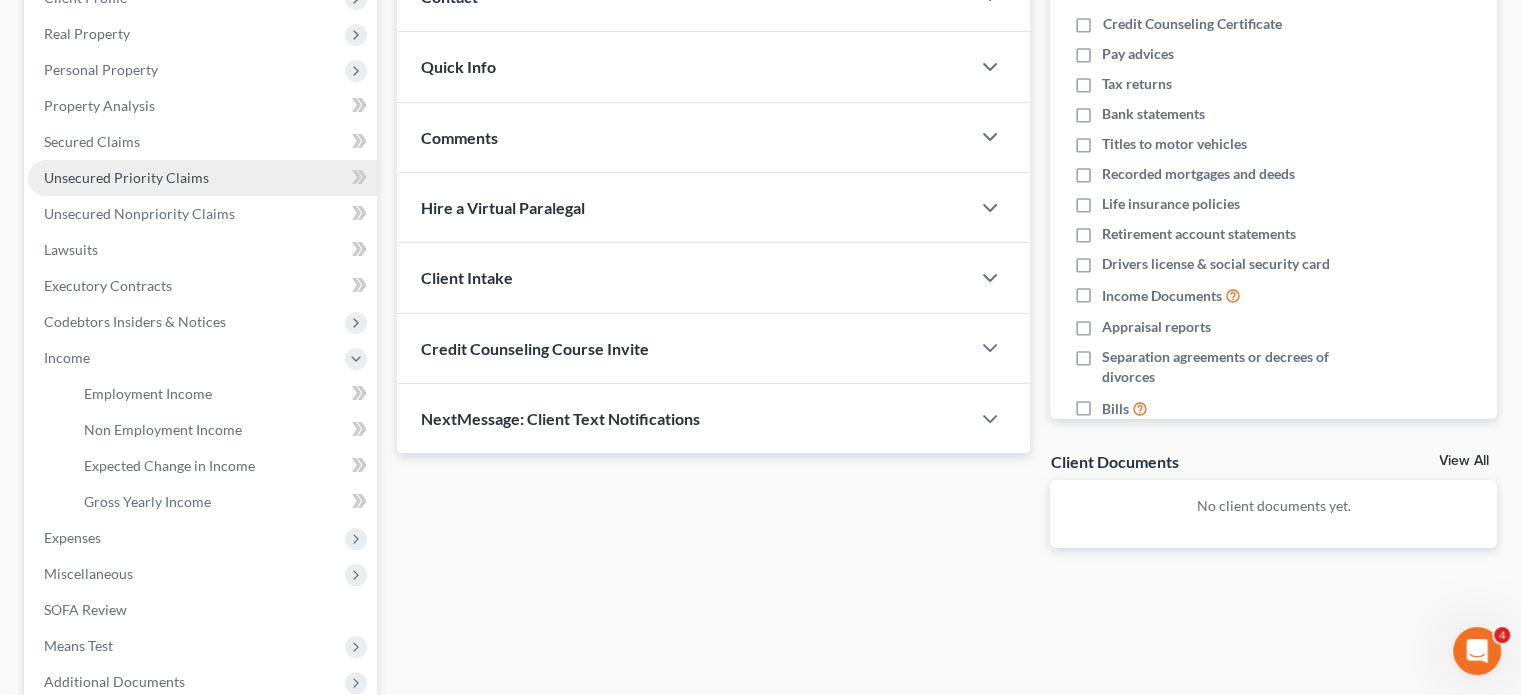 click on "Unsecured Priority Claims" at bounding box center (126, 177) 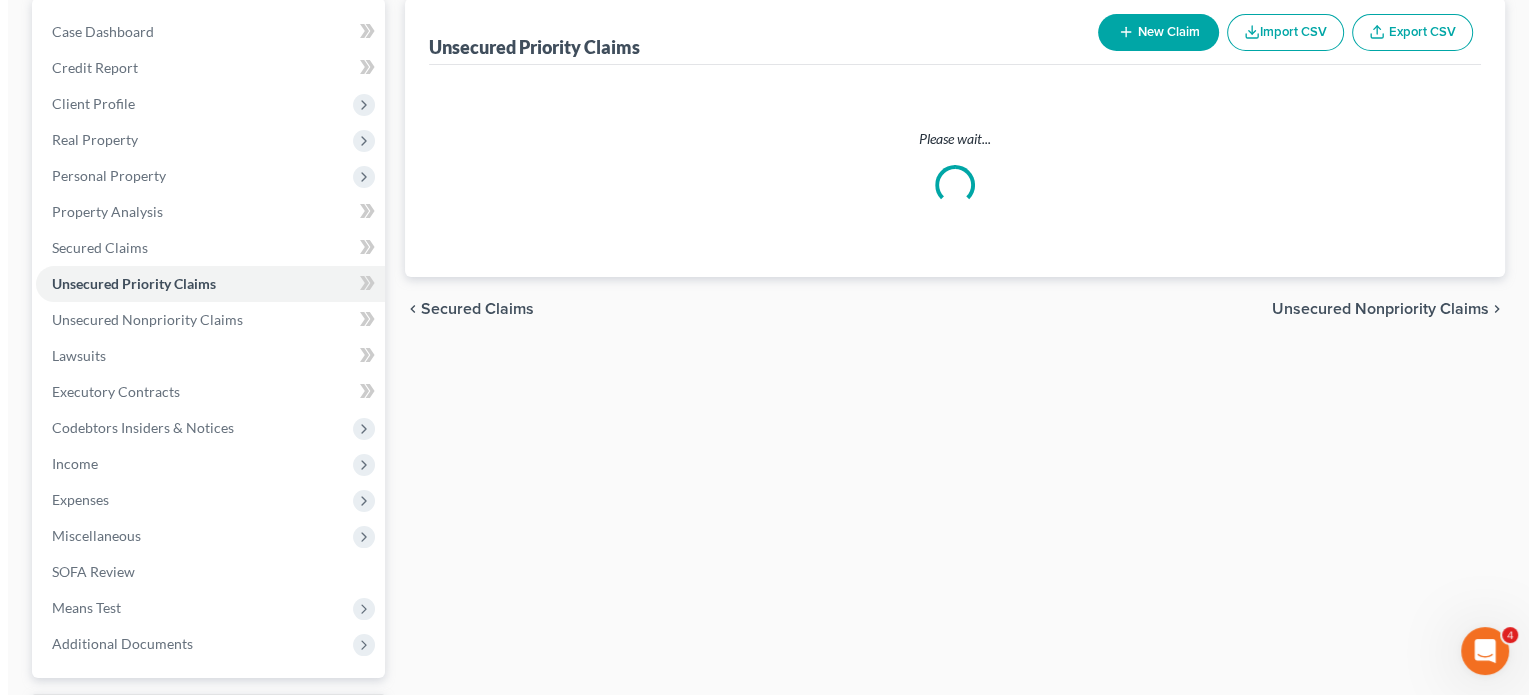 scroll, scrollTop: 0, scrollLeft: 0, axis: both 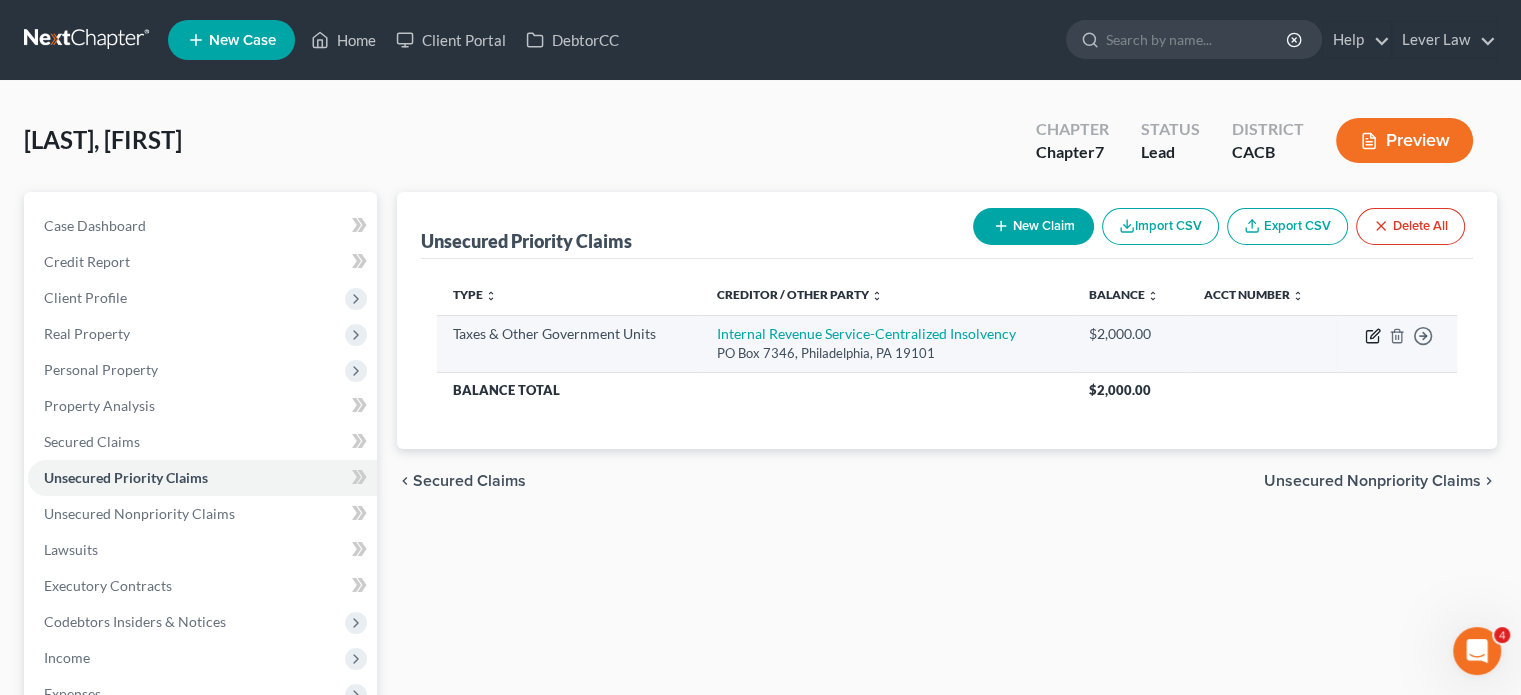 click 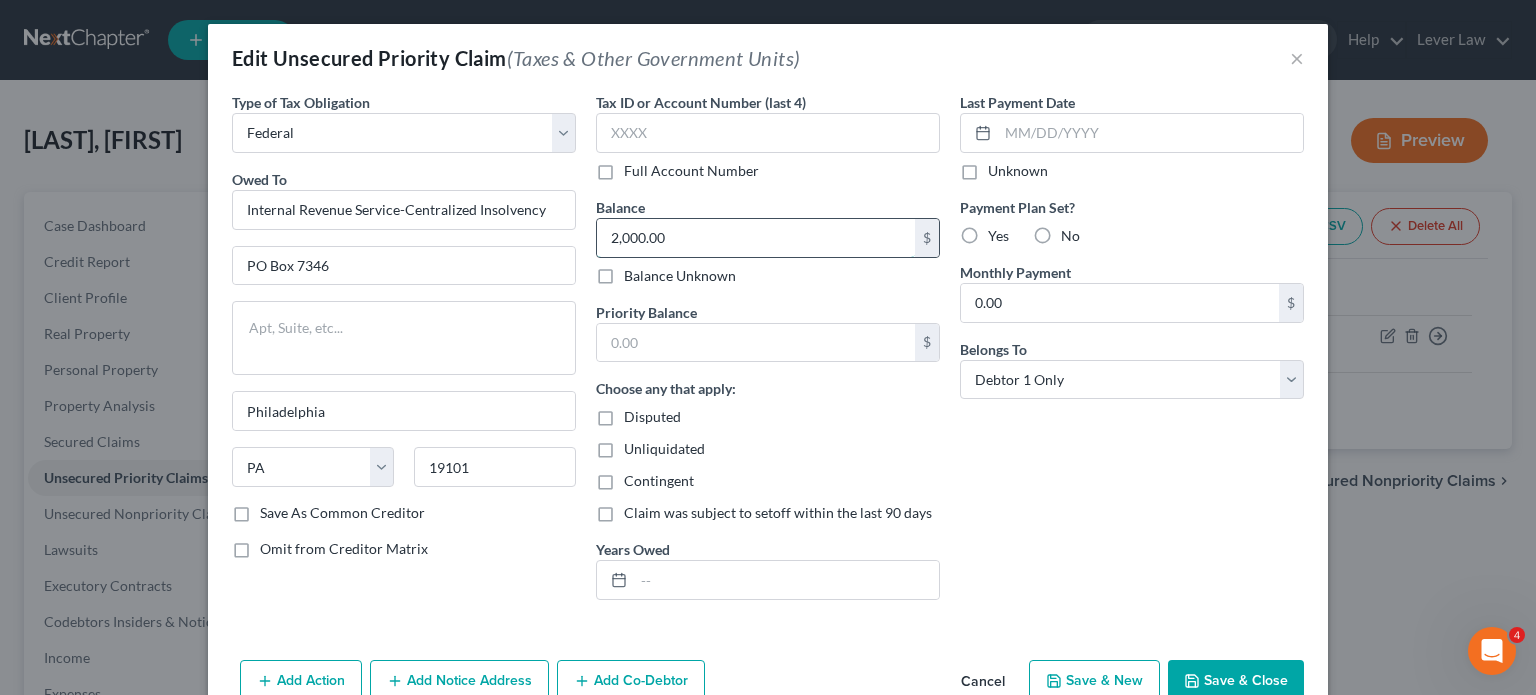 click on "2,000.00" at bounding box center [756, 238] 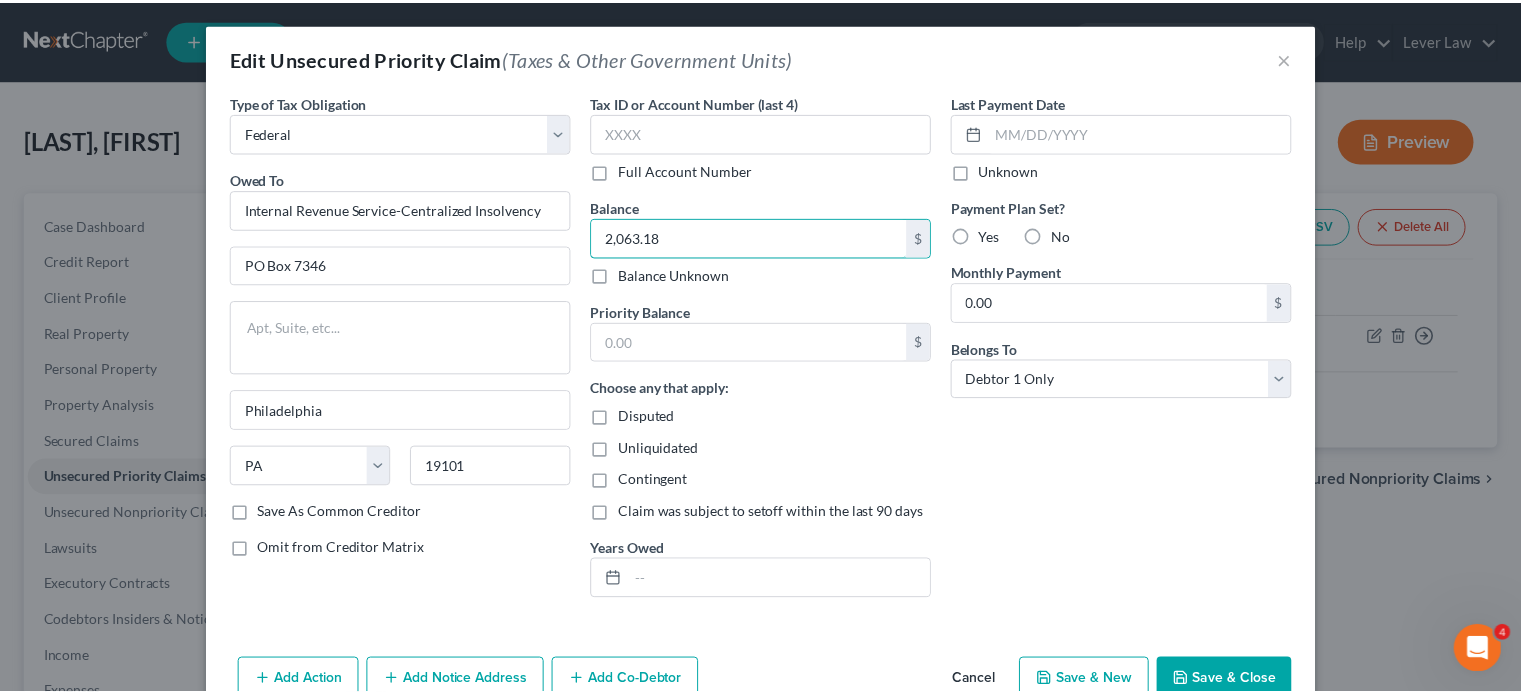 scroll, scrollTop: 60, scrollLeft: 0, axis: vertical 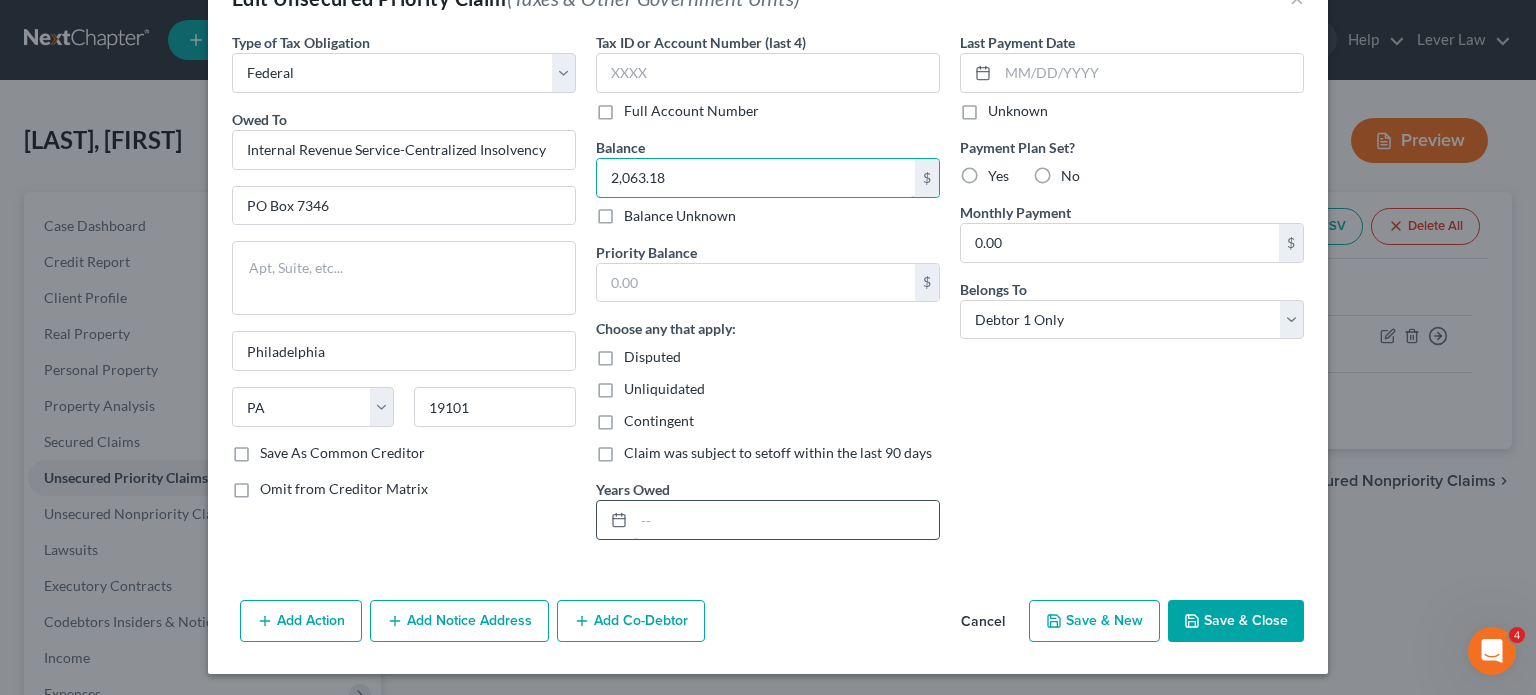 type on "2,063.18" 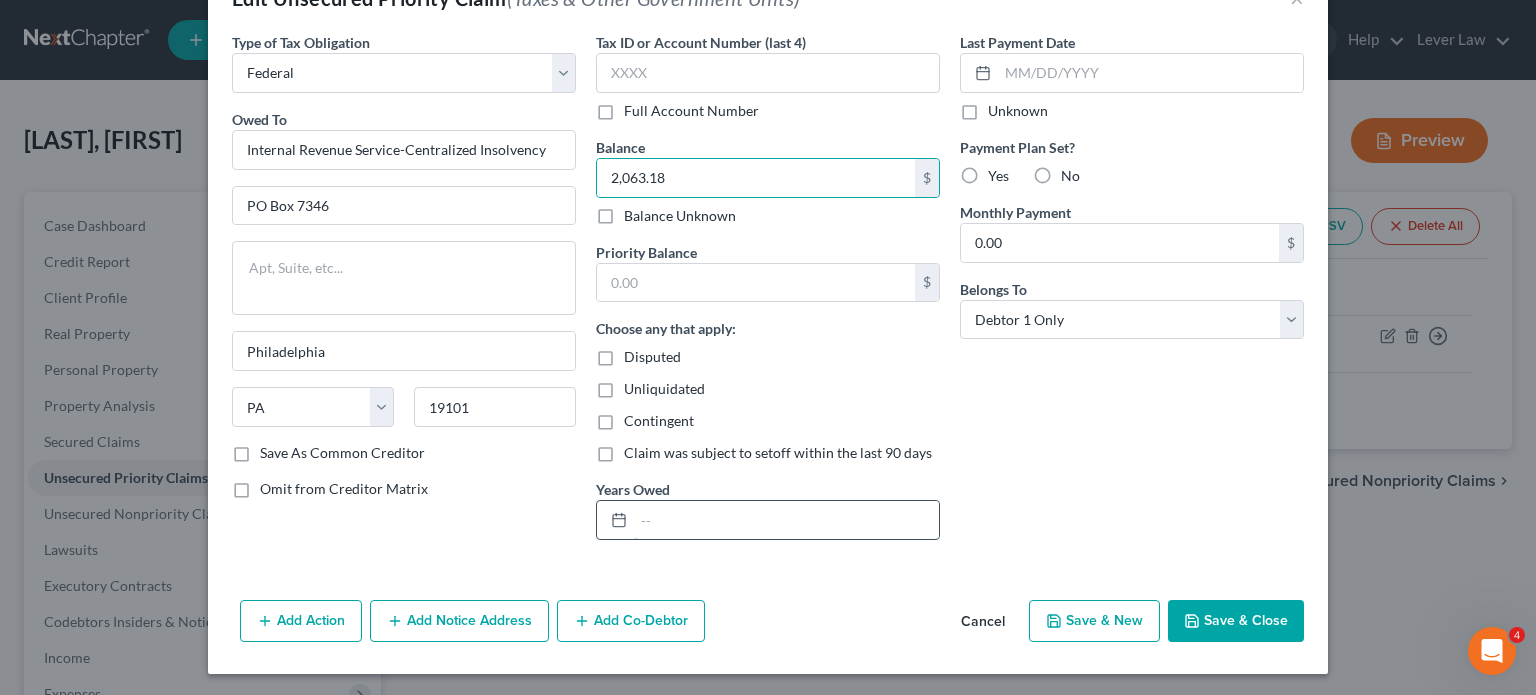 click at bounding box center [786, 520] 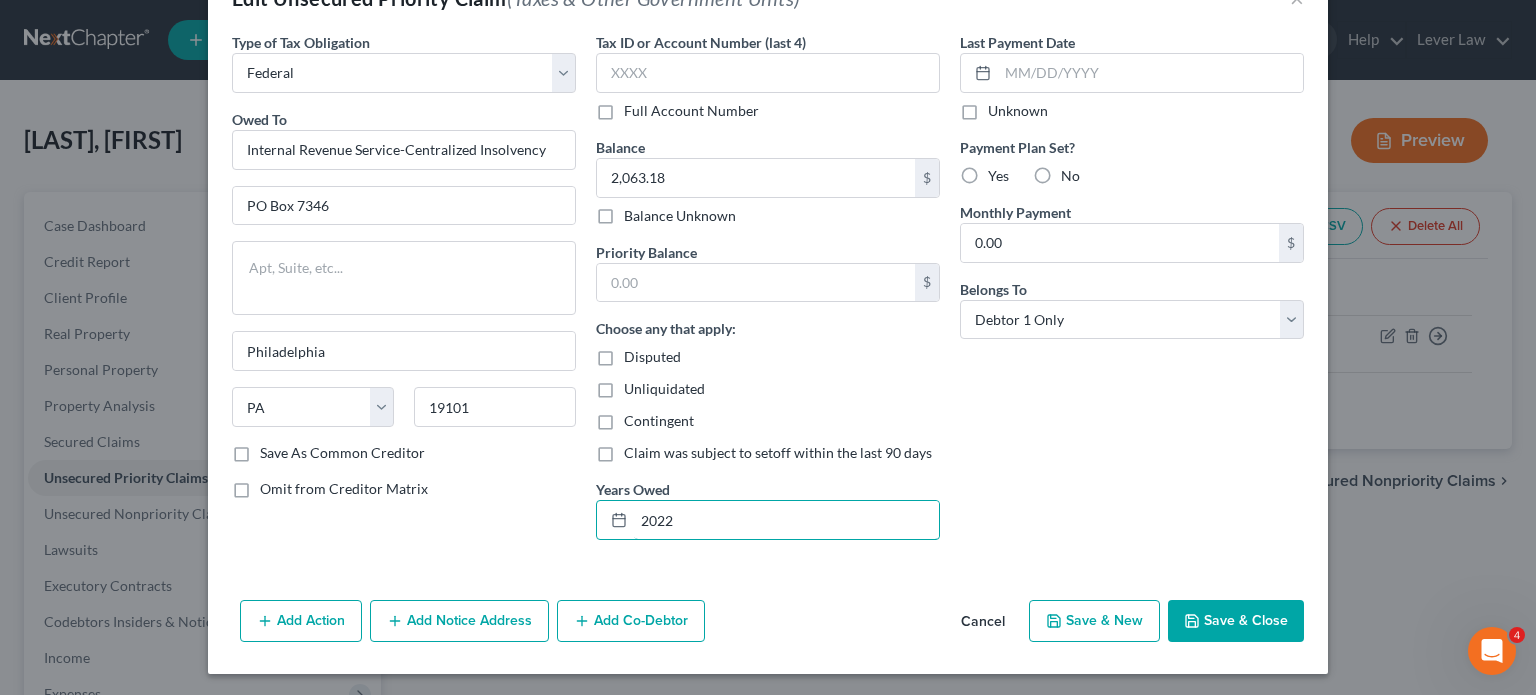 type on "2022" 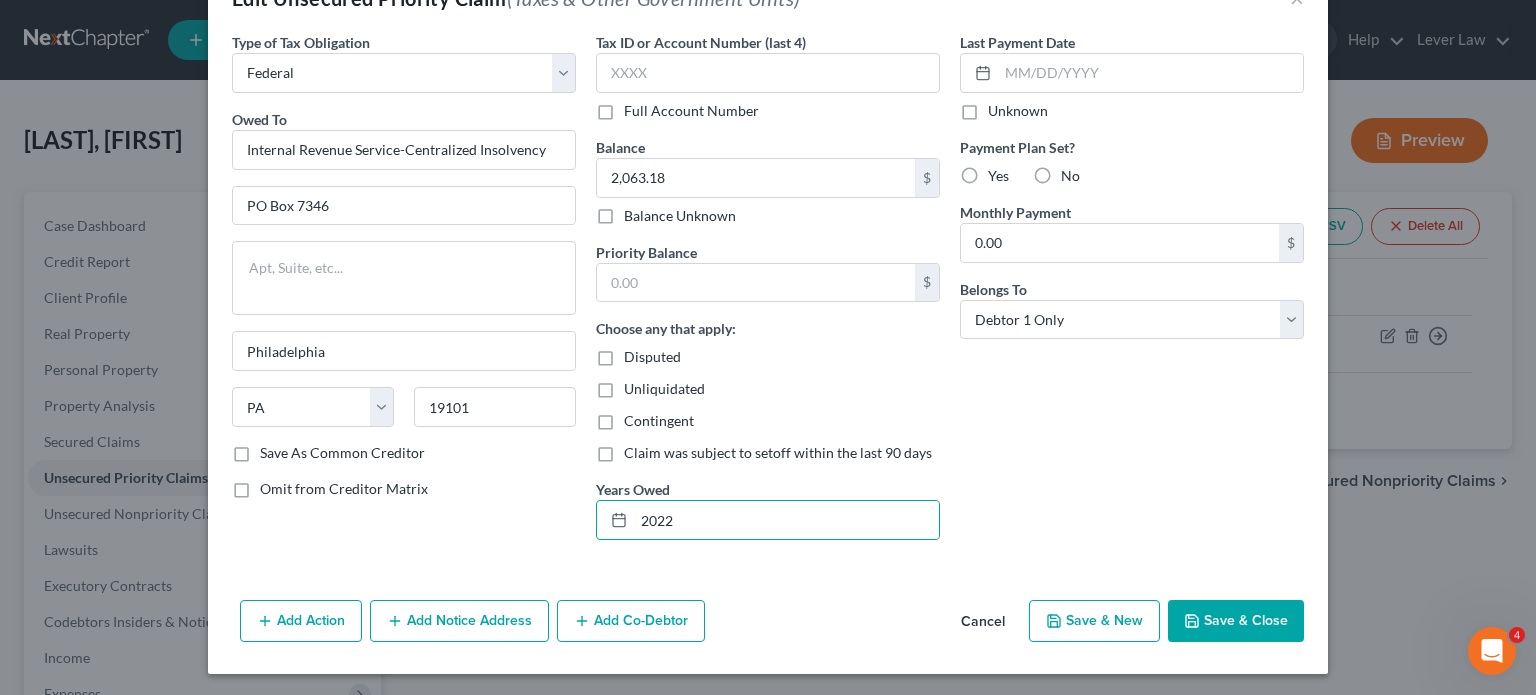 click on "Save & Close" at bounding box center (1236, 621) 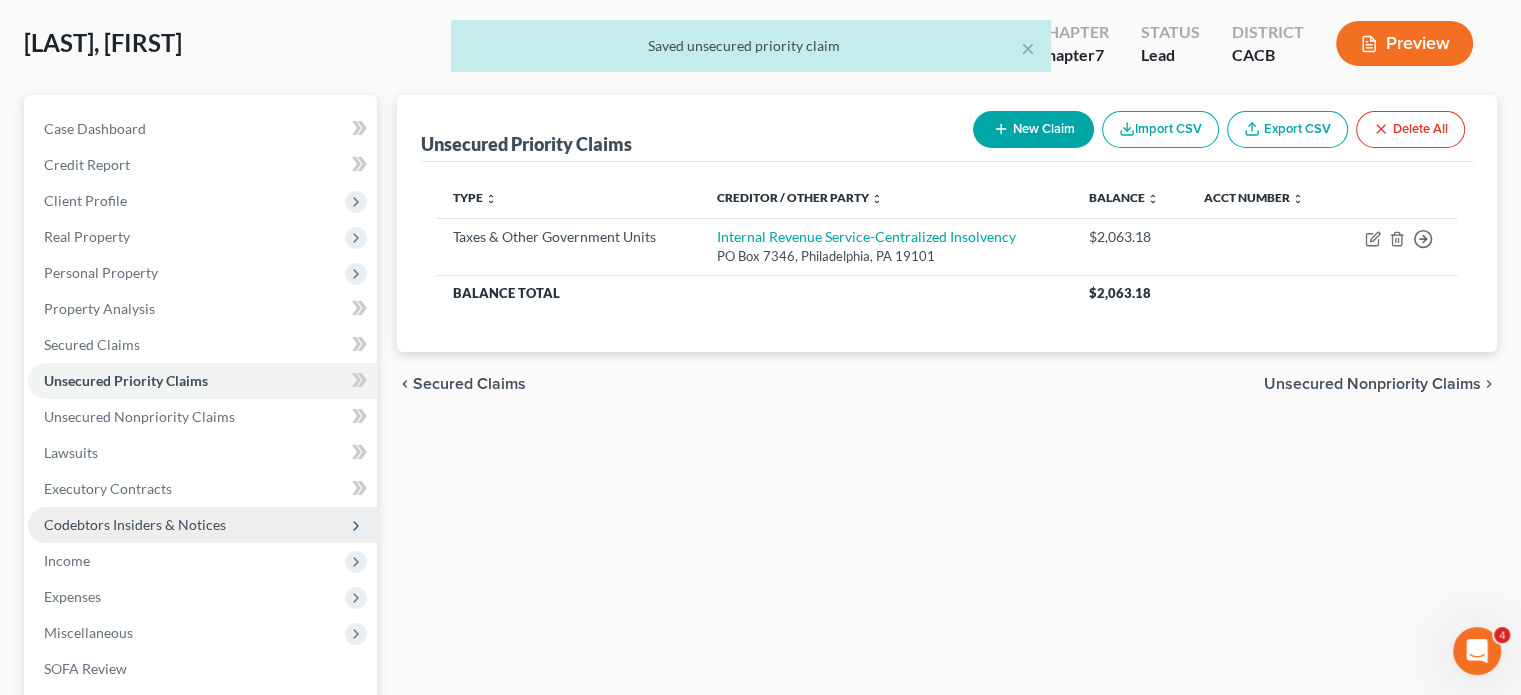 scroll, scrollTop: 100, scrollLeft: 0, axis: vertical 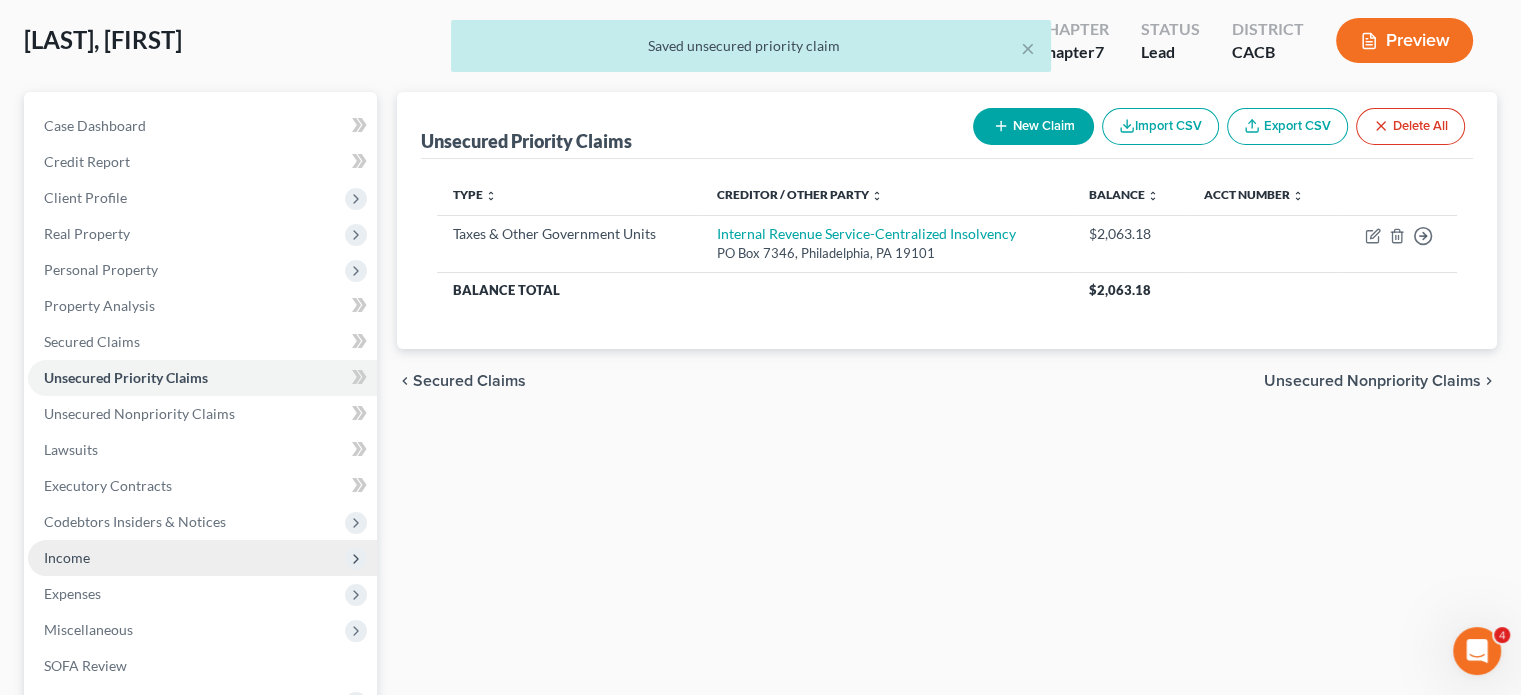 click on "Income" at bounding box center [202, 558] 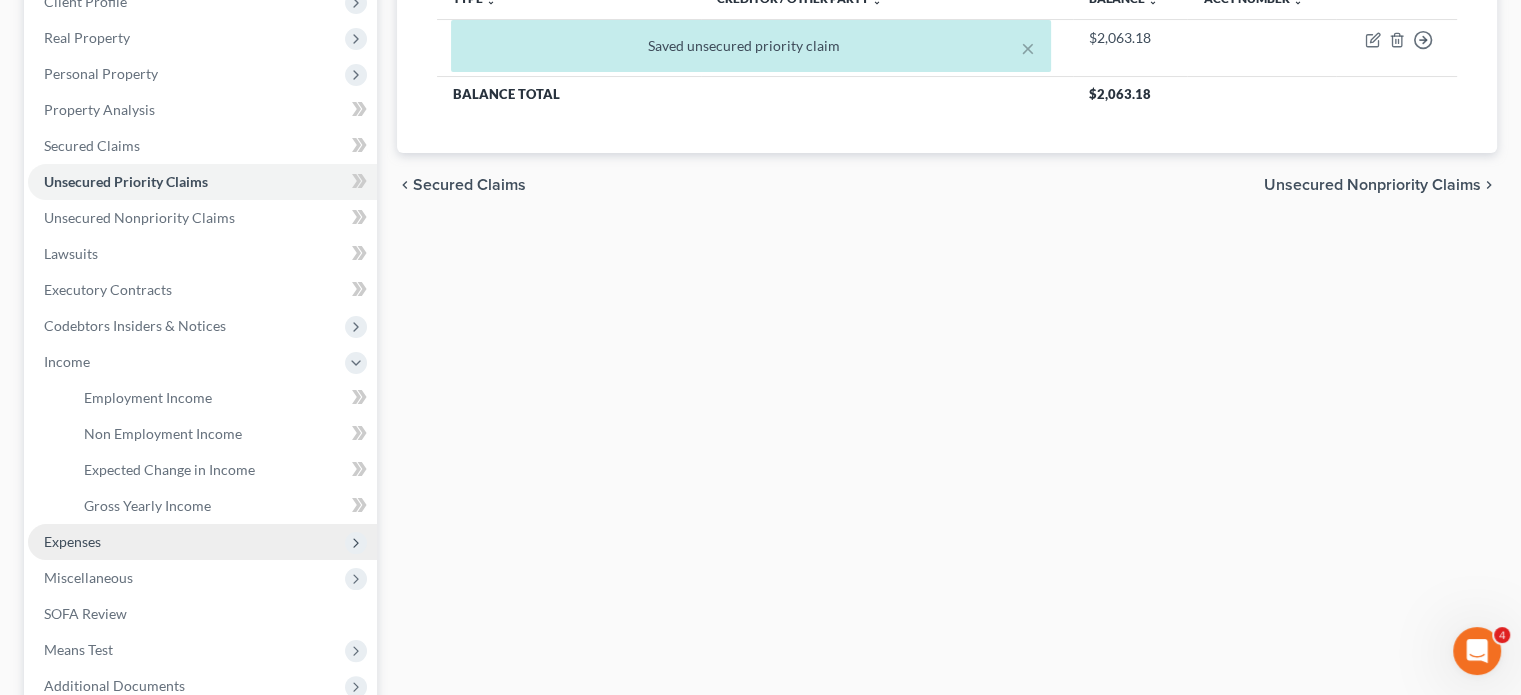 scroll, scrollTop: 300, scrollLeft: 0, axis: vertical 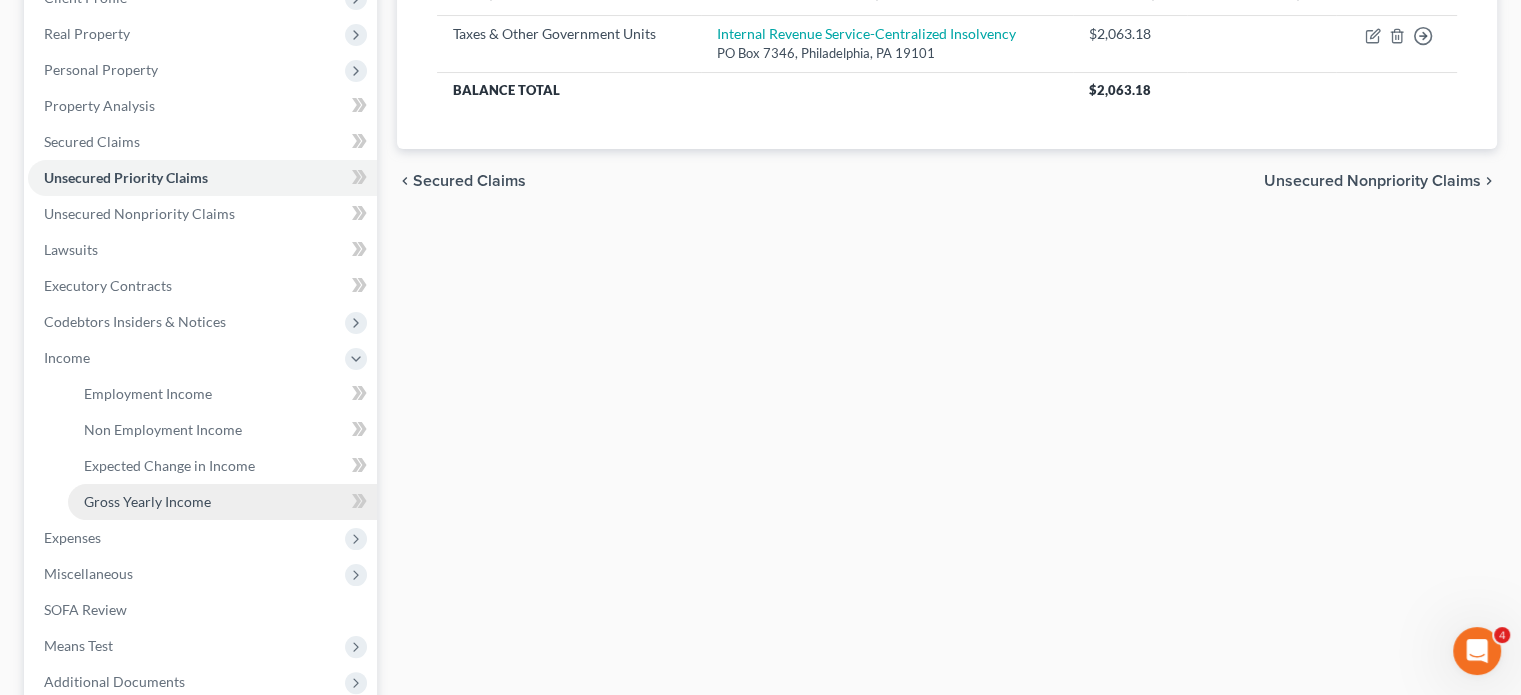 click on "Gross Yearly Income" at bounding box center (147, 501) 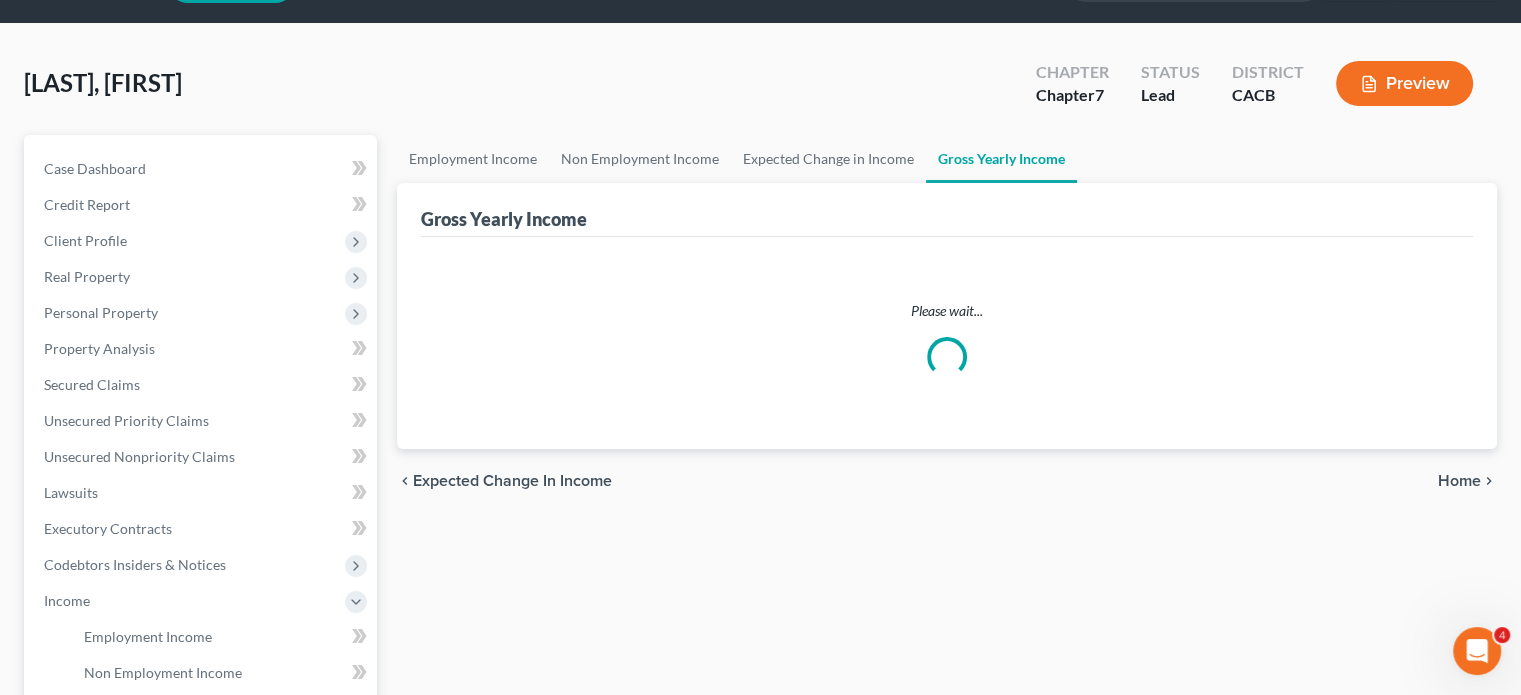 scroll, scrollTop: 0, scrollLeft: 0, axis: both 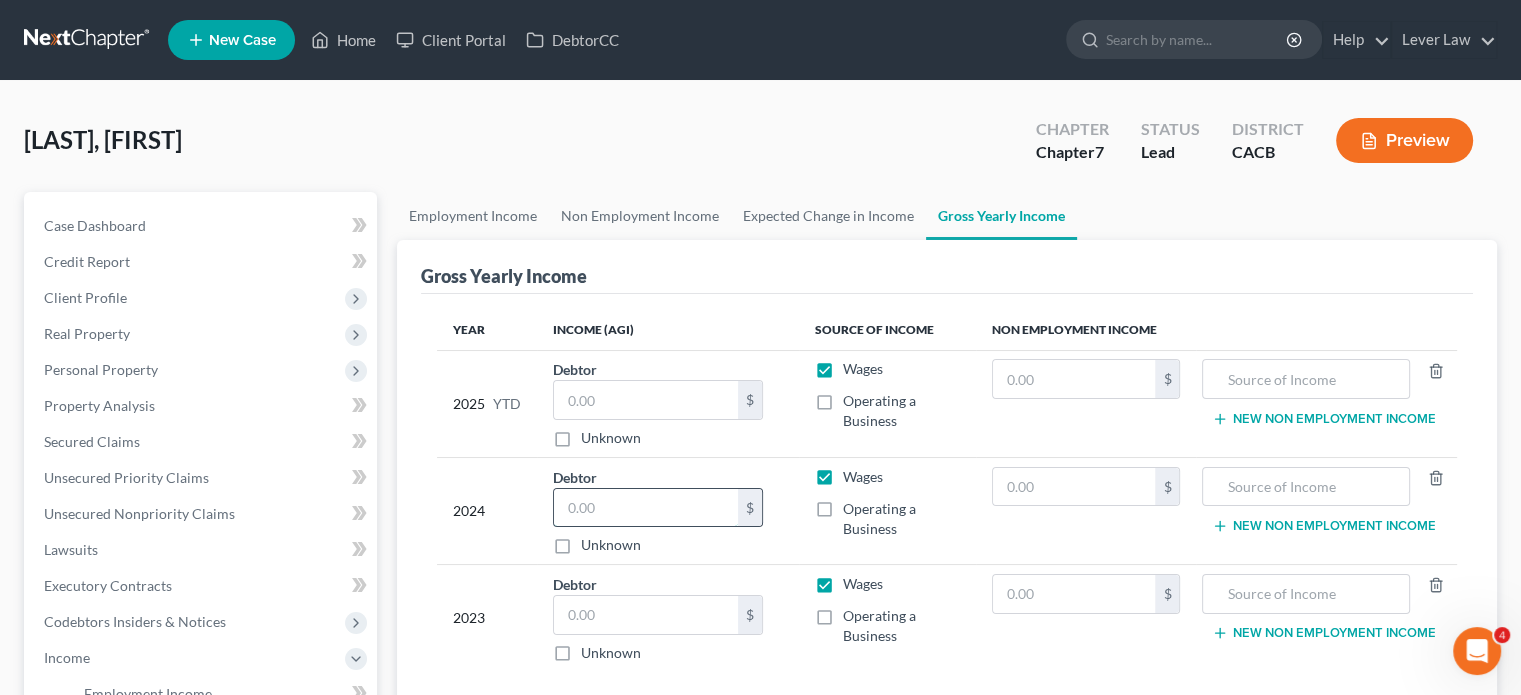click at bounding box center [646, 508] 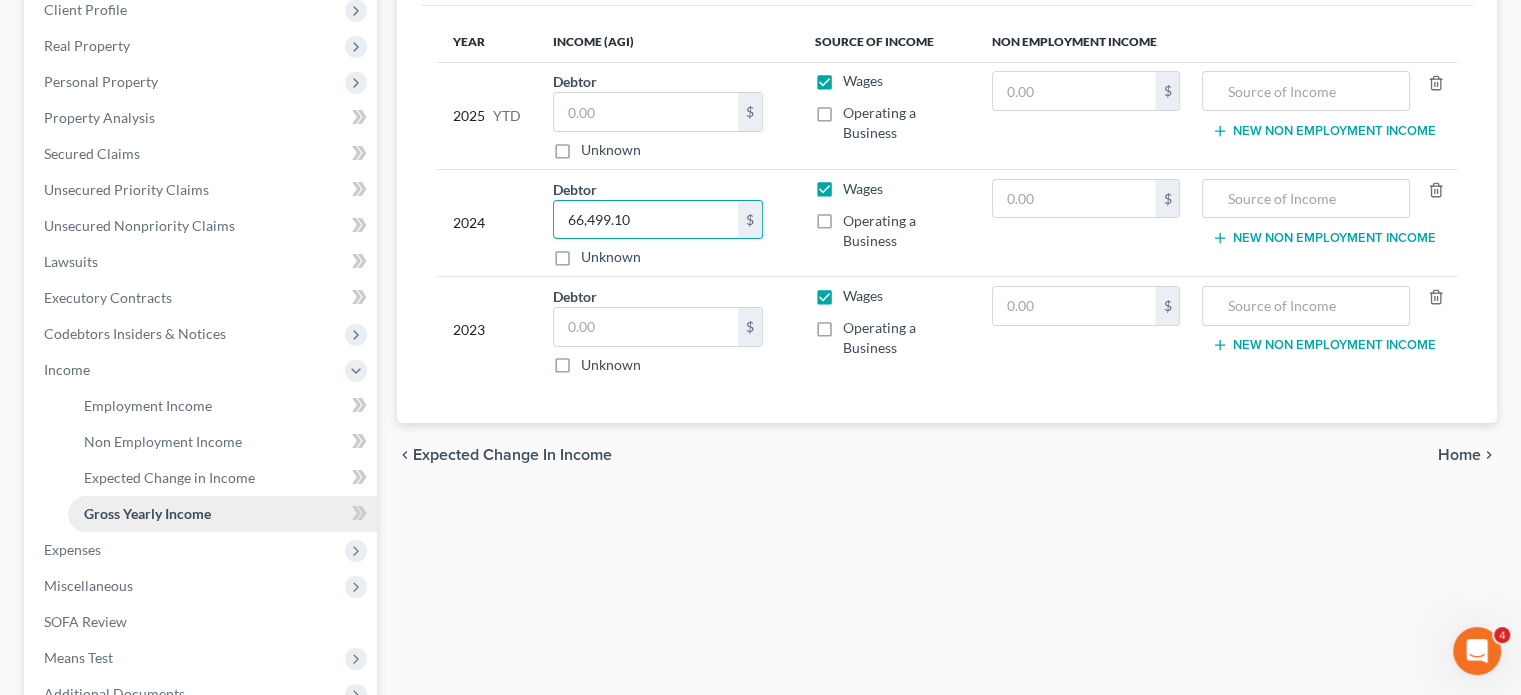 scroll, scrollTop: 300, scrollLeft: 0, axis: vertical 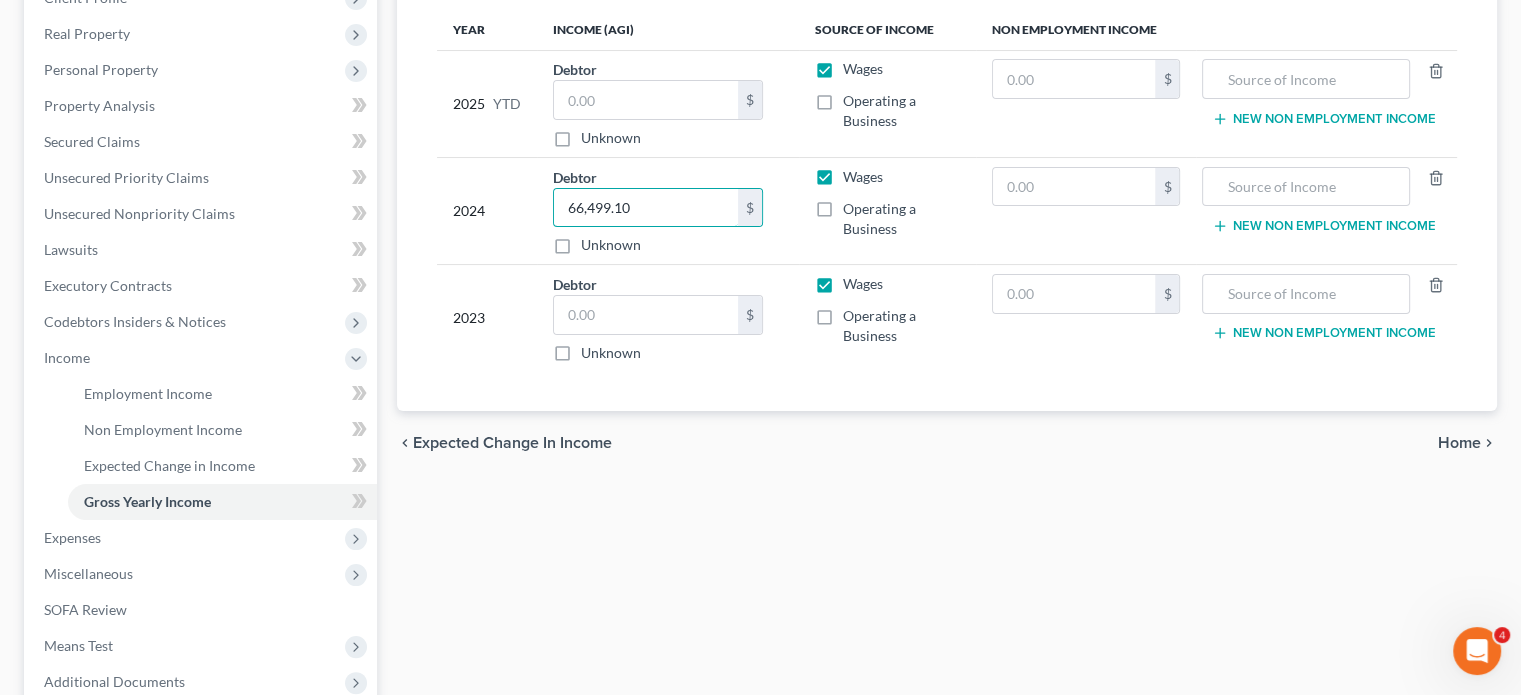 type on "66,499.10" 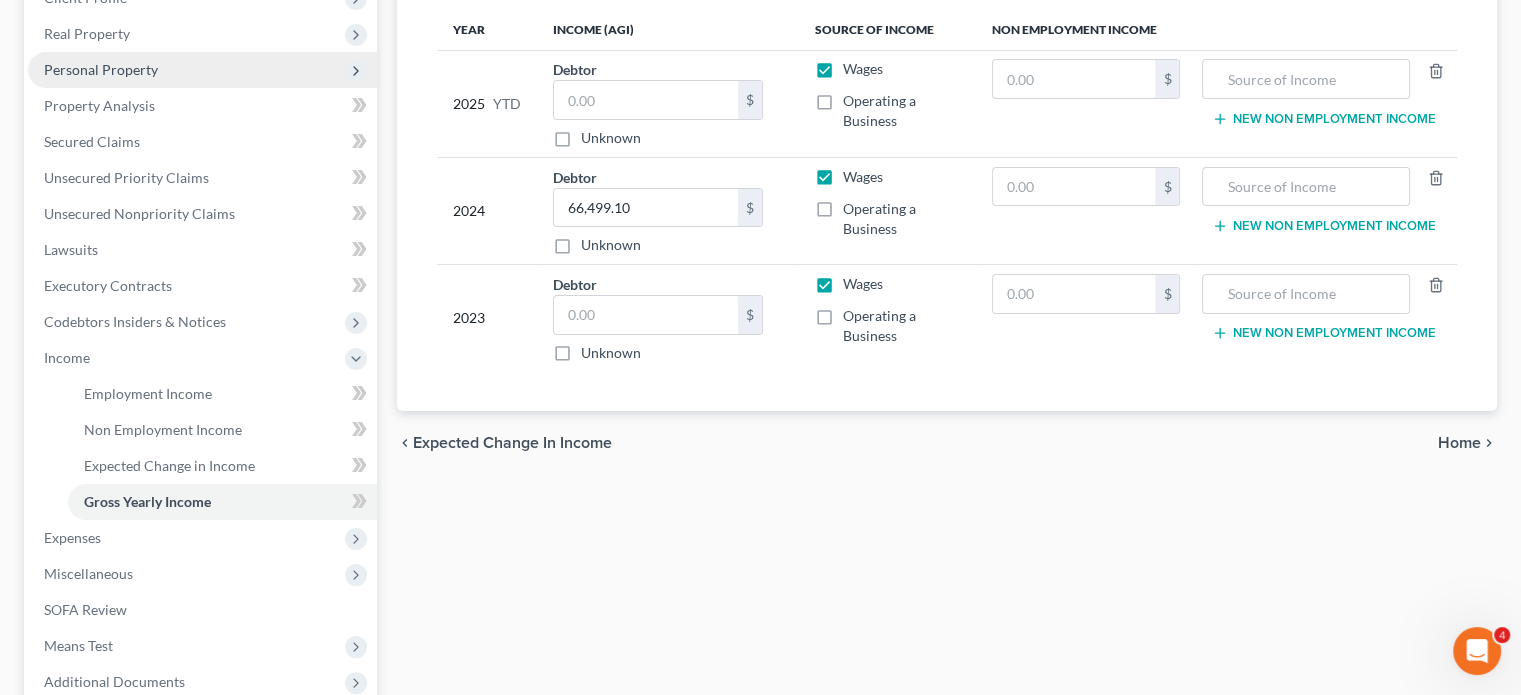 click on "Personal Property" at bounding box center (101, 69) 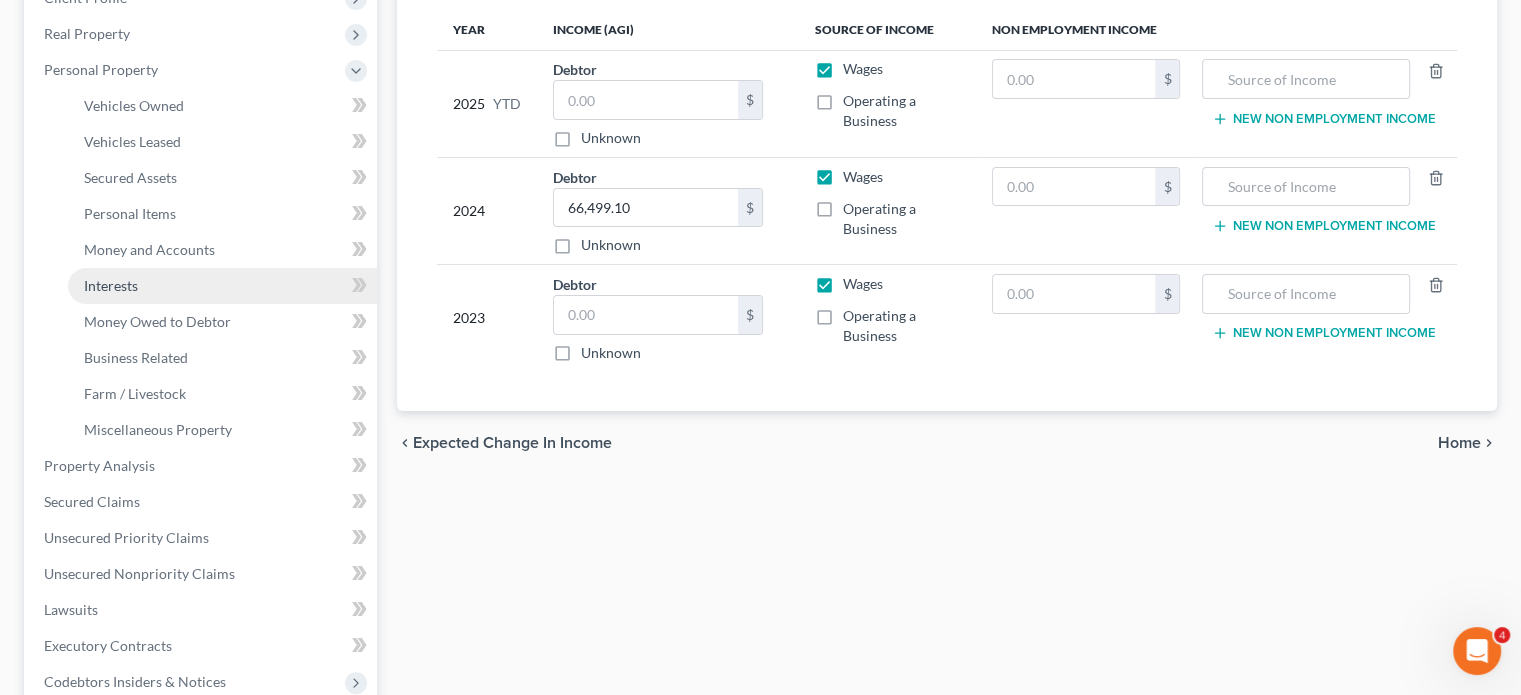click on "Interests" at bounding box center [222, 286] 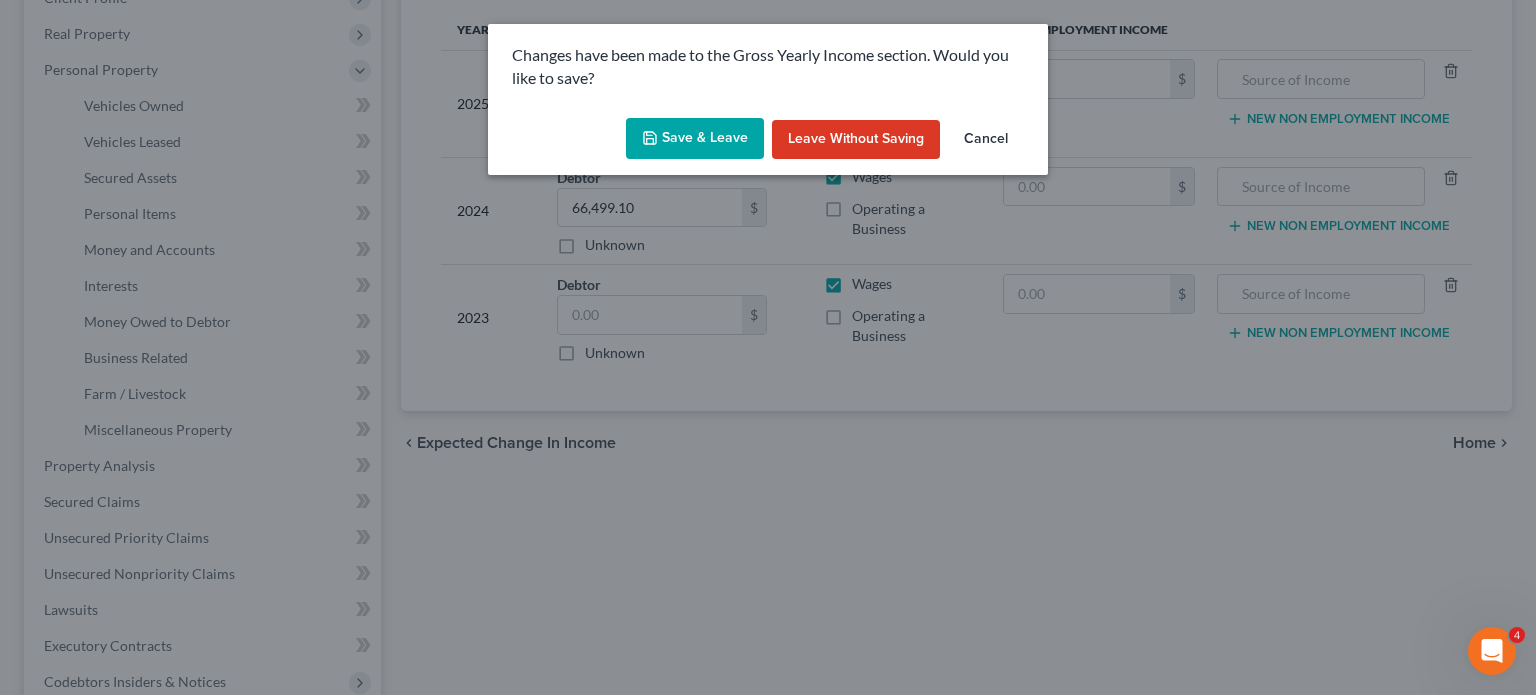 click on "Save & Leave" at bounding box center [695, 139] 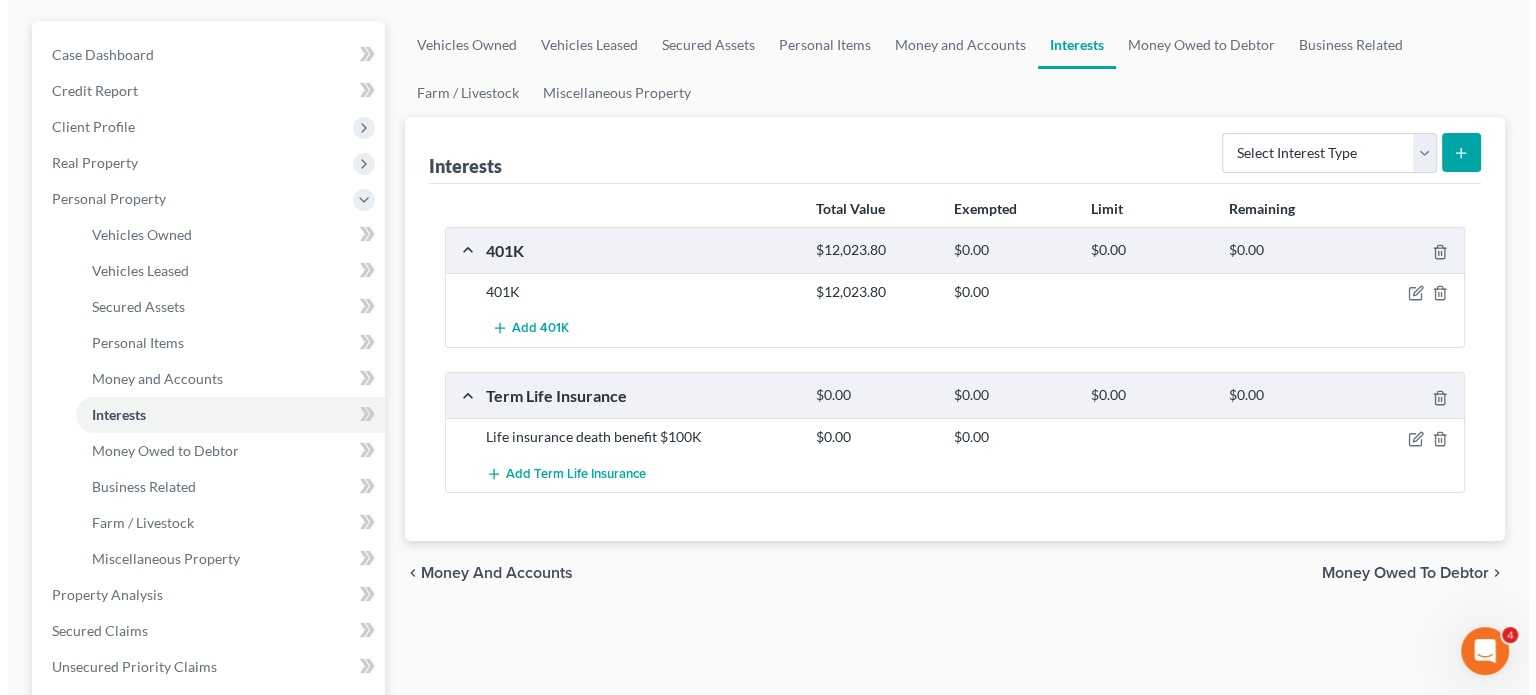 scroll, scrollTop: 200, scrollLeft: 0, axis: vertical 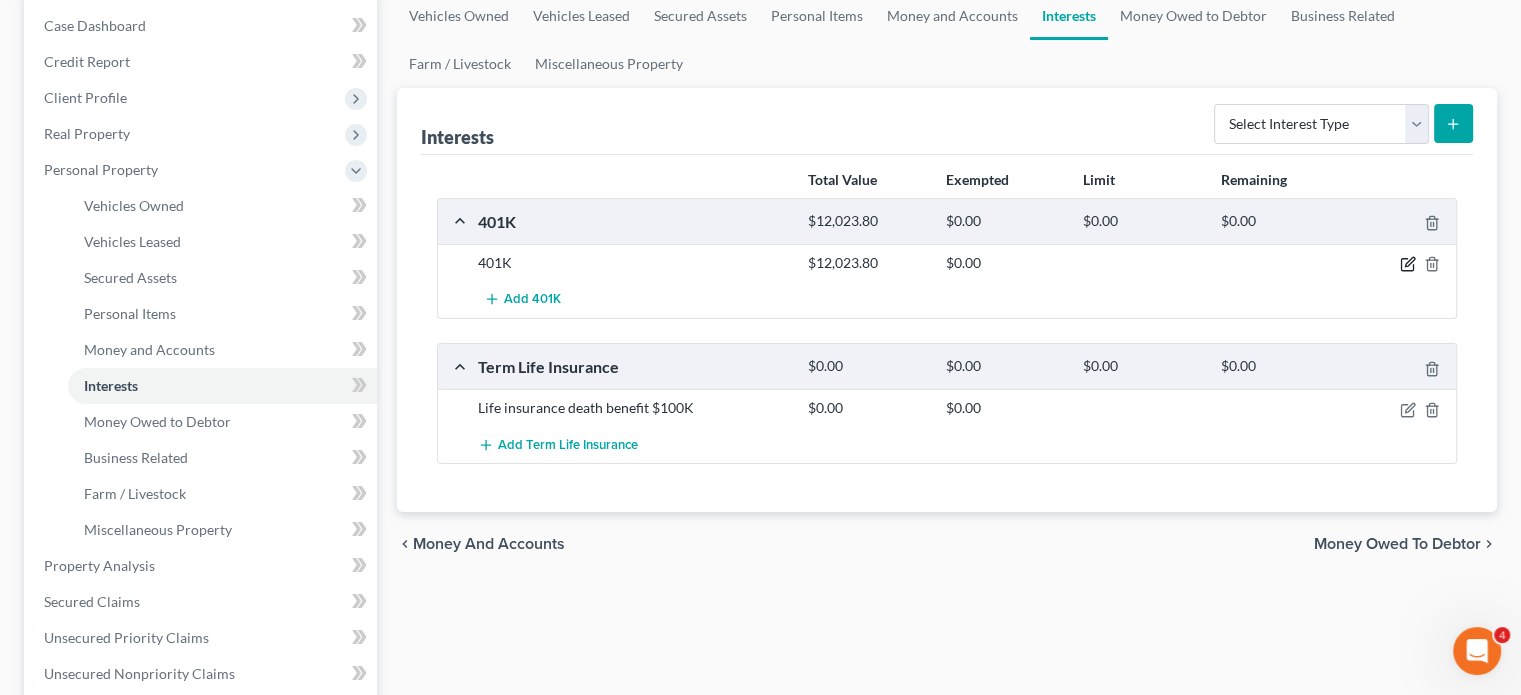 click 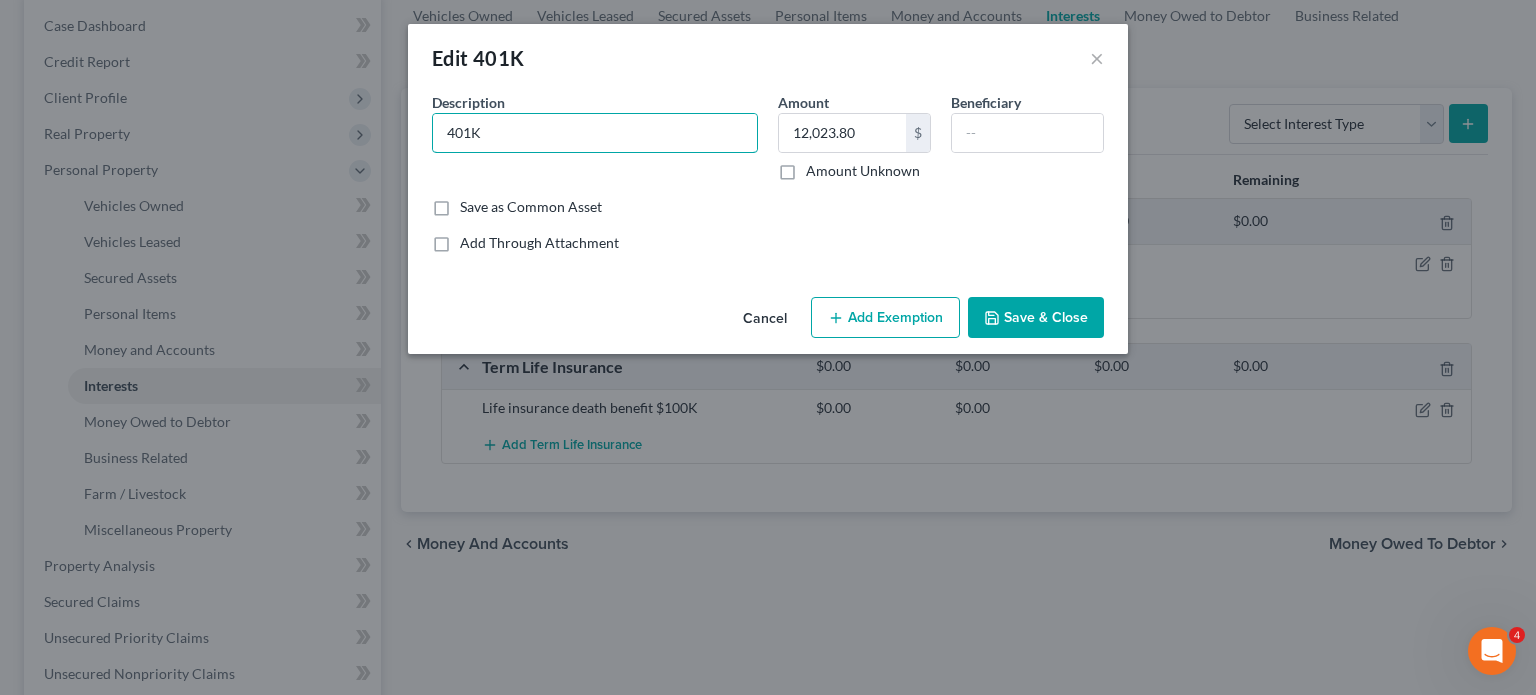 drag, startPoint x: 622, startPoint y: 125, endPoint x: 299, endPoint y: 158, distance: 324.6814 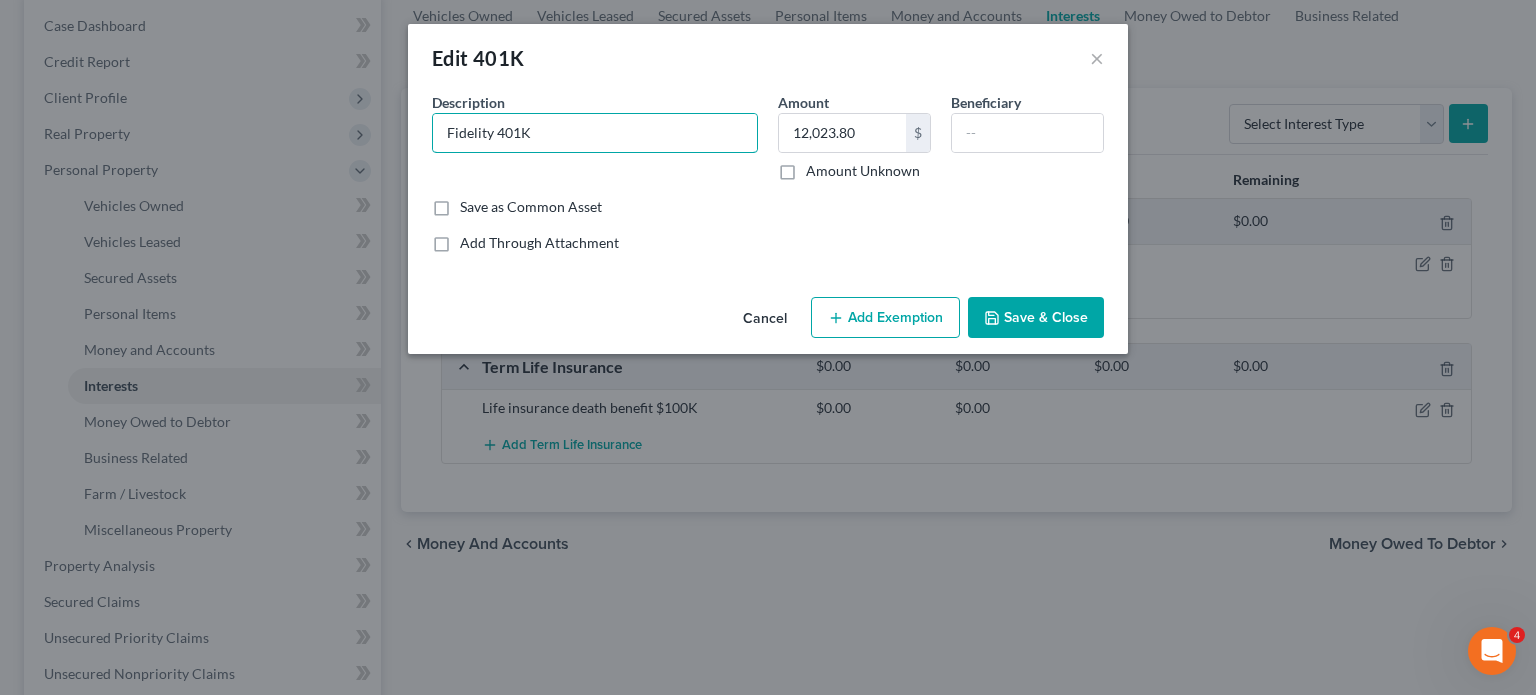 type on "Fidelity 401K through employer" 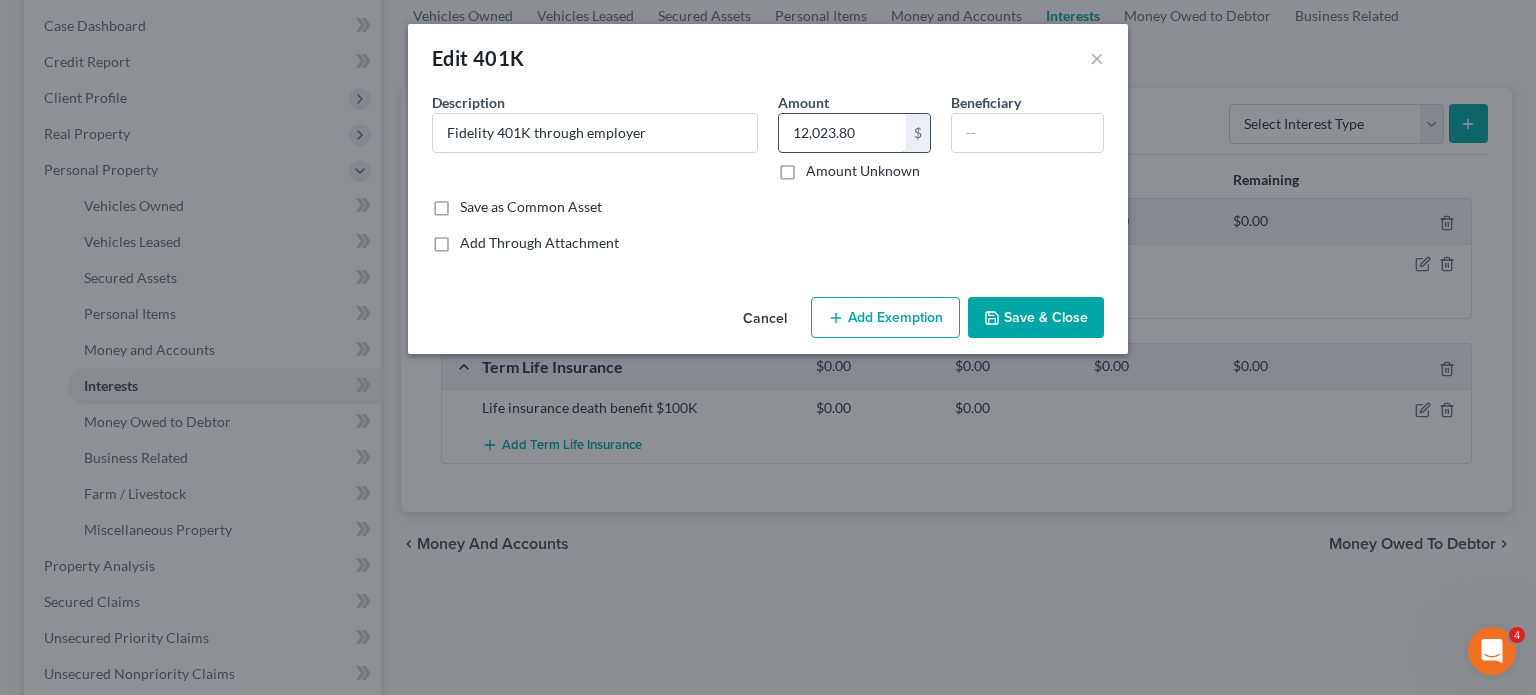 click on "12,023.80" at bounding box center [842, 133] 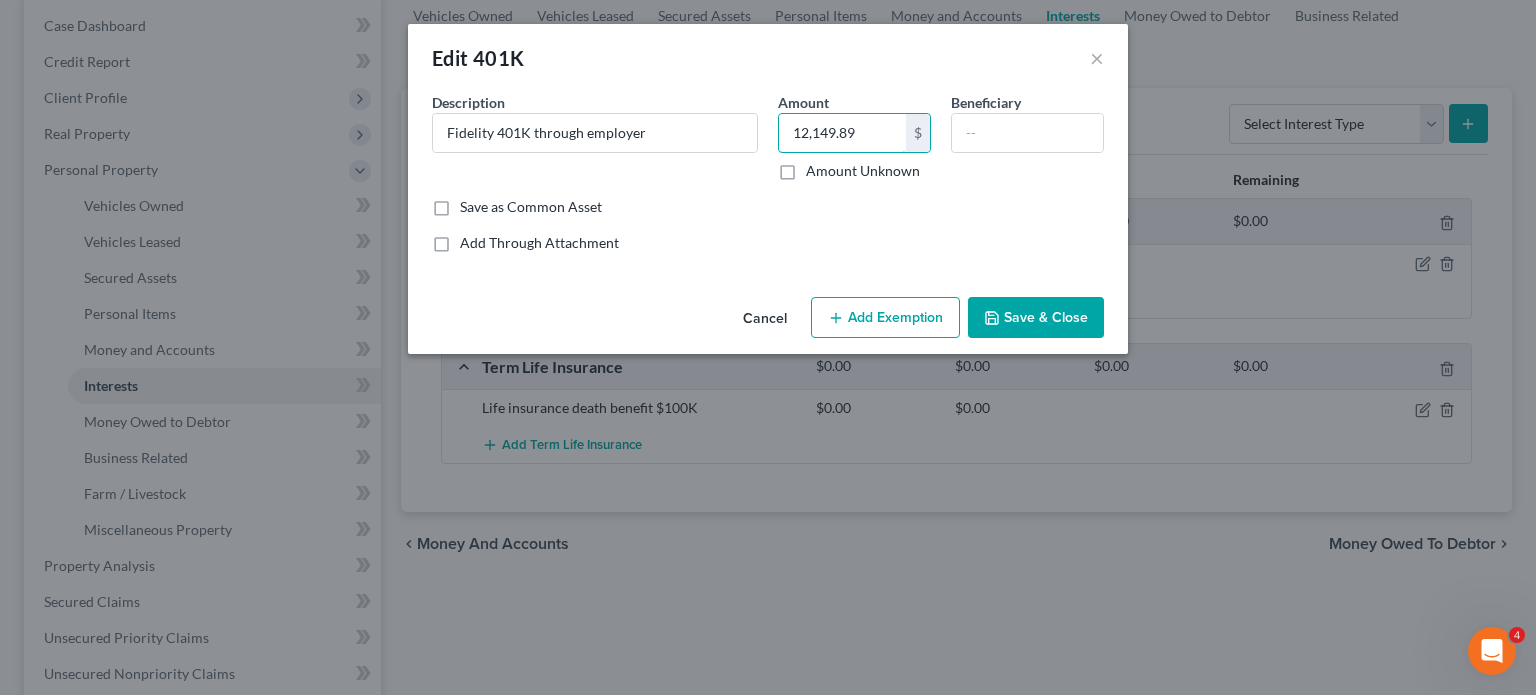 type on "12,149.89" 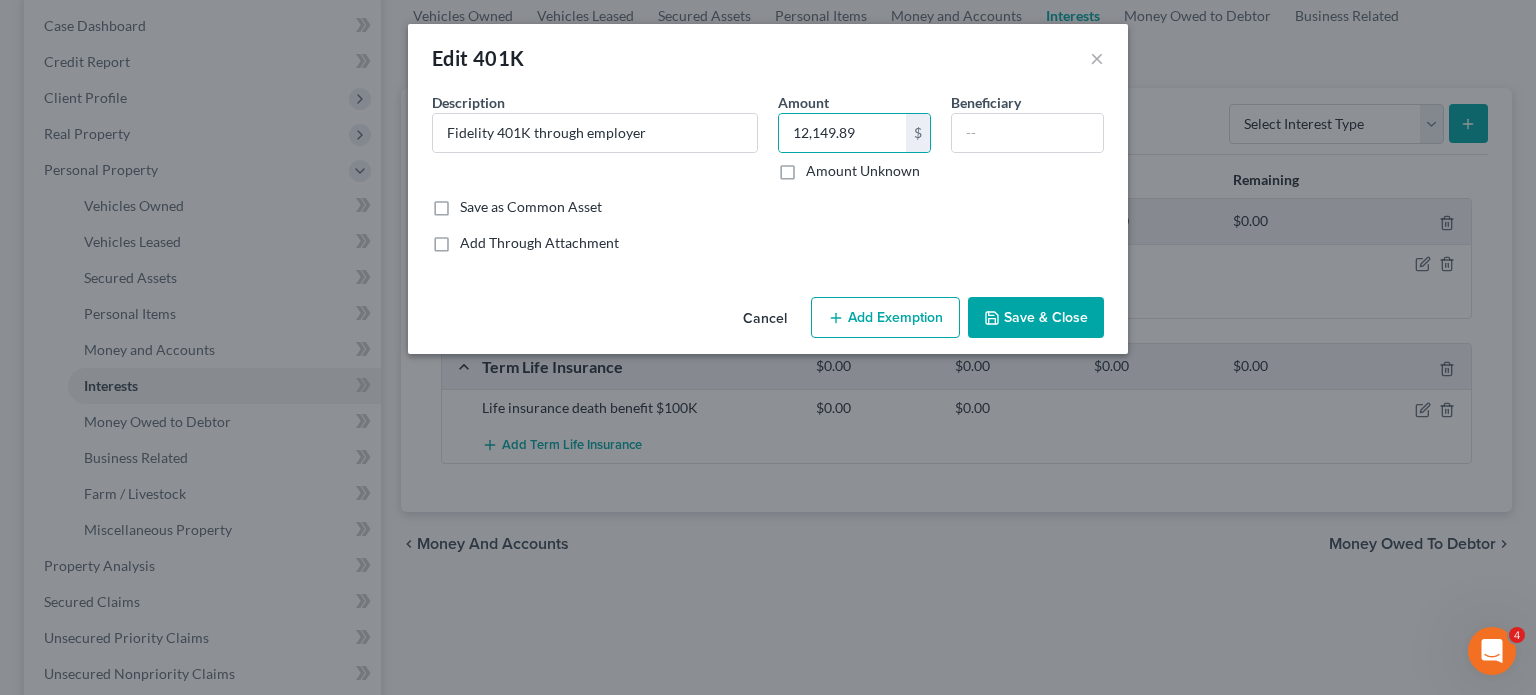 click on "Add Exemption" at bounding box center [885, 318] 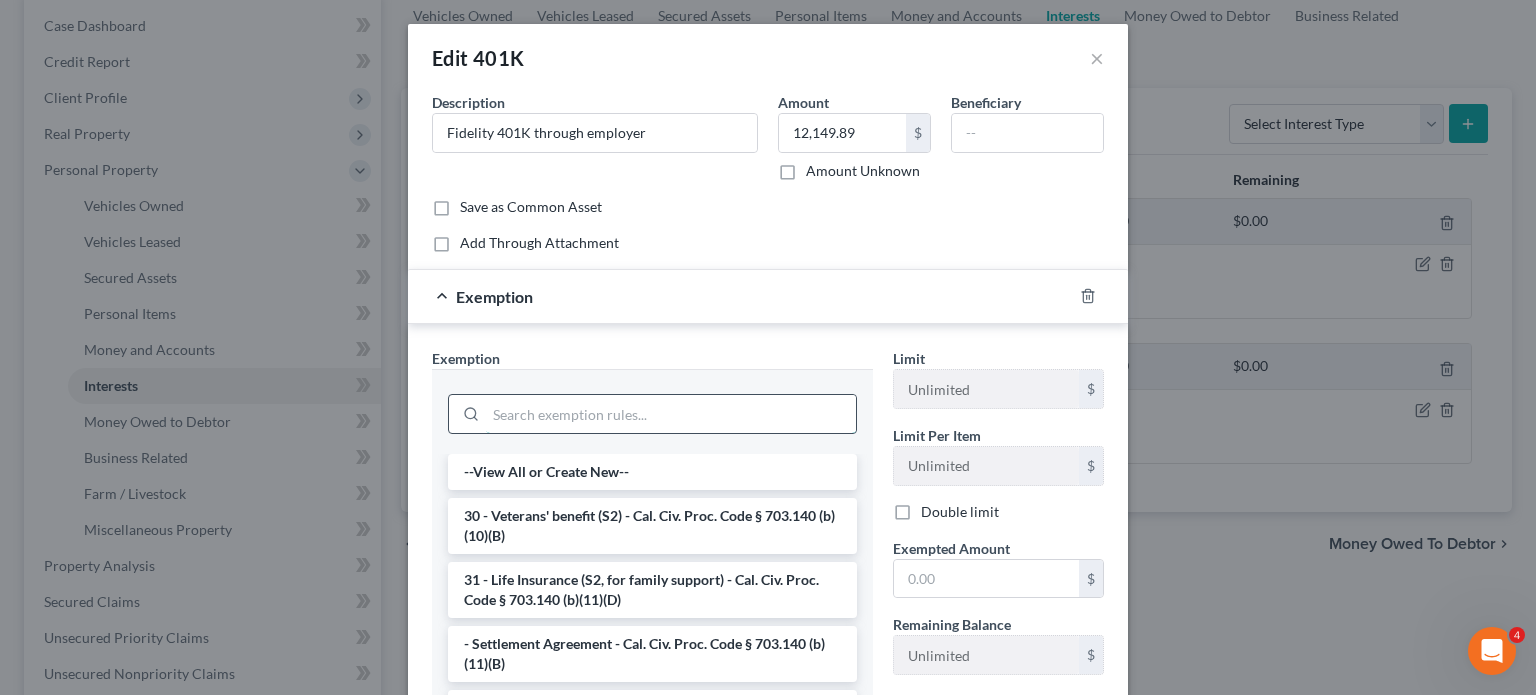 click at bounding box center (671, 414) 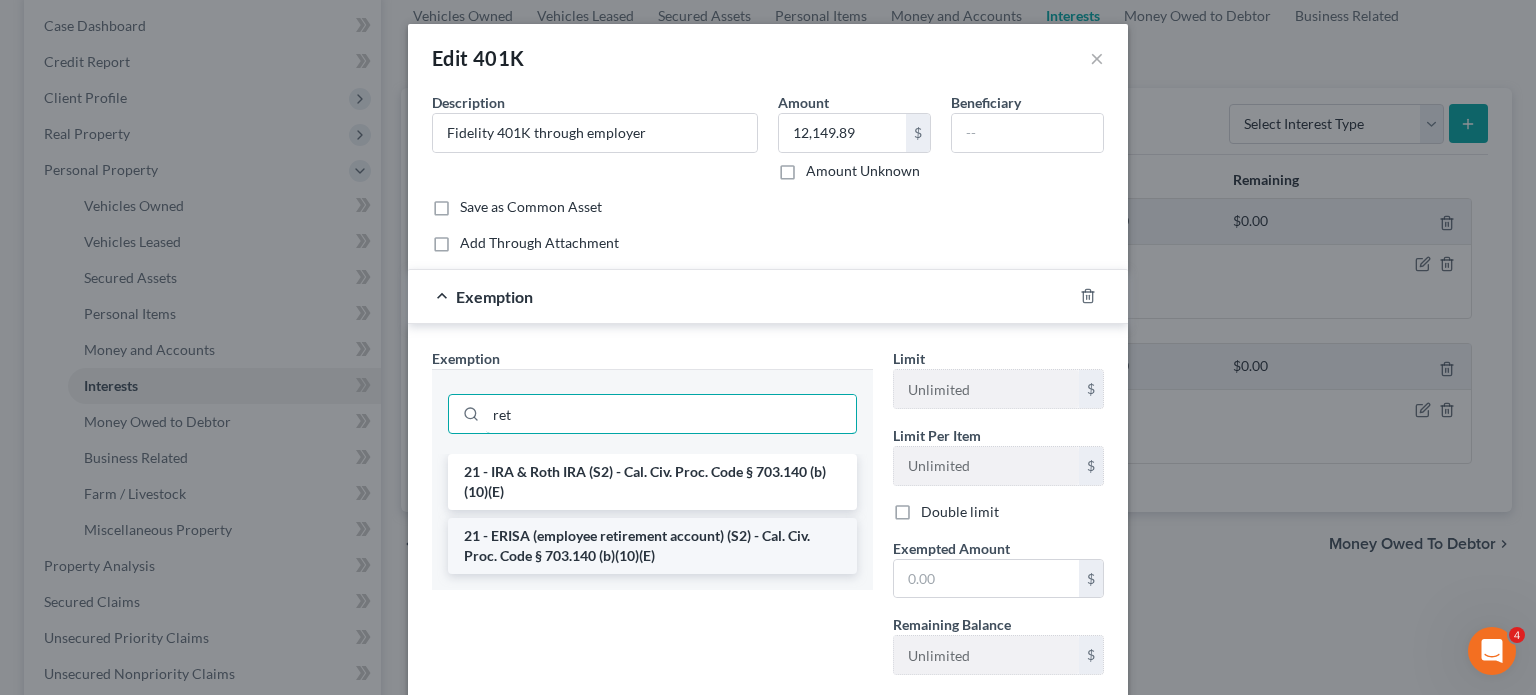 type on "ret" 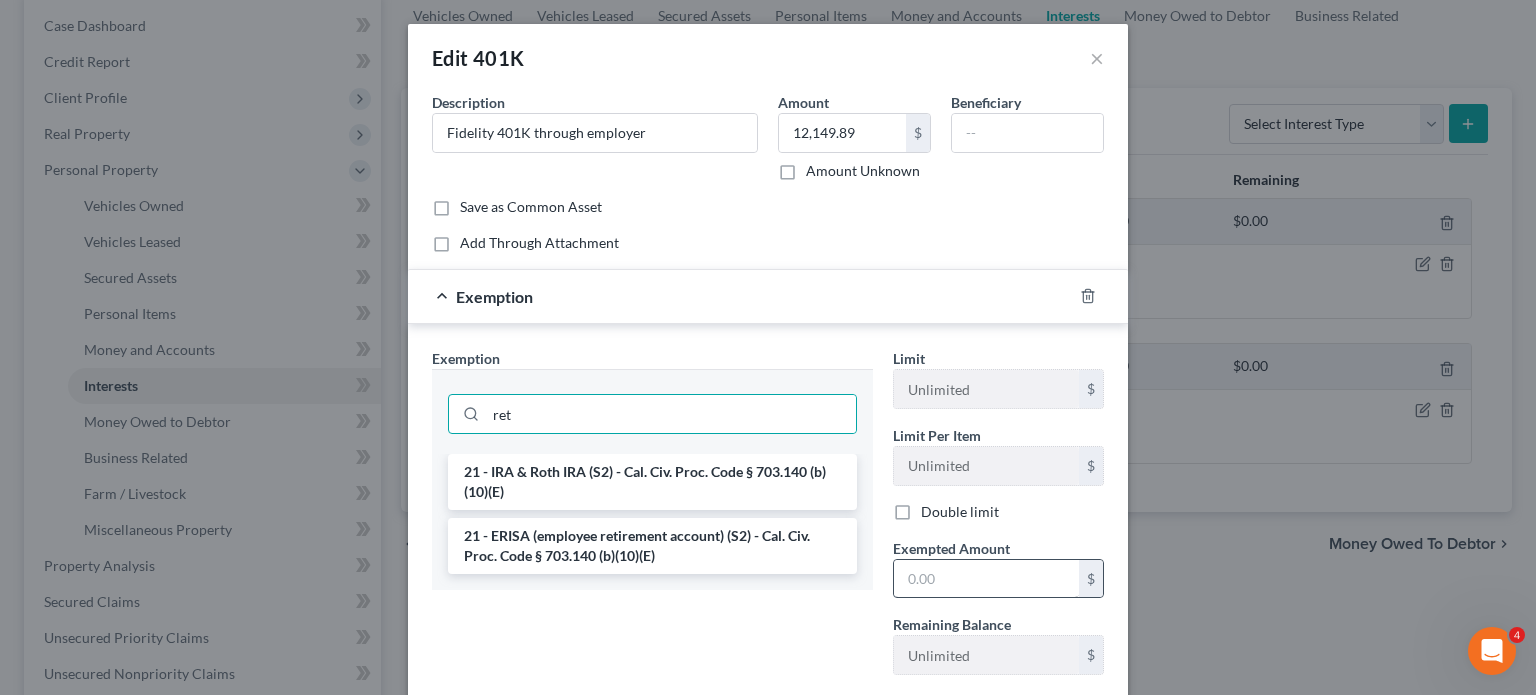 drag, startPoint x: 597, startPoint y: 551, endPoint x: 937, endPoint y: 565, distance: 340.28812 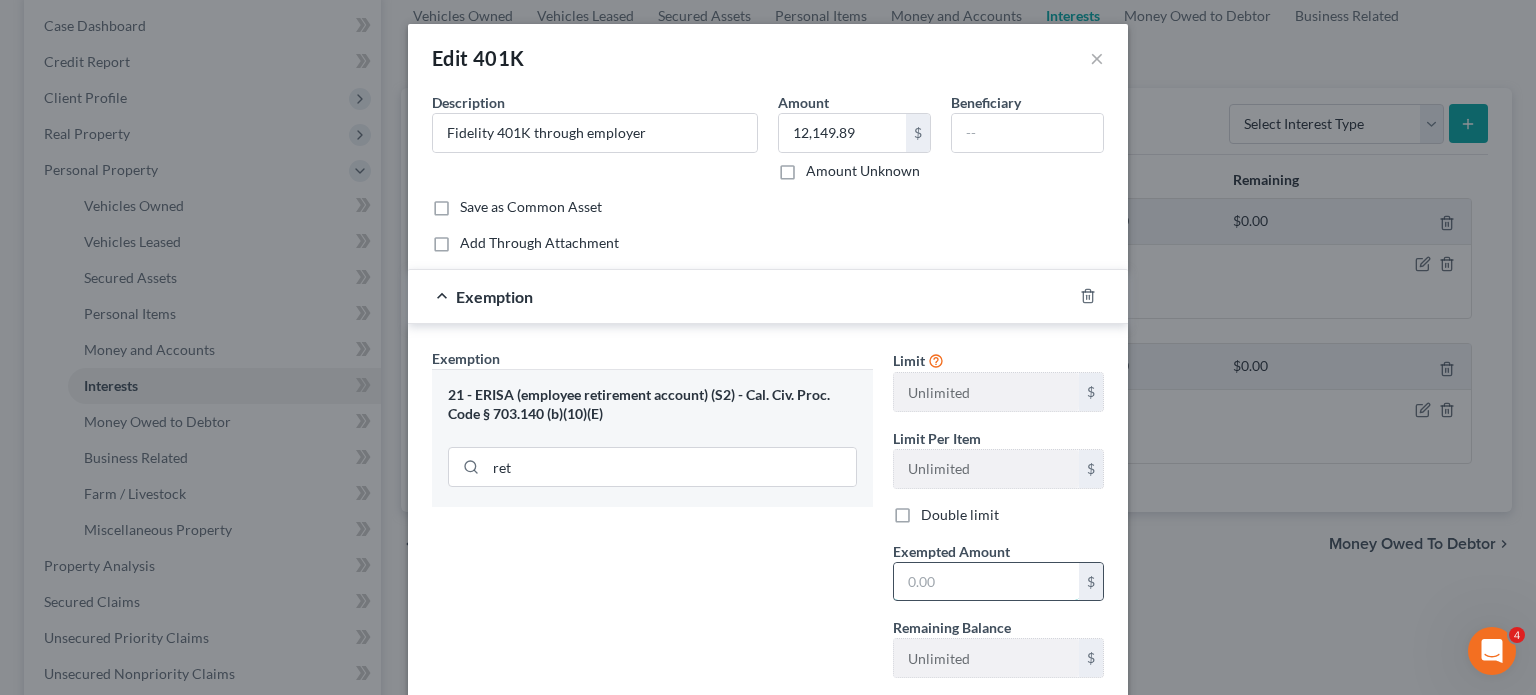 click at bounding box center (986, 582) 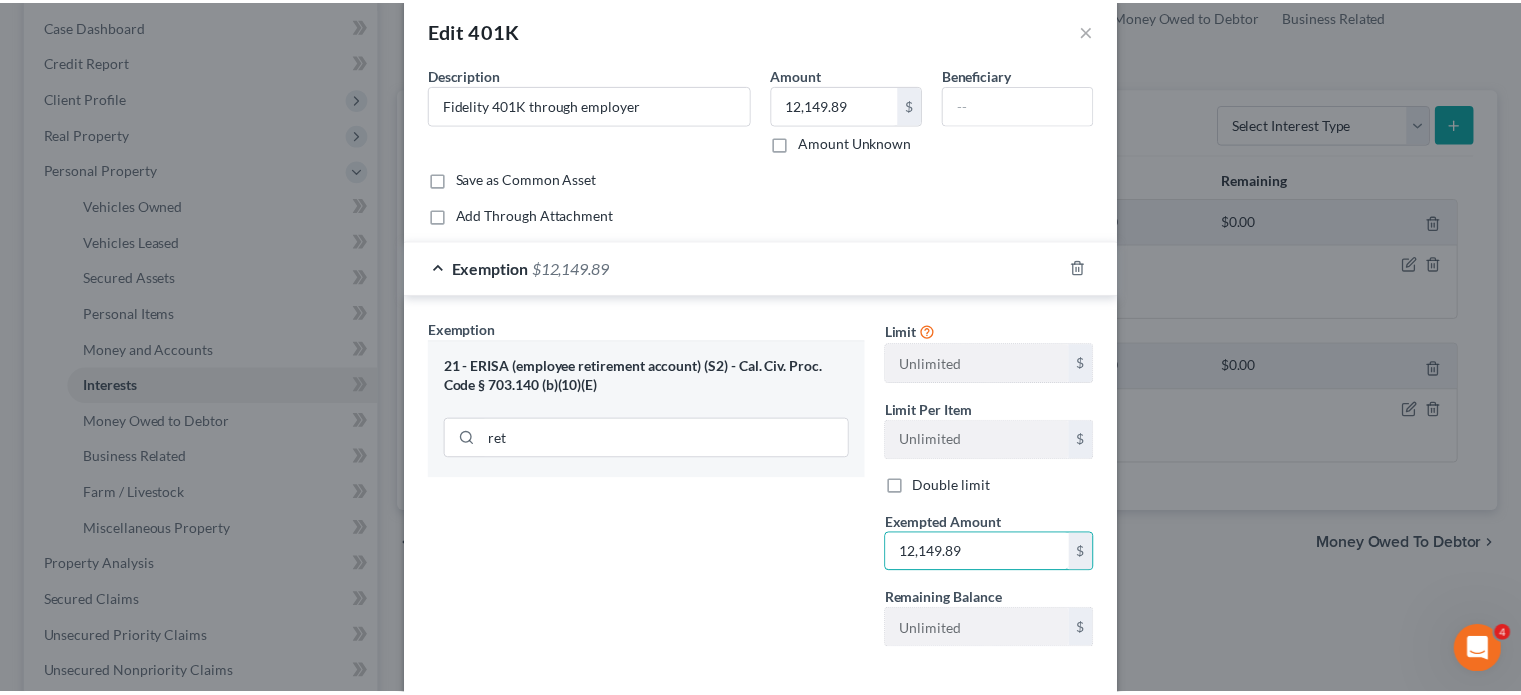 scroll, scrollTop: 123, scrollLeft: 0, axis: vertical 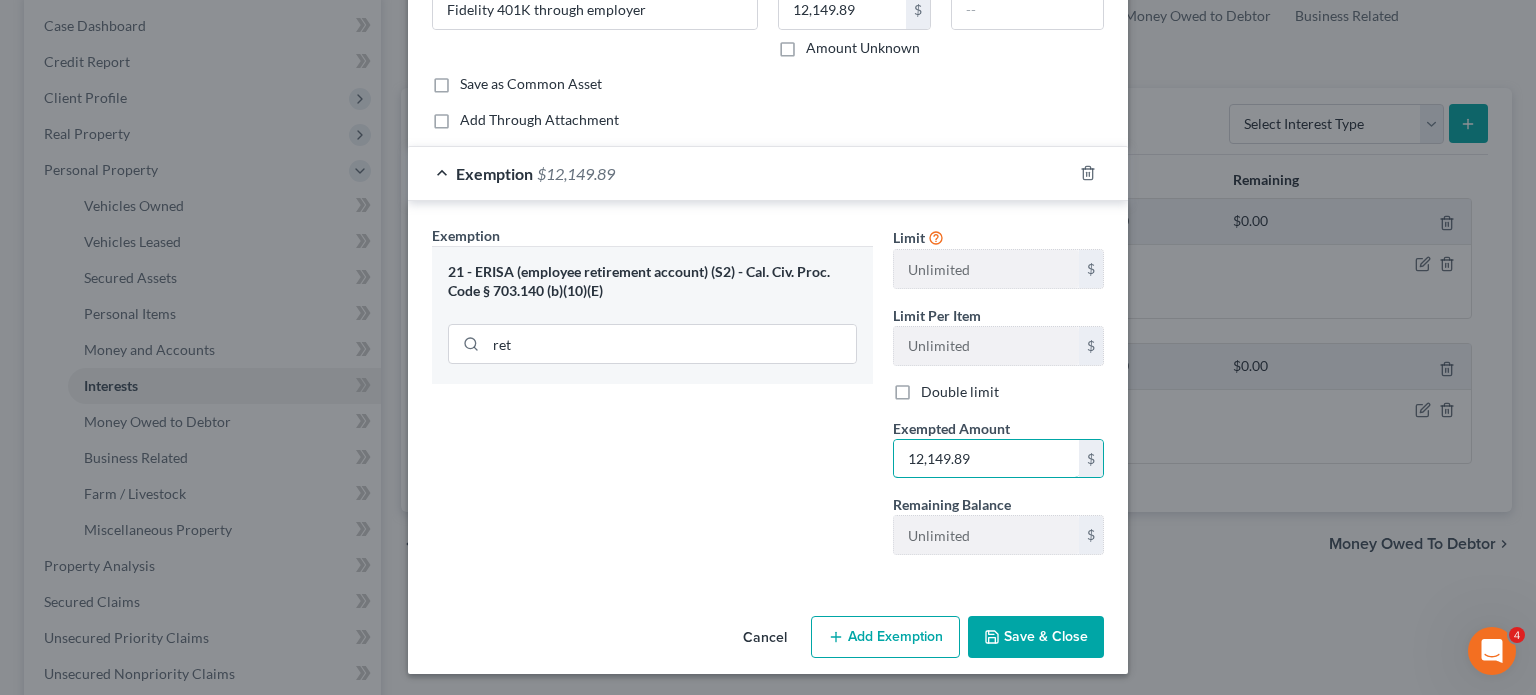 type on "12,149.89" 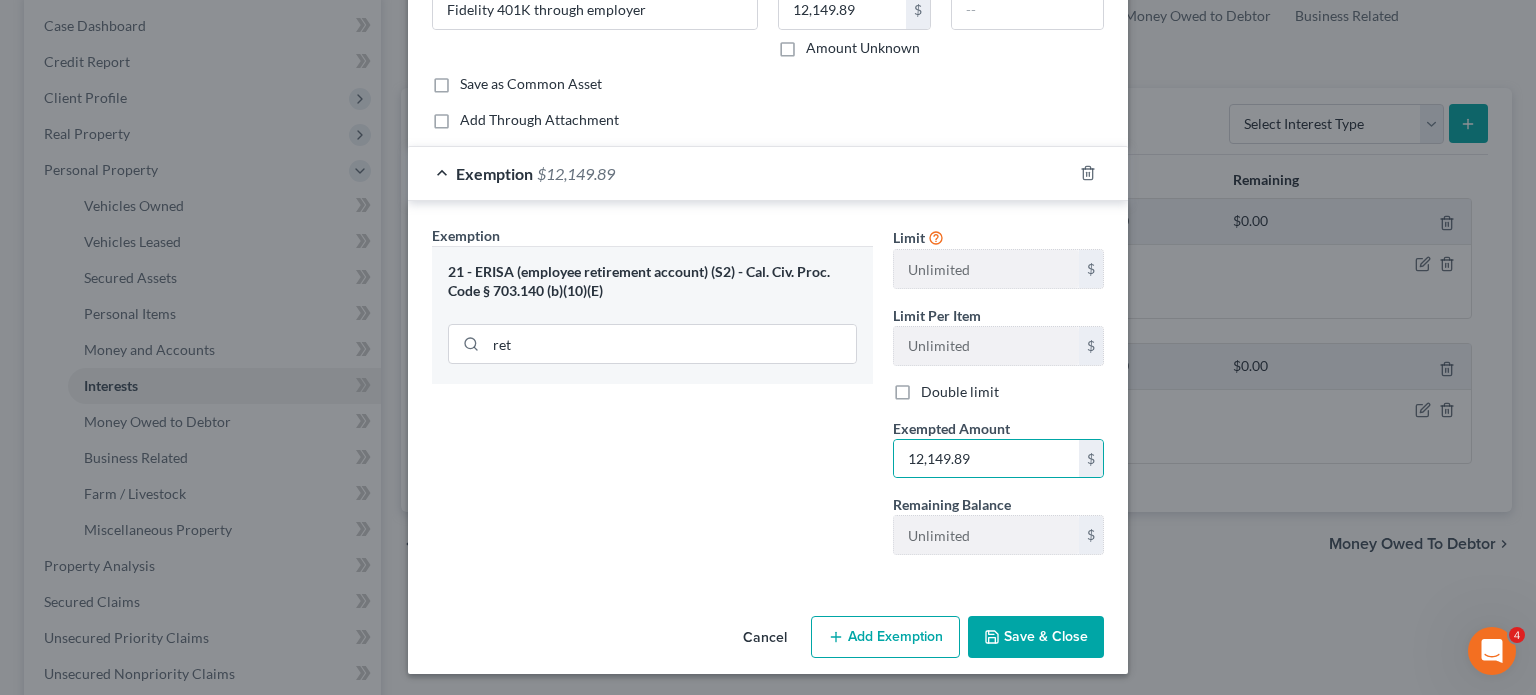click on "Save & Close" at bounding box center [1036, 637] 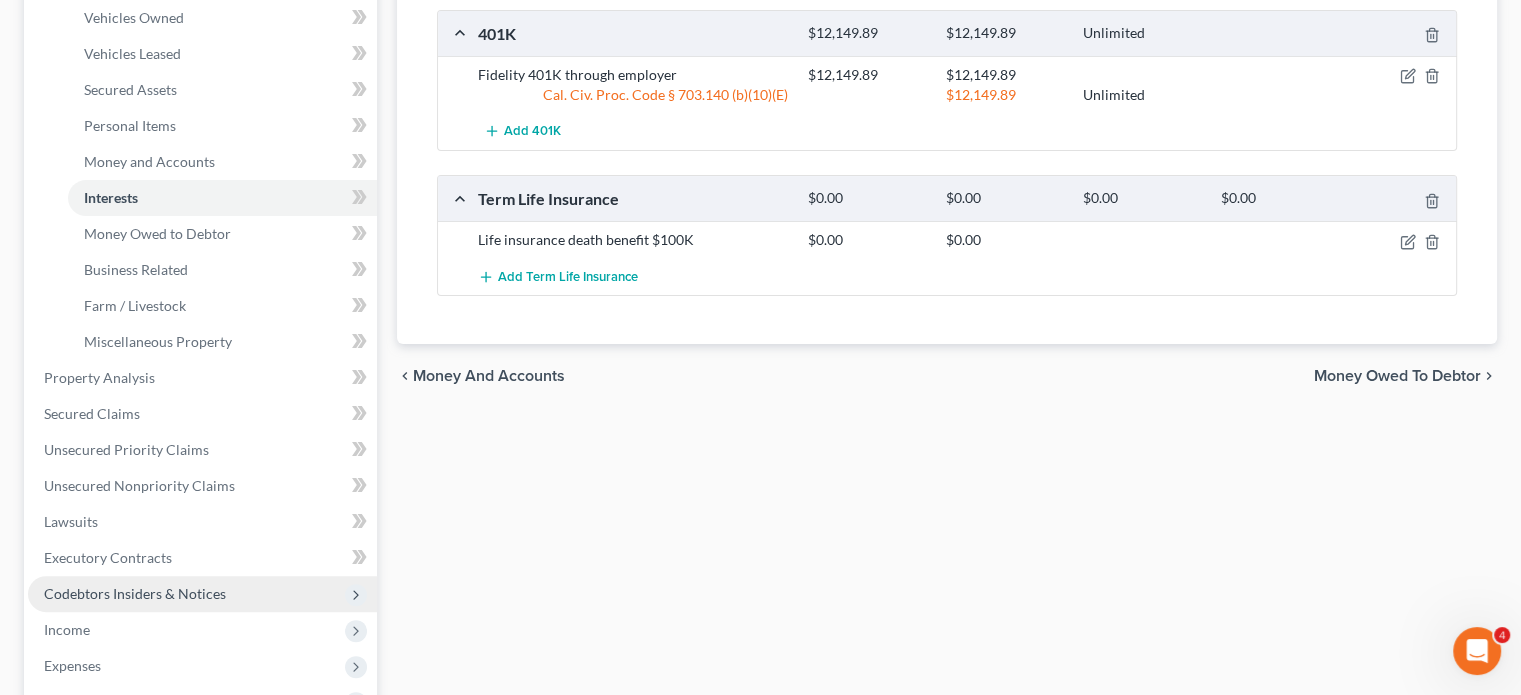 scroll, scrollTop: 400, scrollLeft: 0, axis: vertical 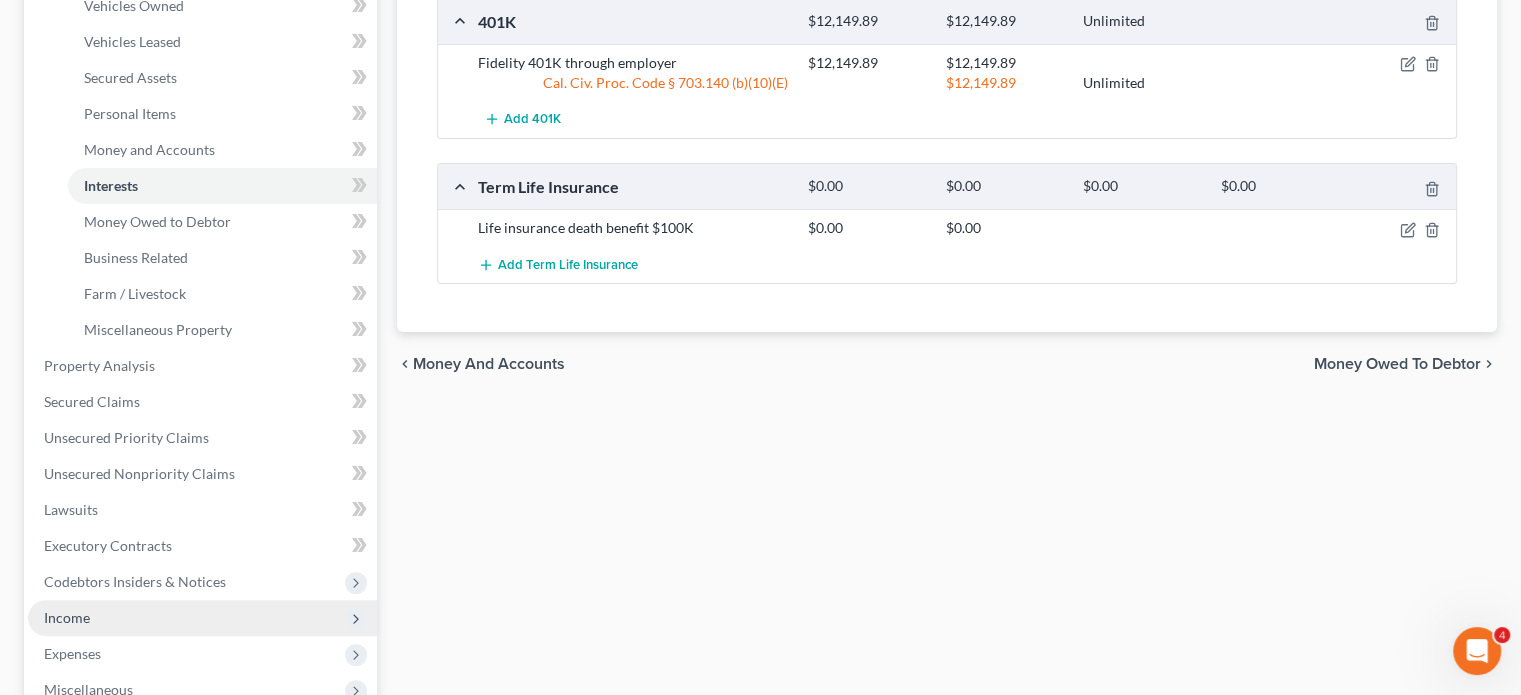 click on "Income" at bounding box center (202, 618) 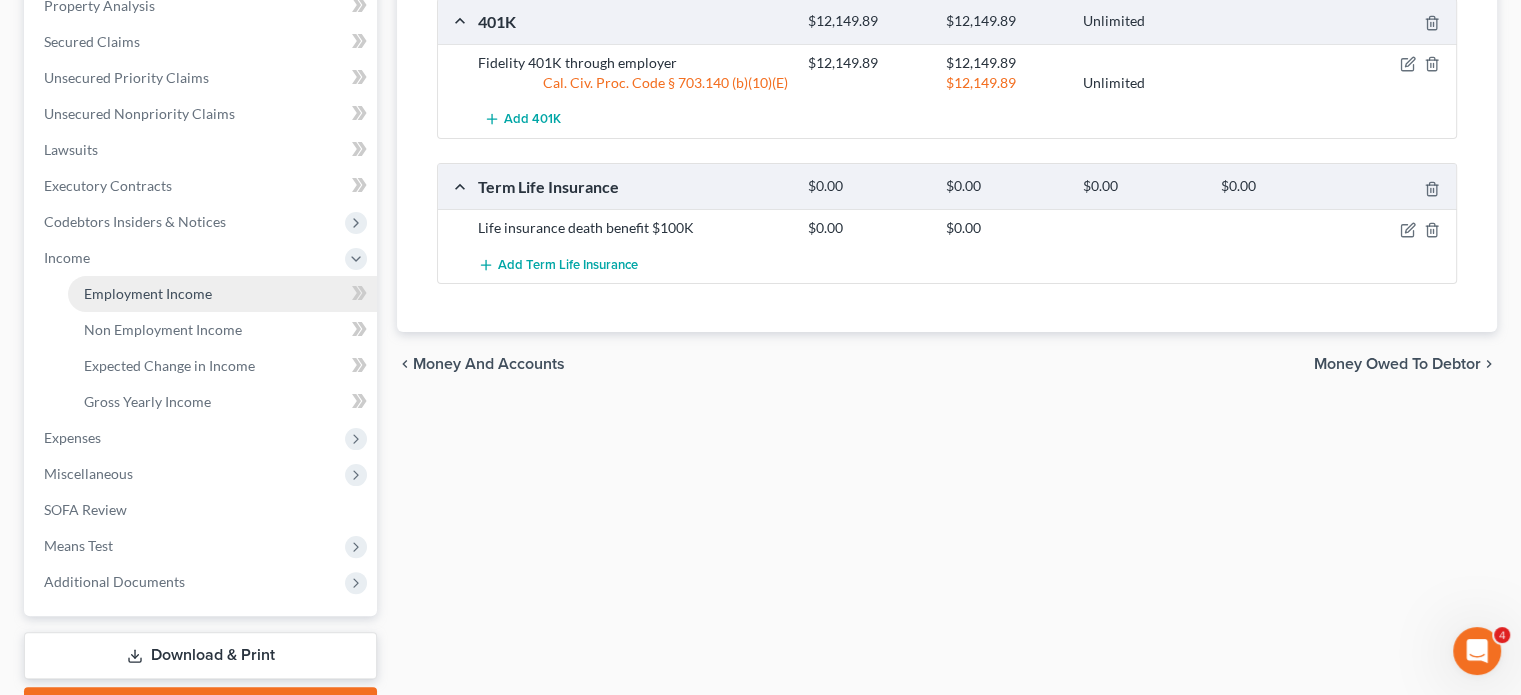 click on "Employment Income" at bounding box center [148, 293] 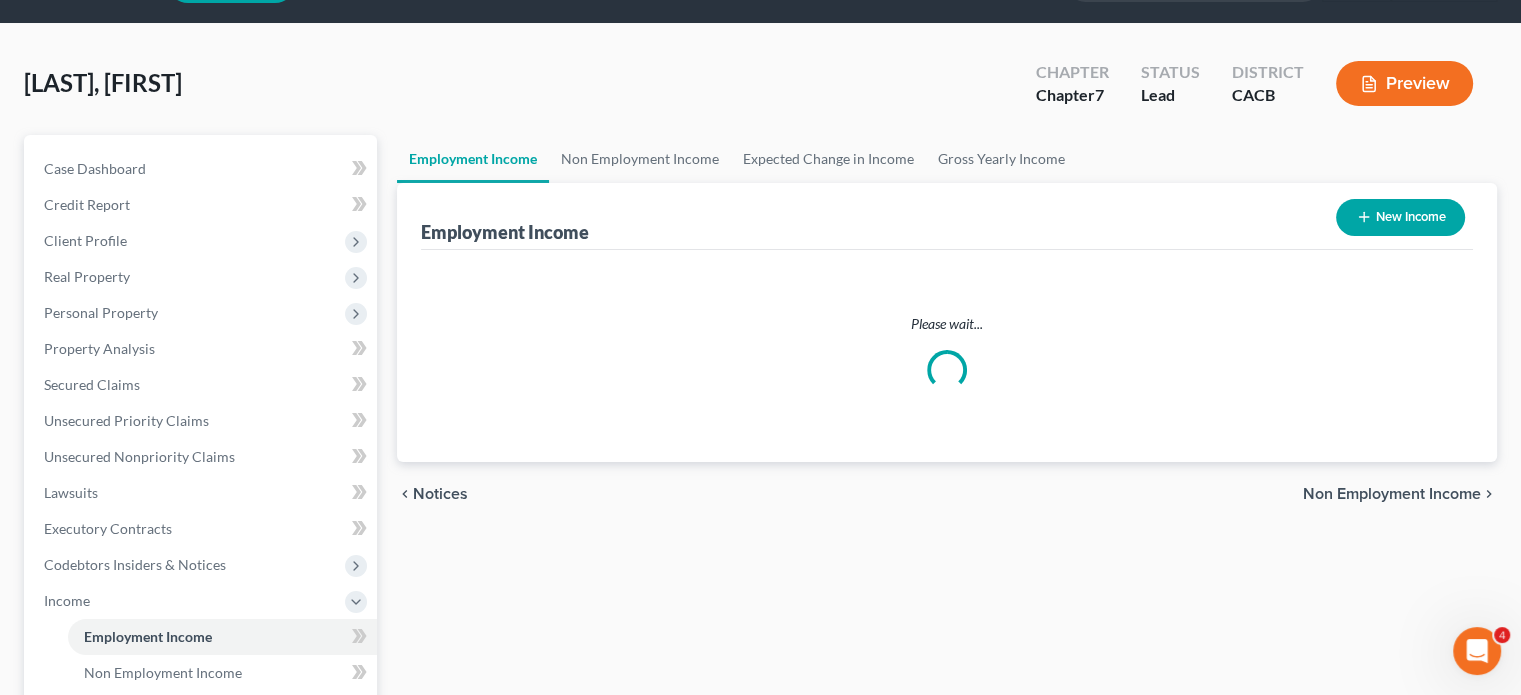 scroll, scrollTop: 0, scrollLeft: 0, axis: both 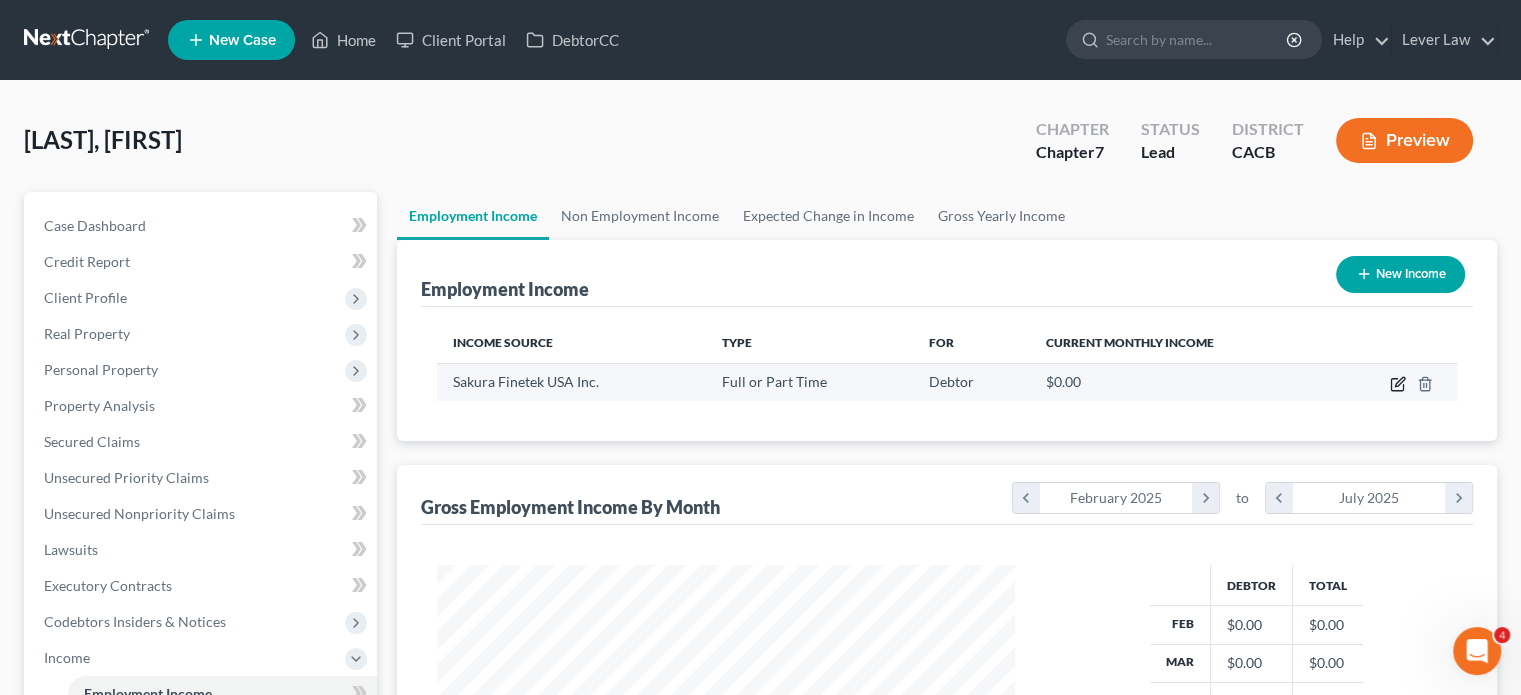 click 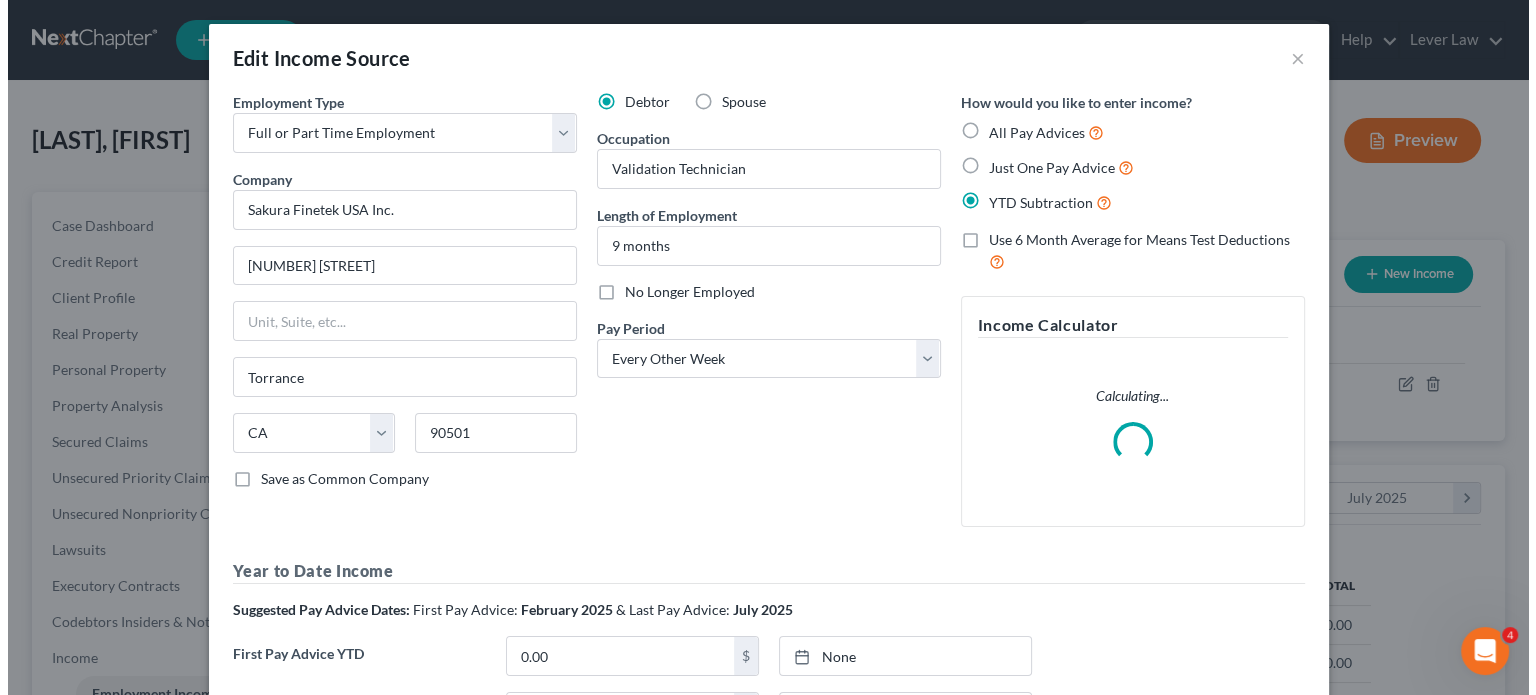 scroll, scrollTop: 999643, scrollLeft: 999375, axis: both 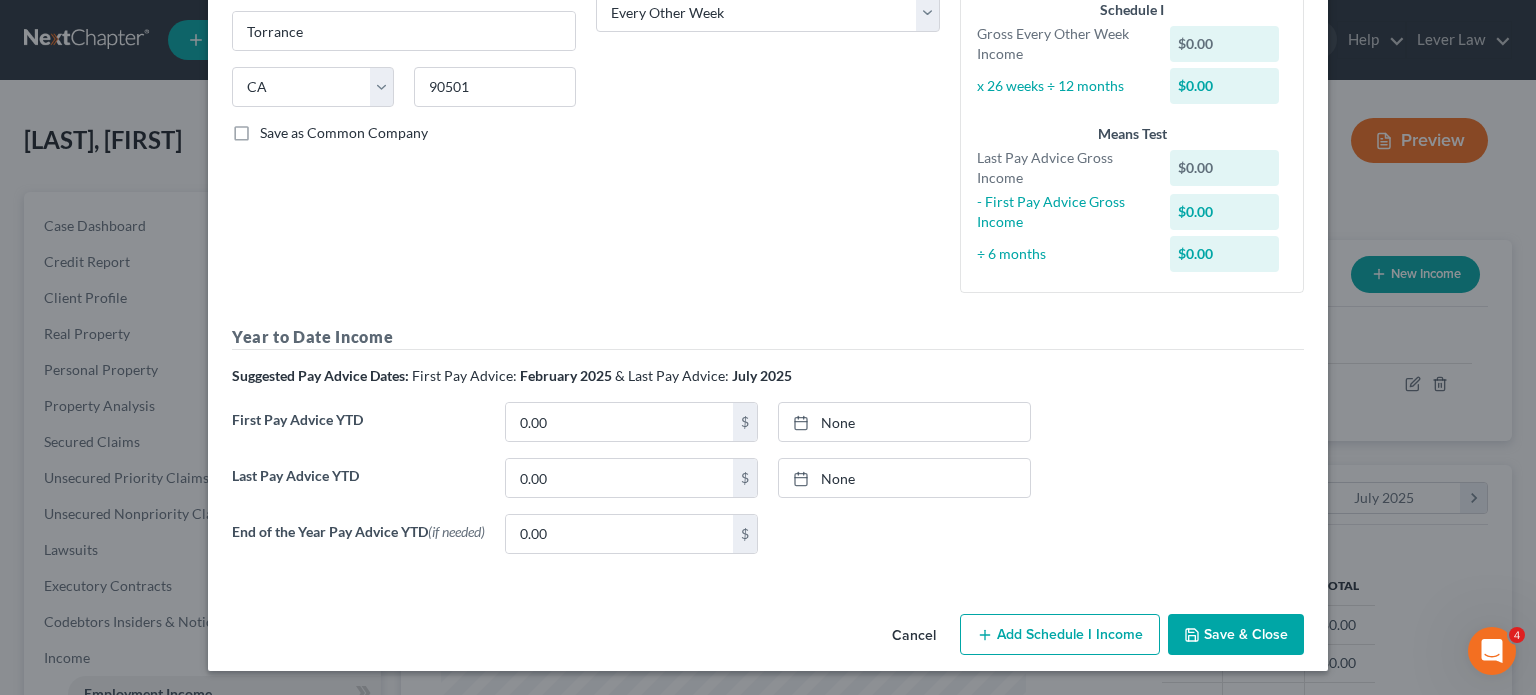 drag, startPoint x: 1215, startPoint y: 629, endPoint x: 1144, endPoint y: 618, distance: 71.84706 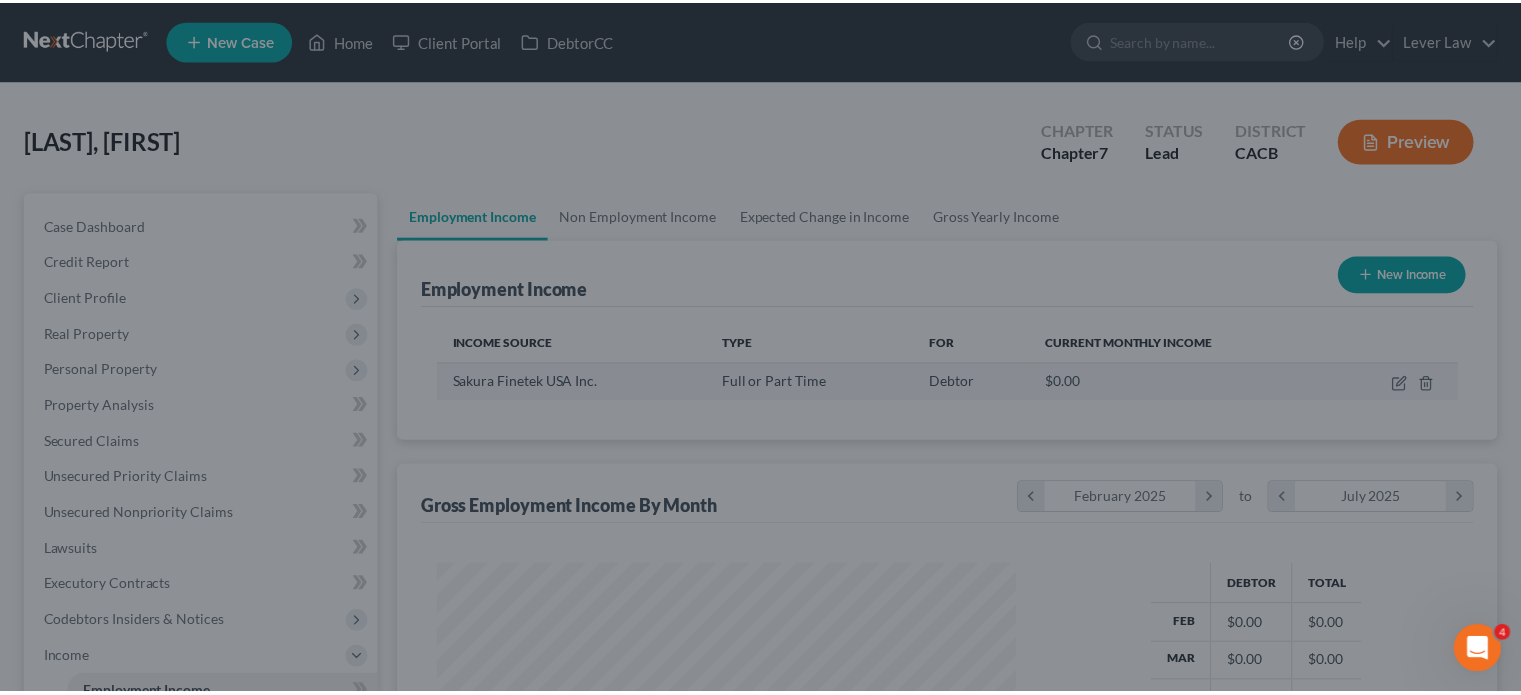 scroll, scrollTop: 356, scrollLeft: 617, axis: both 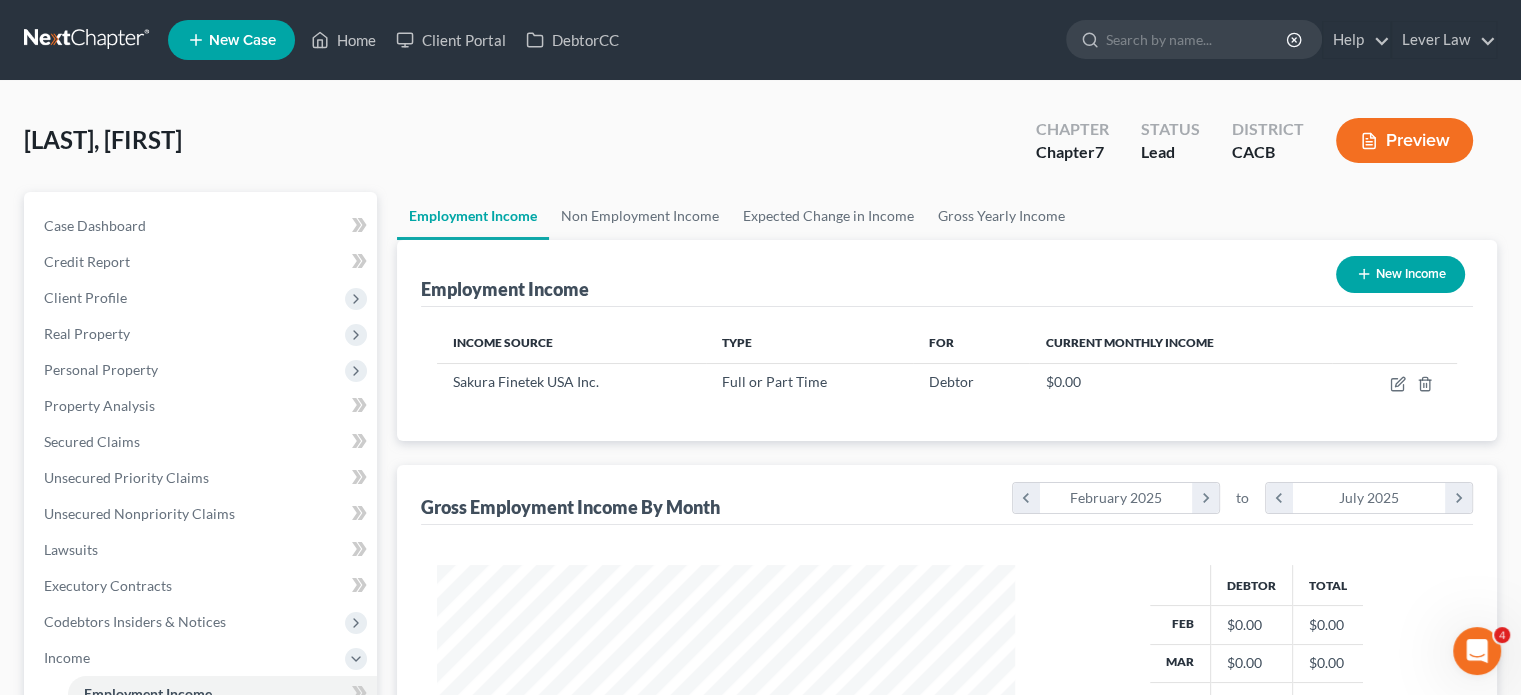 click on "New Income" at bounding box center (1400, 274) 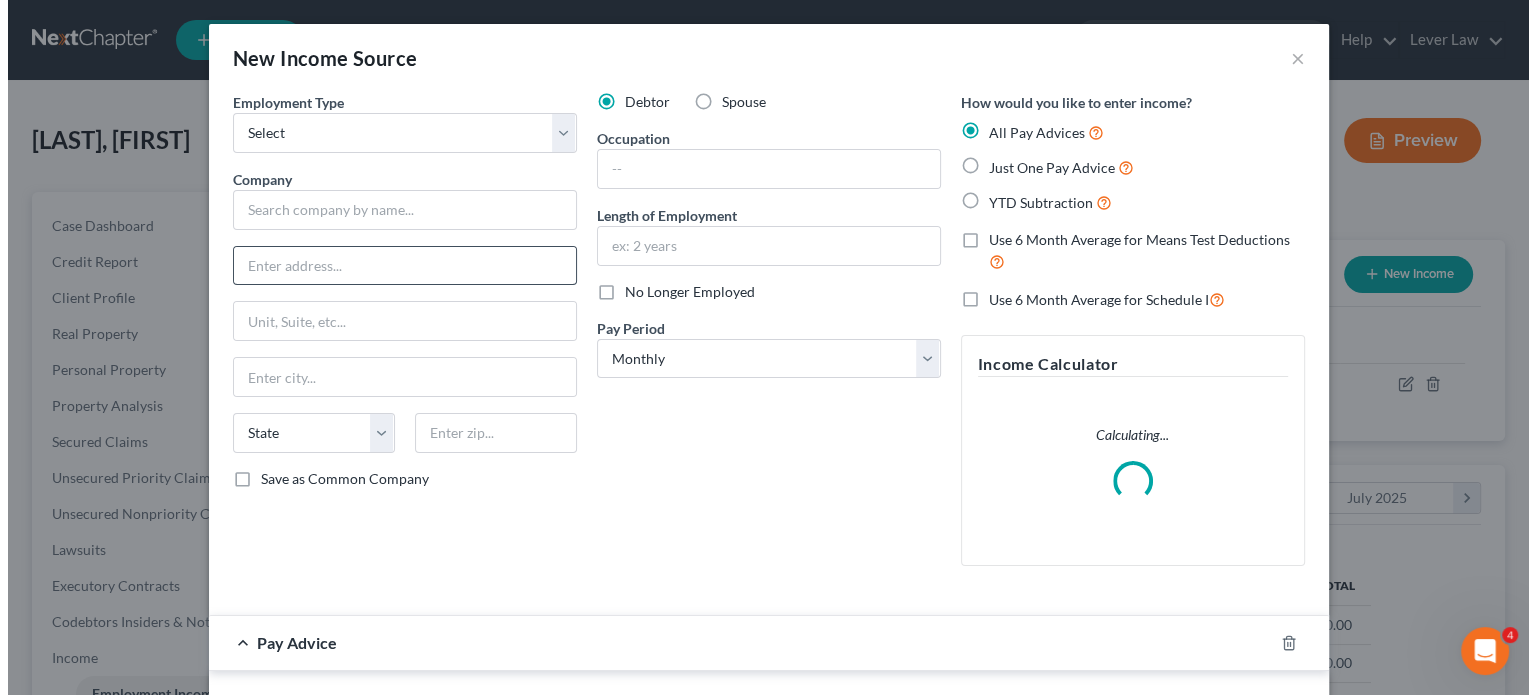 scroll, scrollTop: 999643, scrollLeft: 999375, axis: both 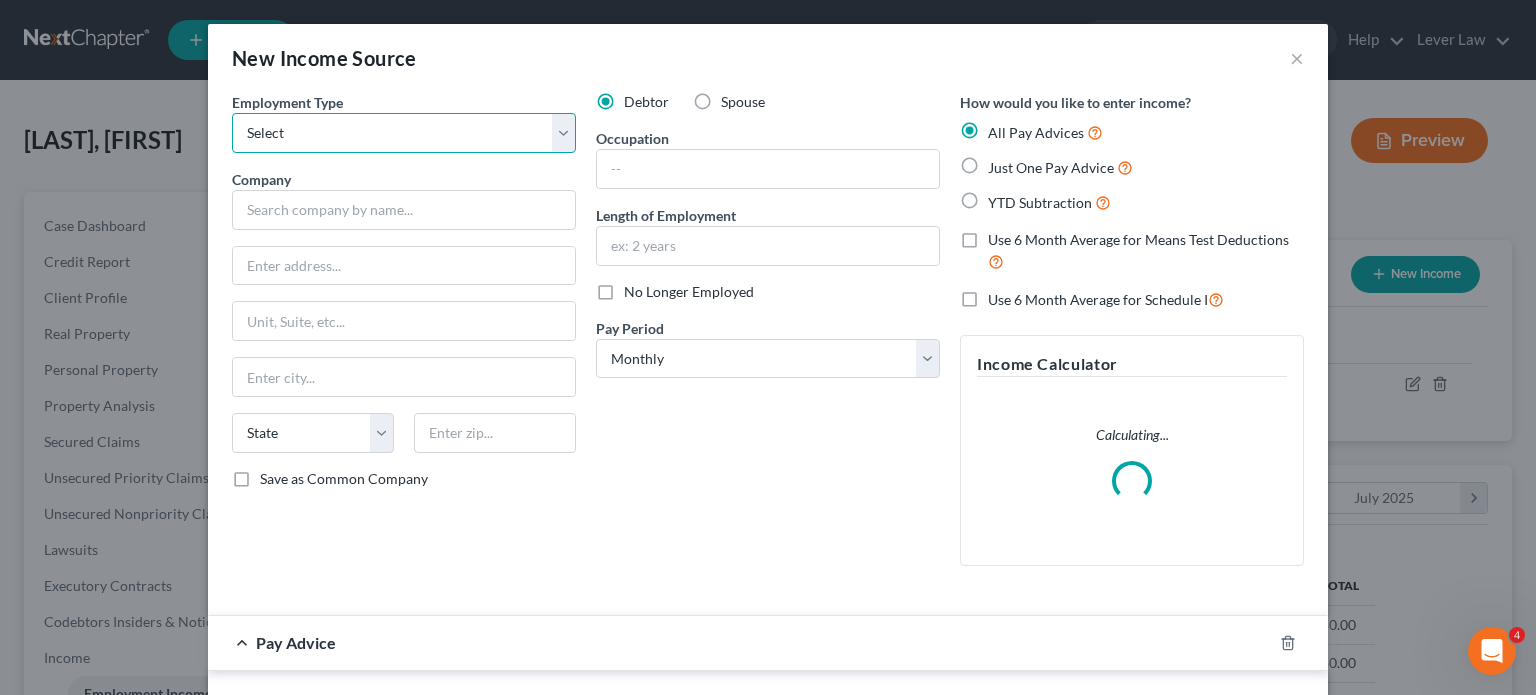 click on "Select Full or Part Time Employment Self Employment" at bounding box center (404, 133) 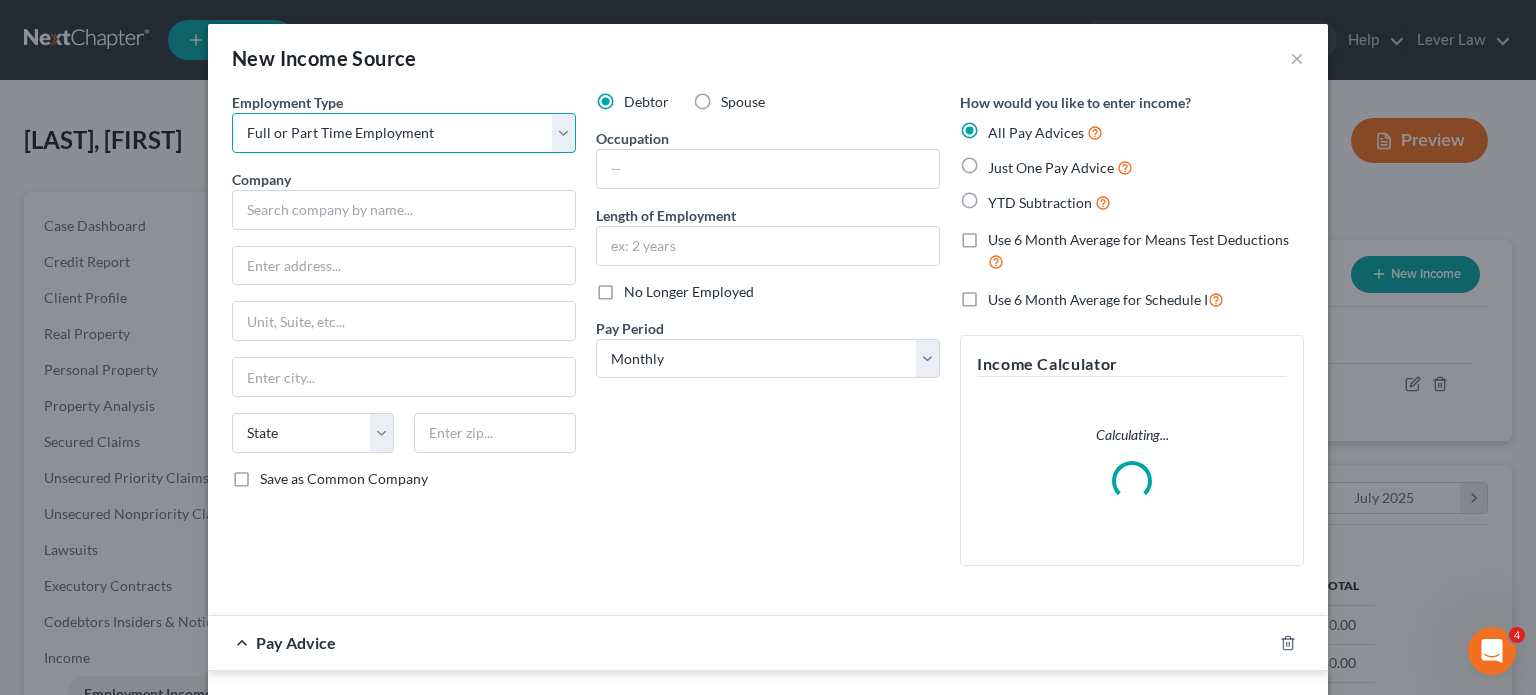 click on "Select Full or Part Time Employment Self Employment" at bounding box center (404, 133) 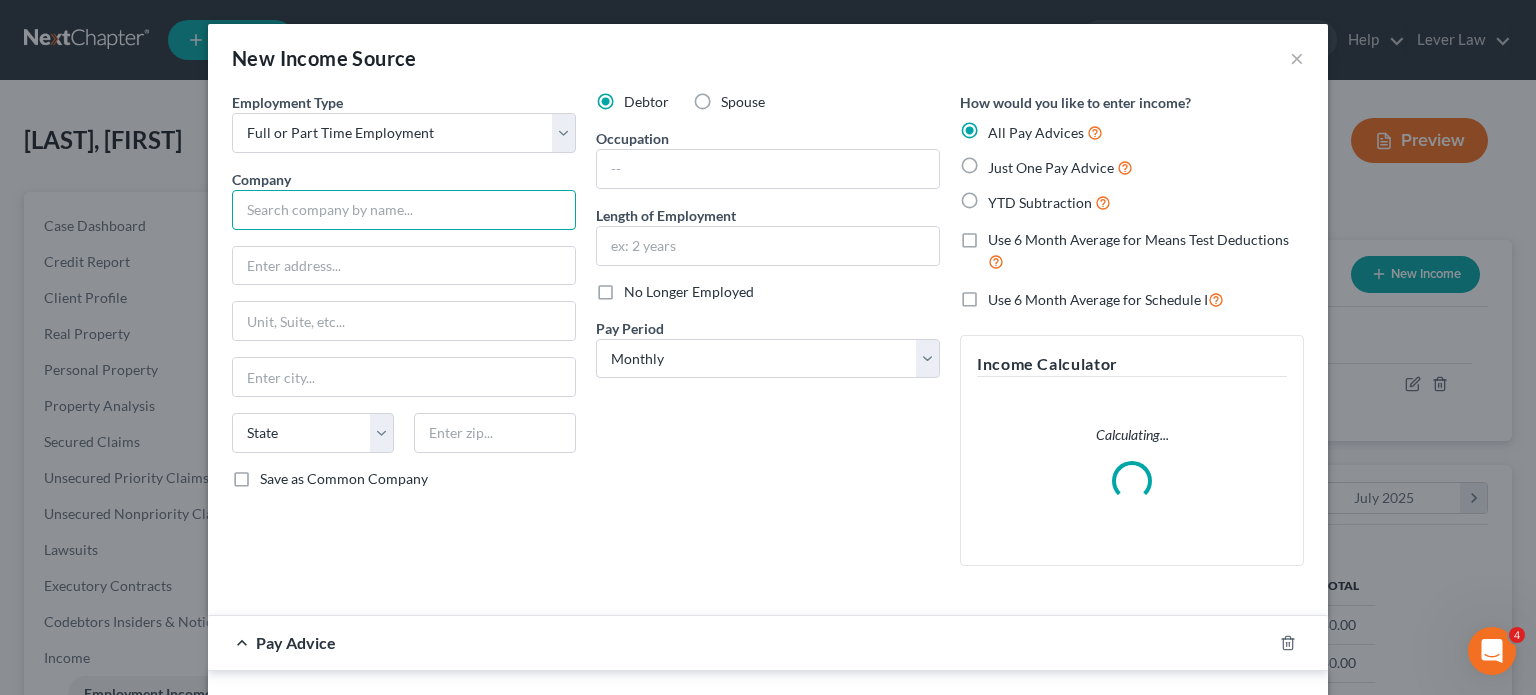 click at bounding box center [404, 210] 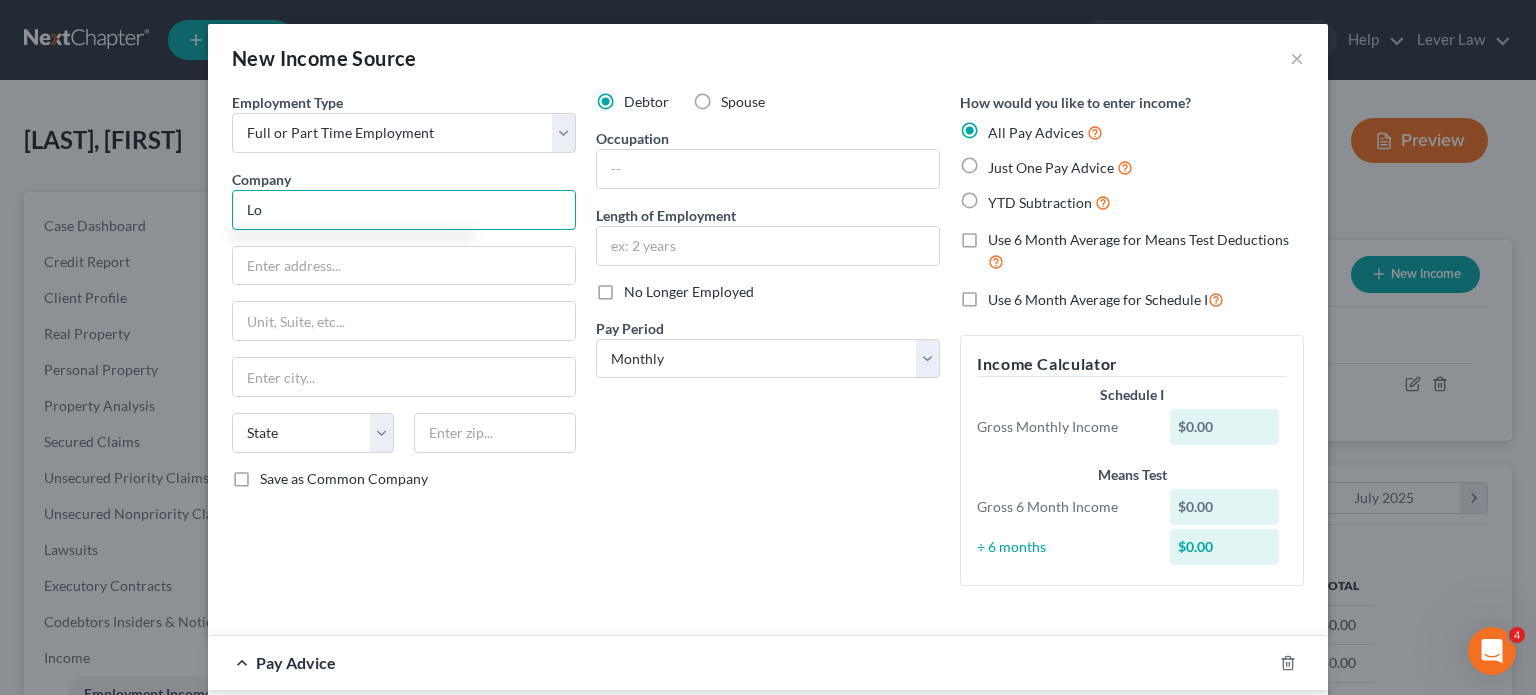 type on "L" 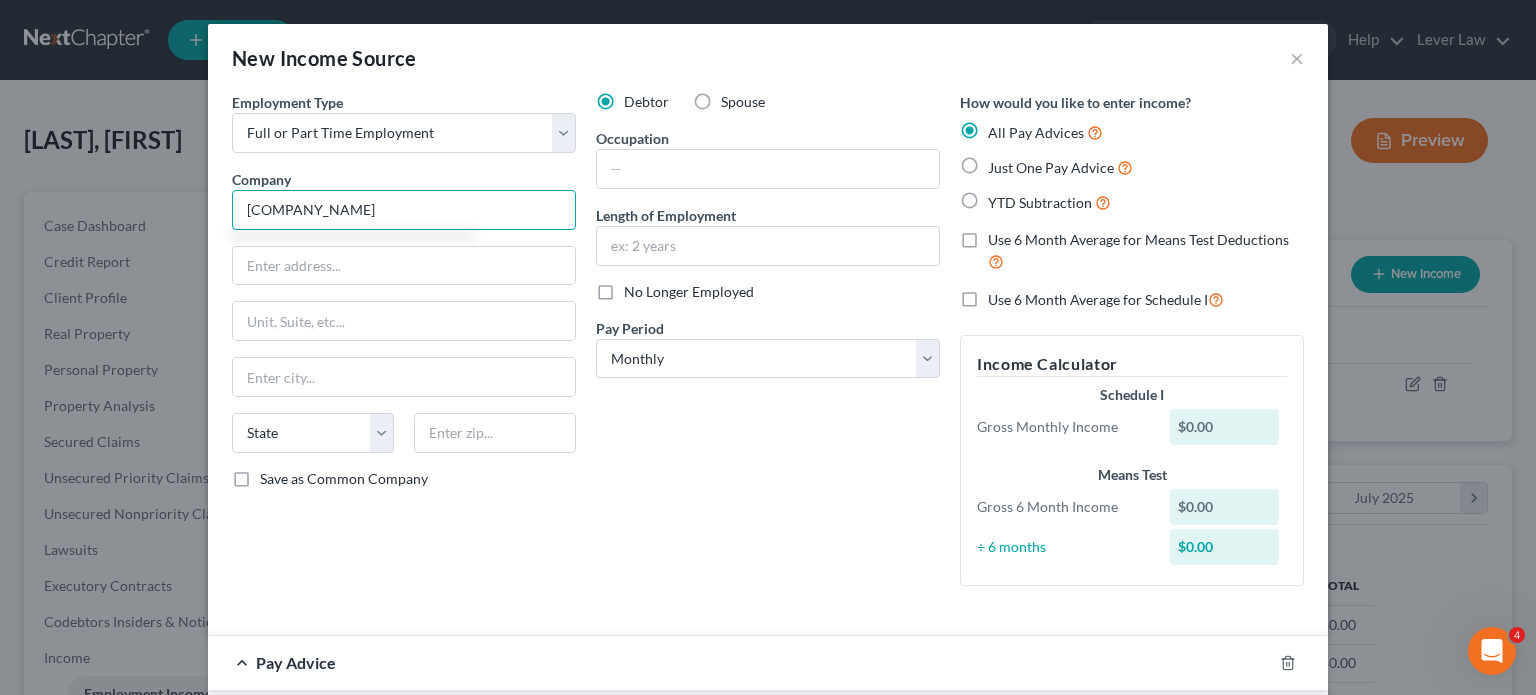 type on "[COMPANY_NAME]" 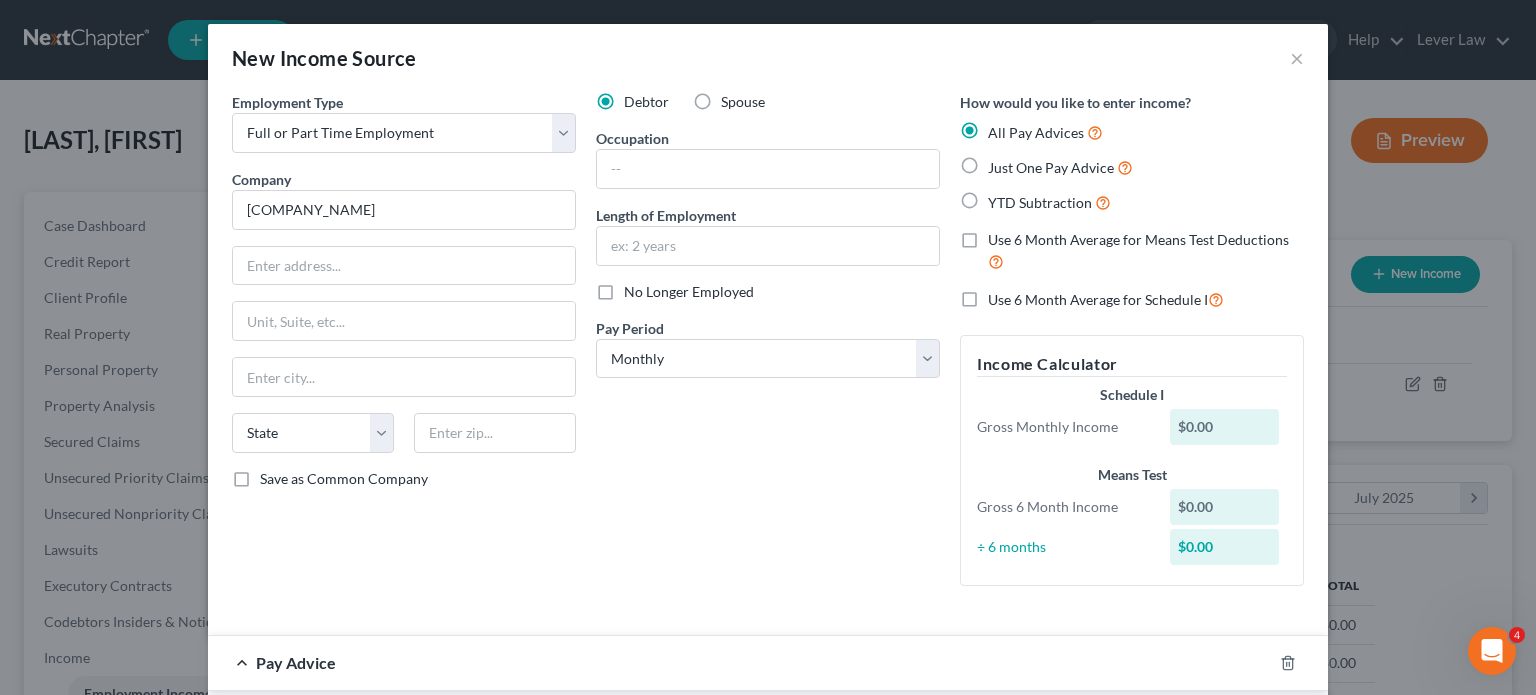 click on "No Longer Employed" at bounding box center [689, 291] 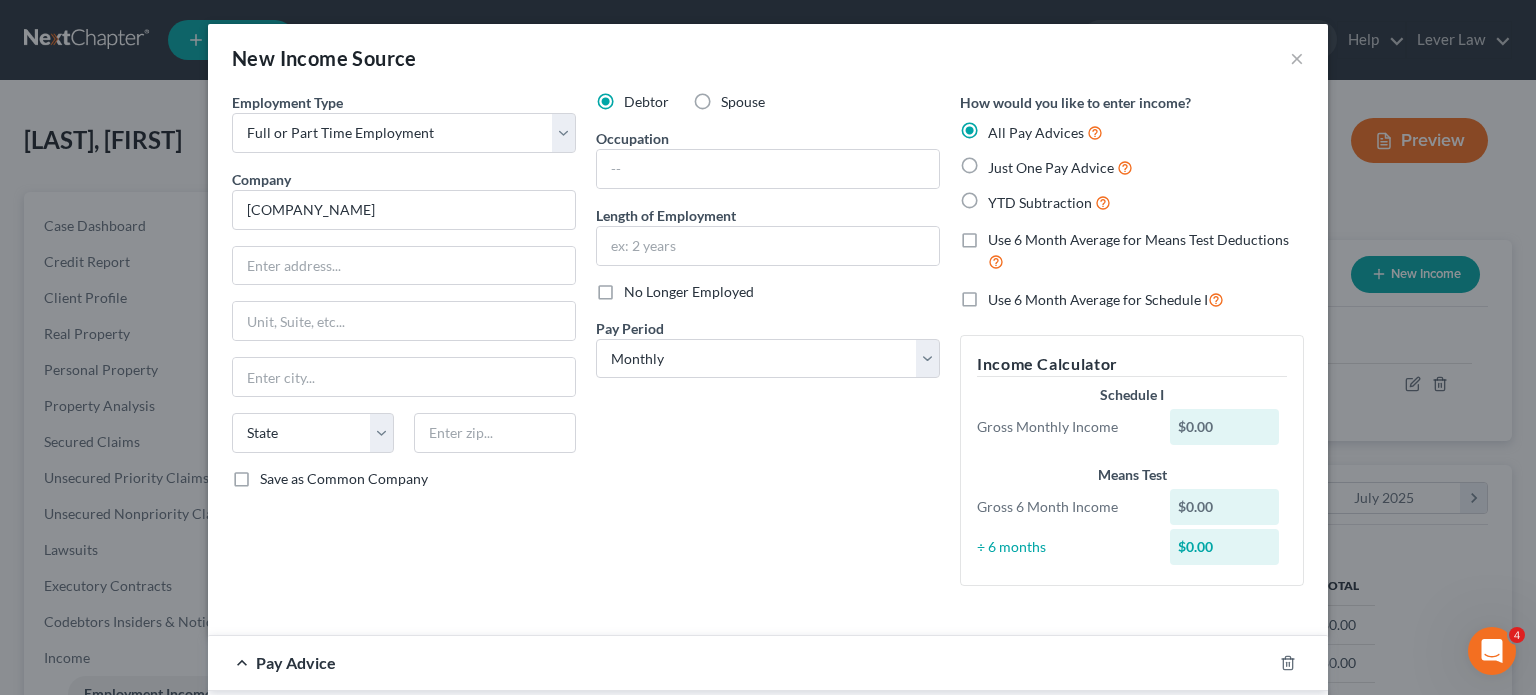 click on "No Longer Employed" at bounding box center (638, 288) 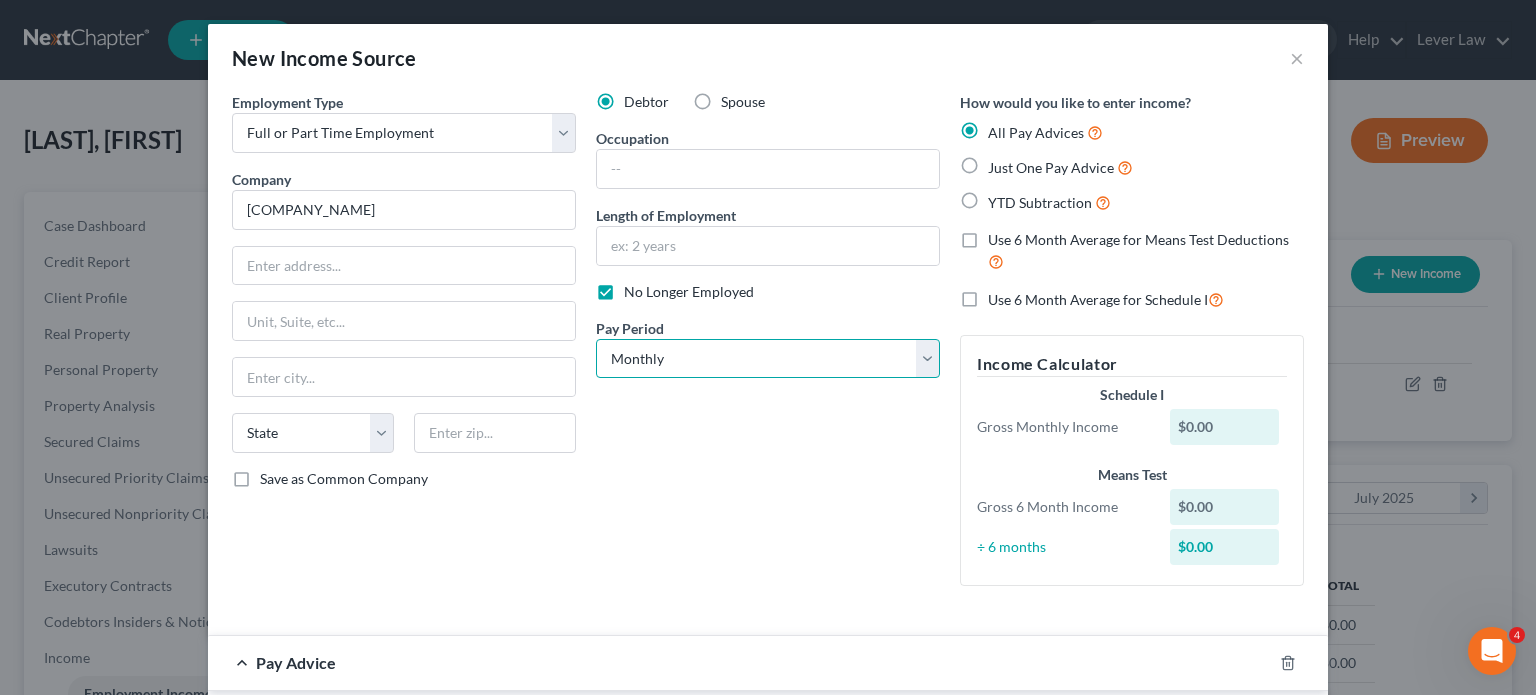 click on "Select Monthly Twice Monthly Every Other Week Weekly" at bounding box center (768, 359) 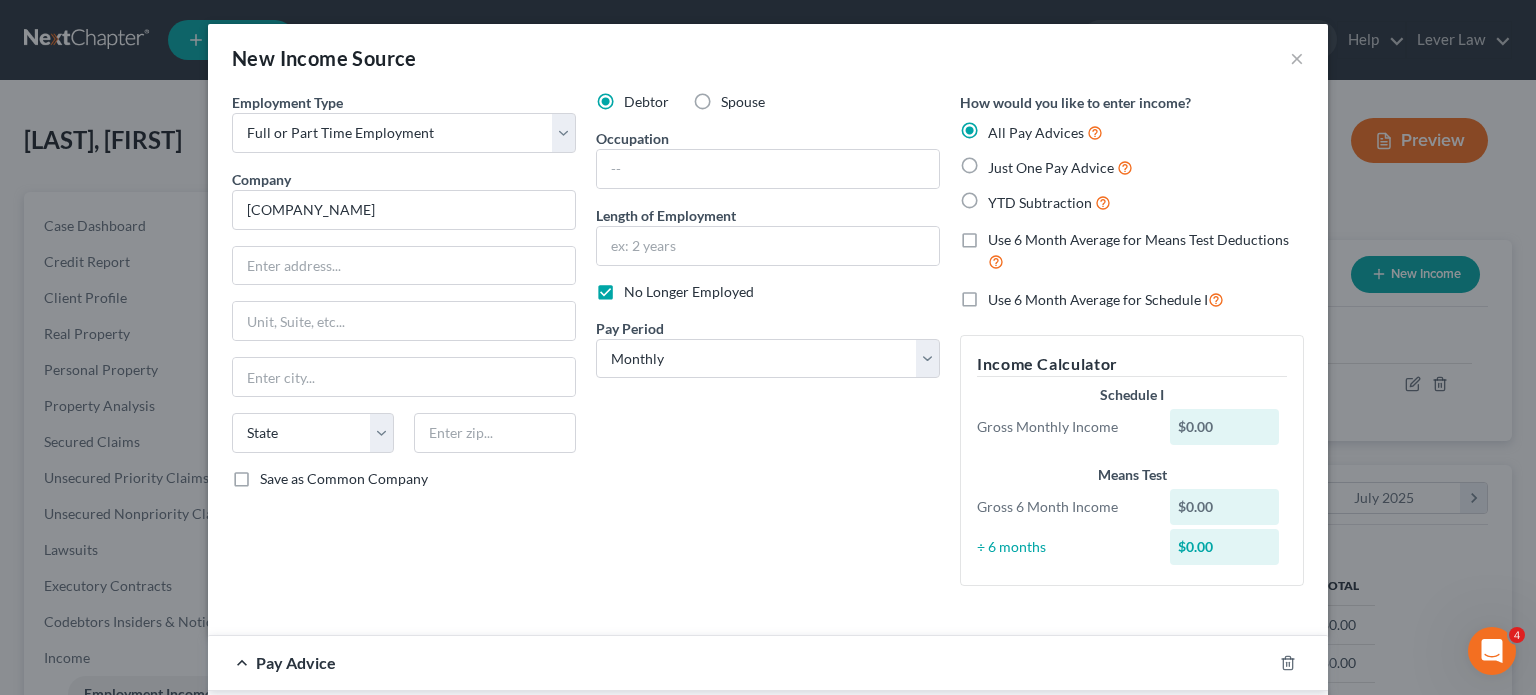 drag, startPoint x: 685, startPoint y: 509, endPoint x: 936, endPoint y: 253, distance: 358.52057 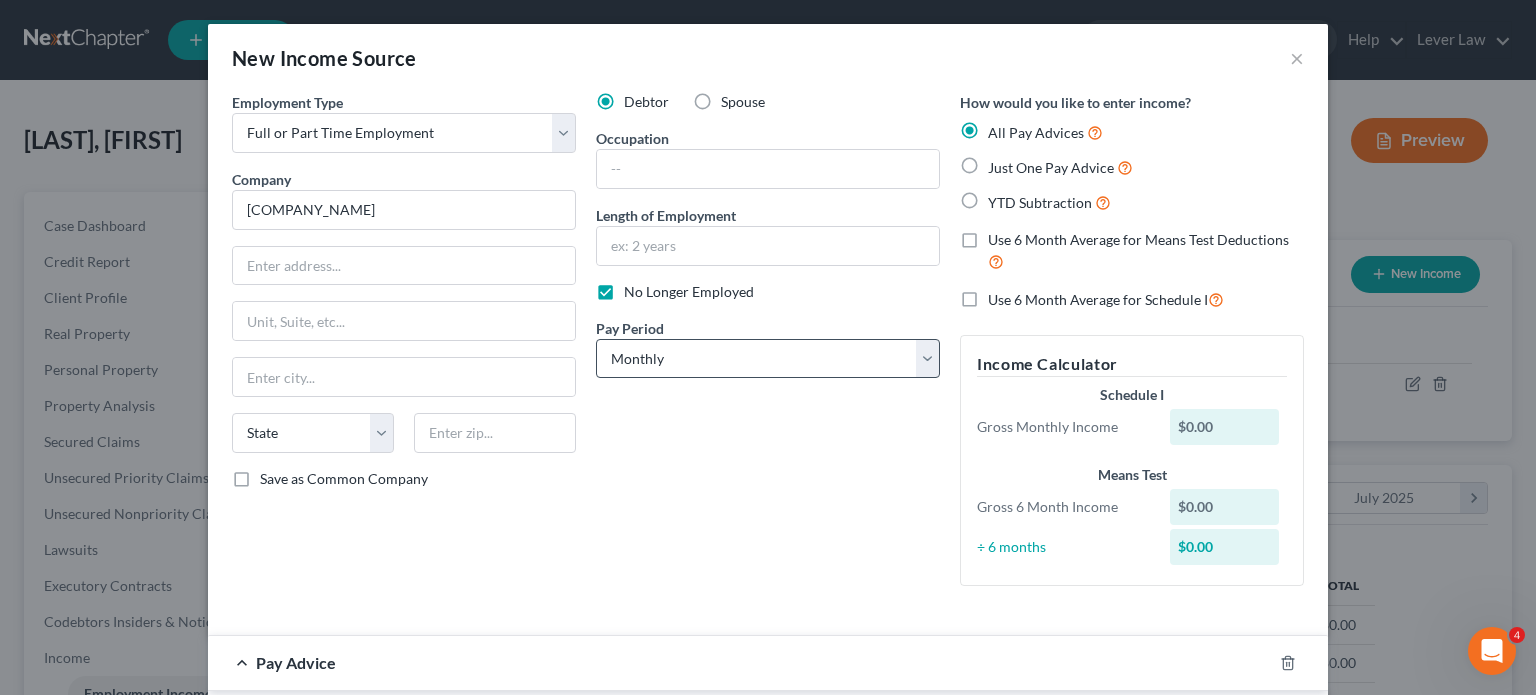 click on "YTD Subtraction" at bounding box center [1040, 202] 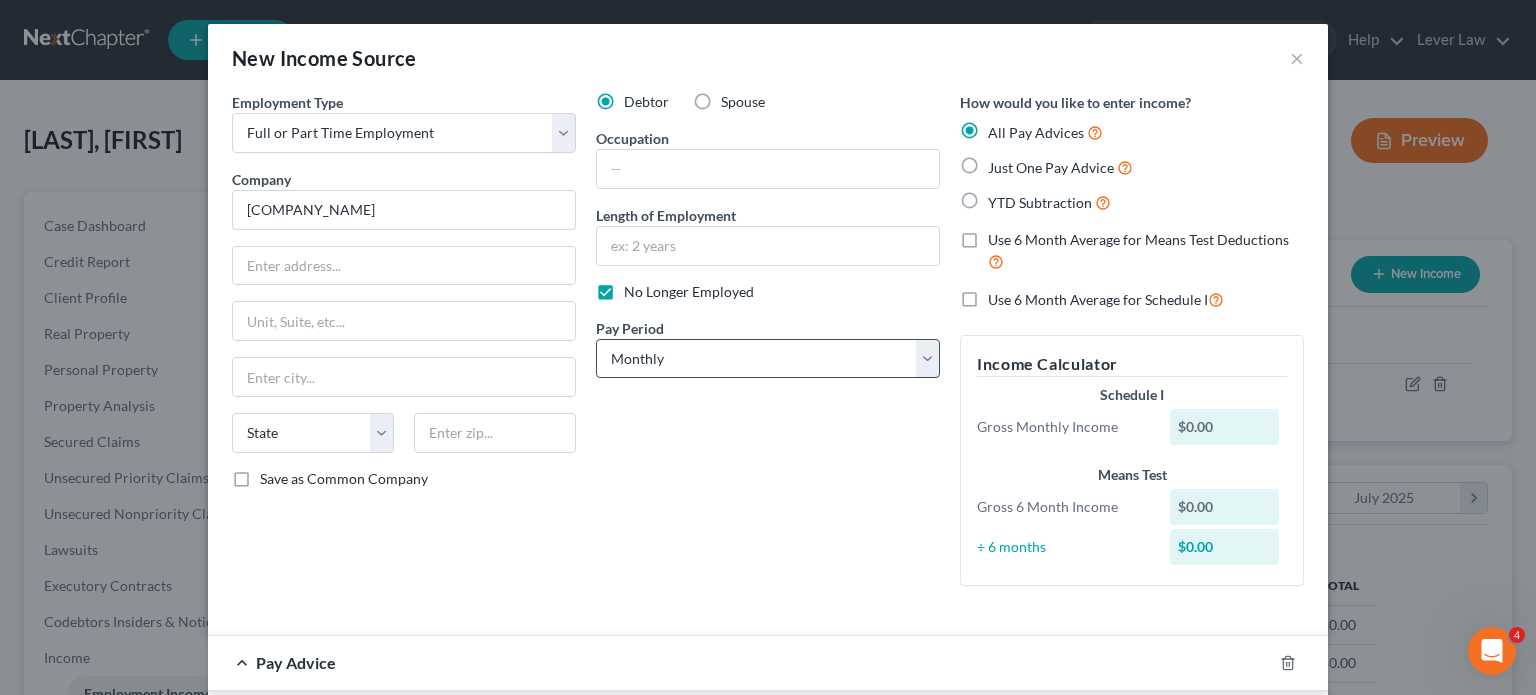 click on "YTD Subtraction" at bounding box center [1002, 197] 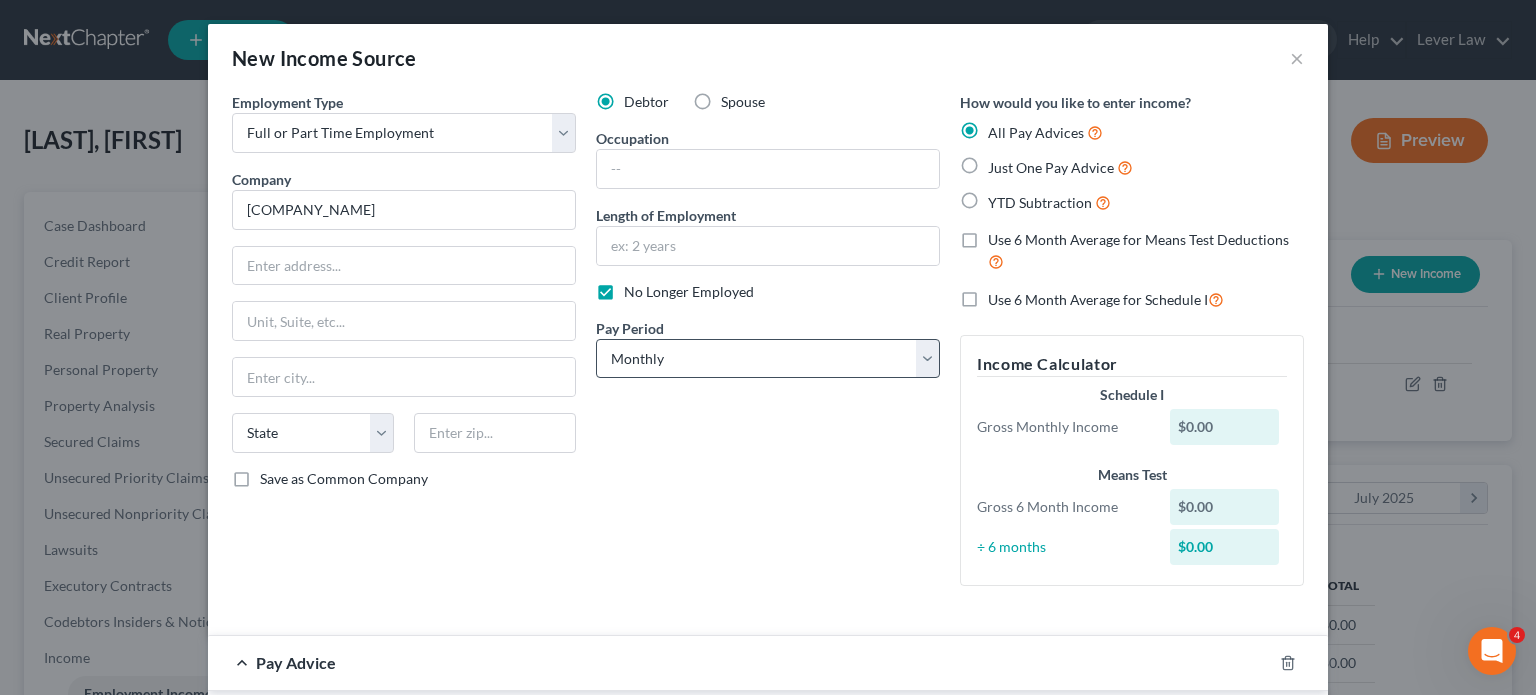 radio on "true" 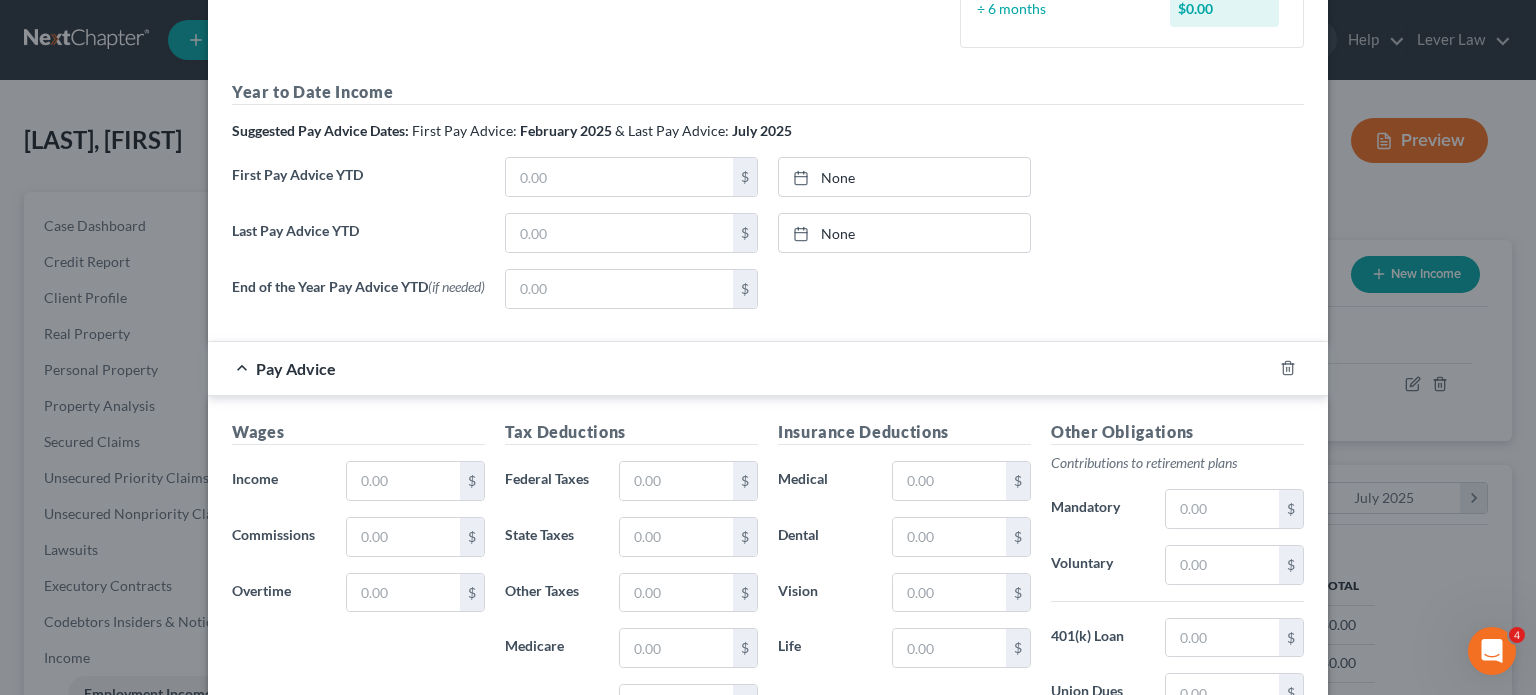 scroll, scrollTop: 500, scrollLeft: 0, axis: vertical 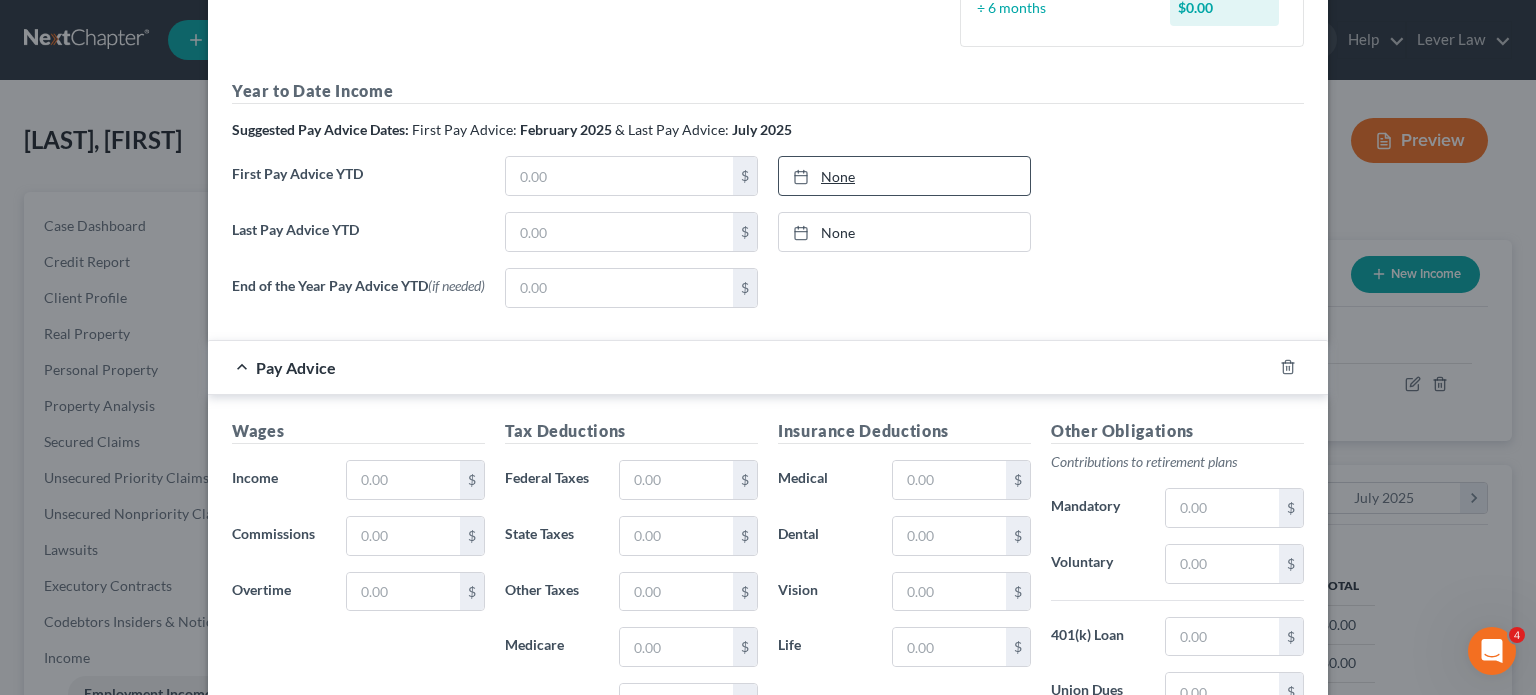 click on "None" at bounding box center [904, 176] 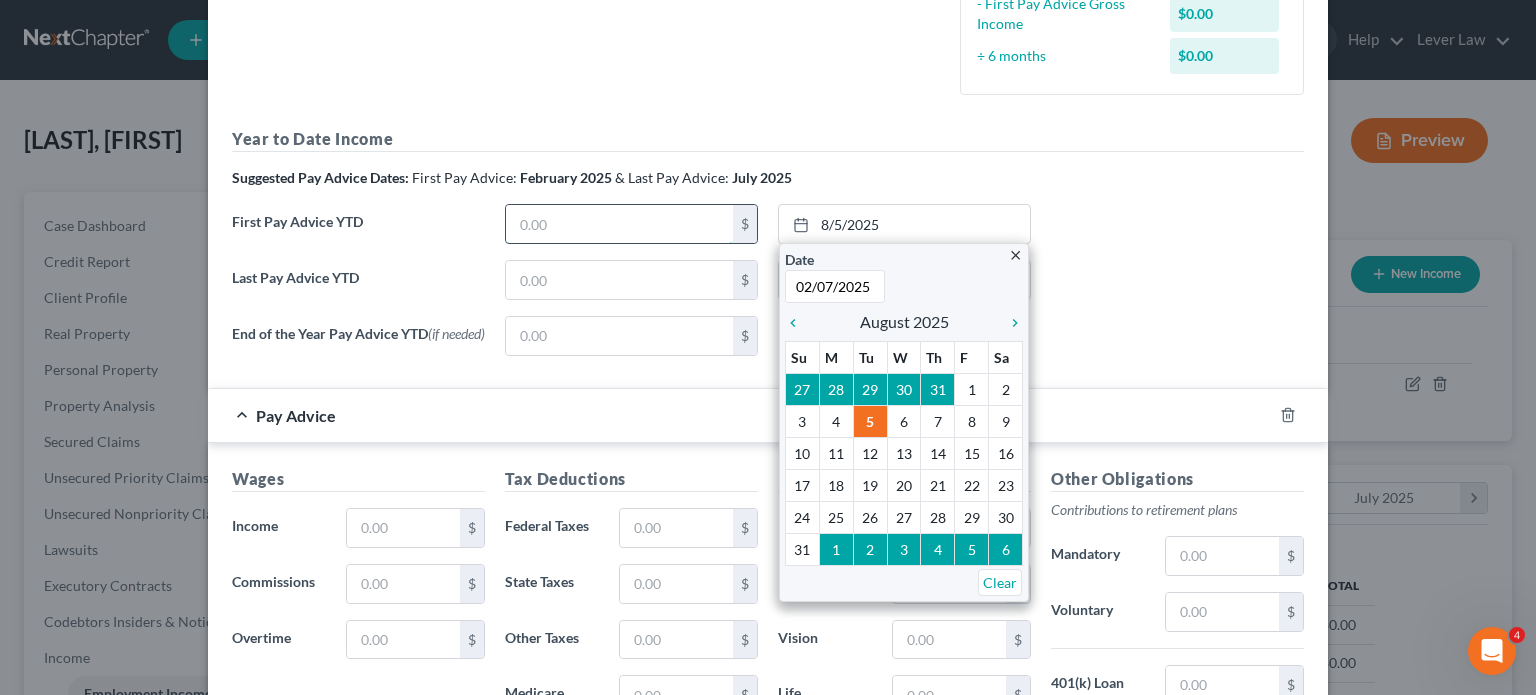 type on "2/7/2025" 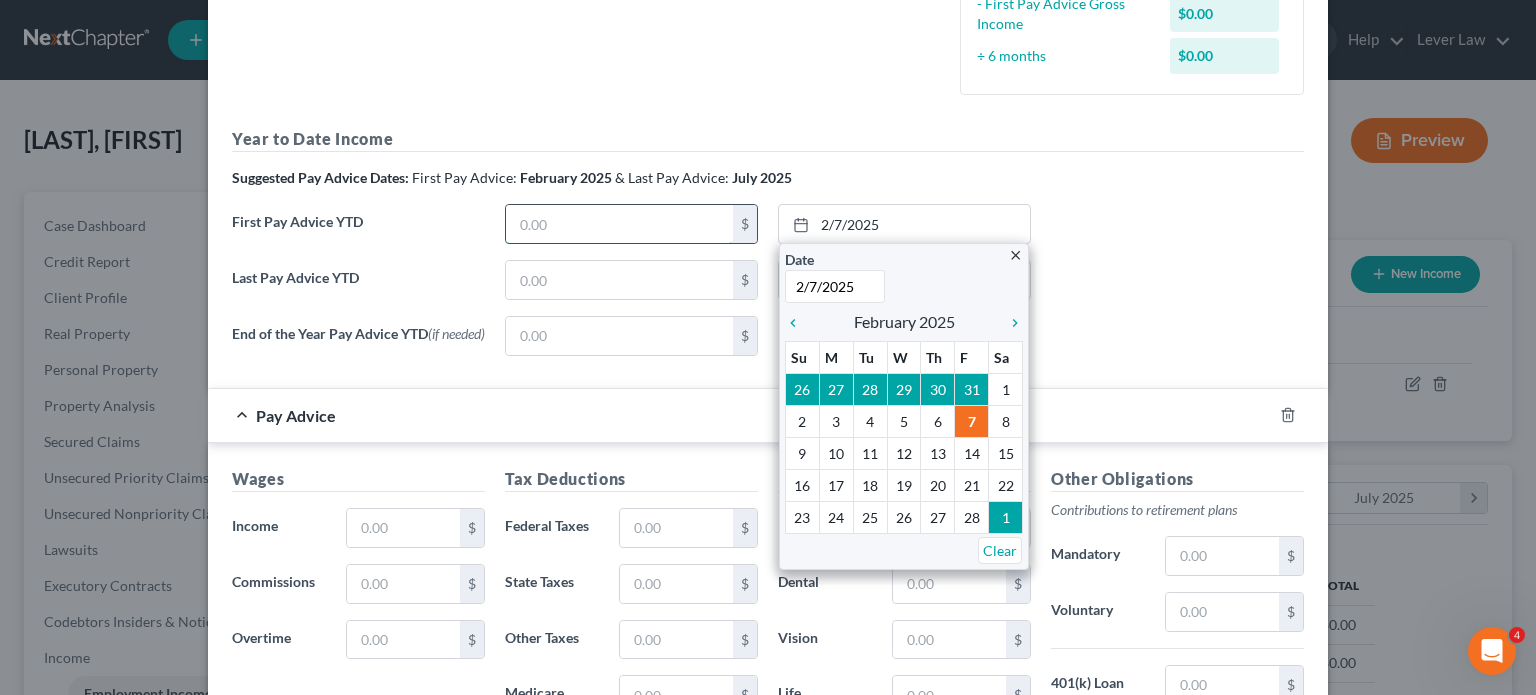 click at bounding box center [619, 224] 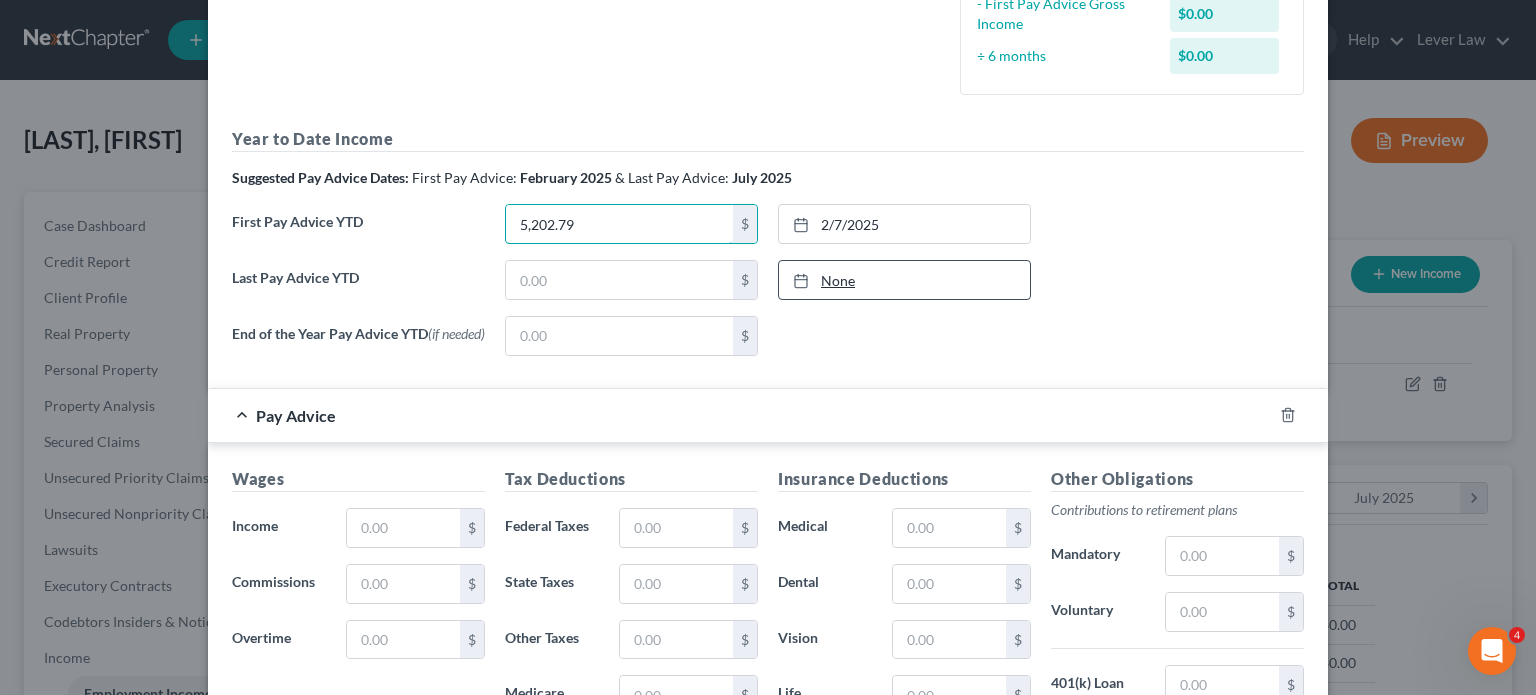 type on "5,202.79" 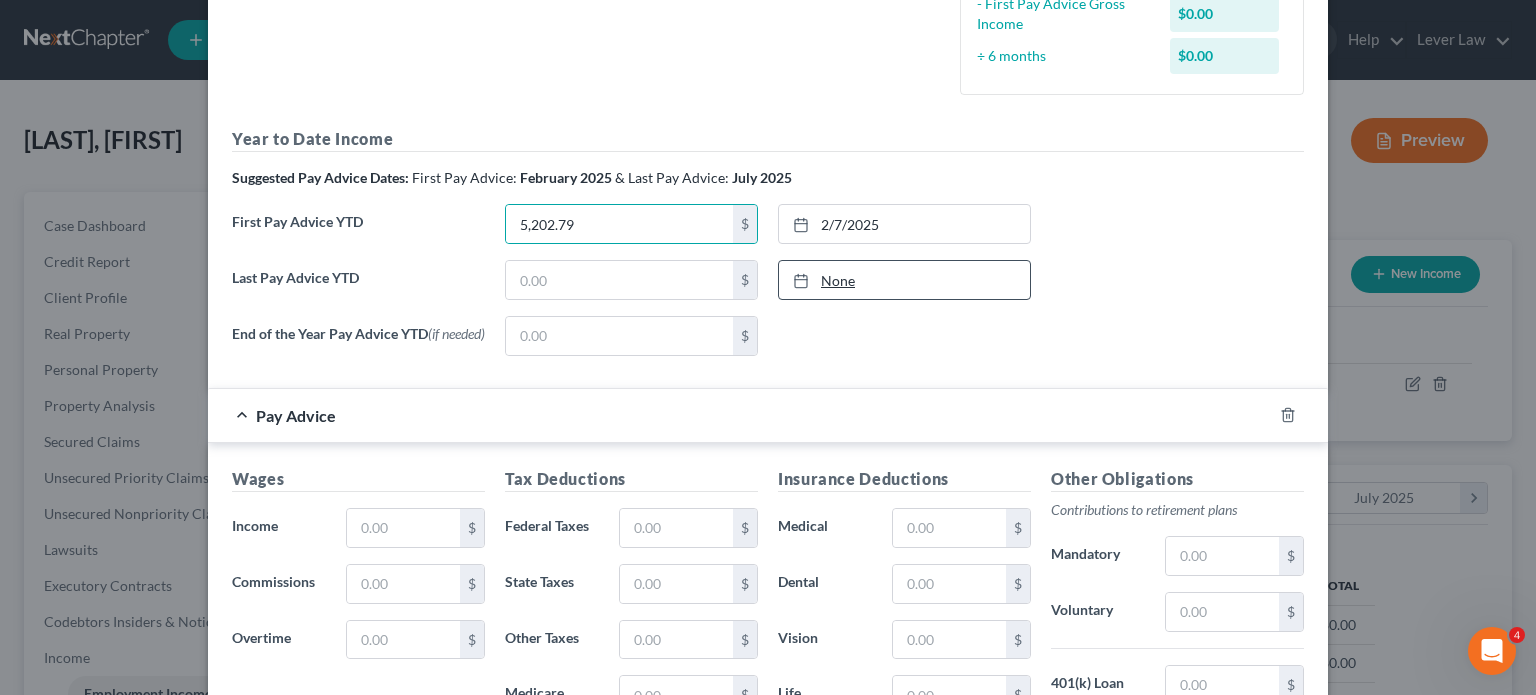 click on "None" at bounding box center [904, 280] 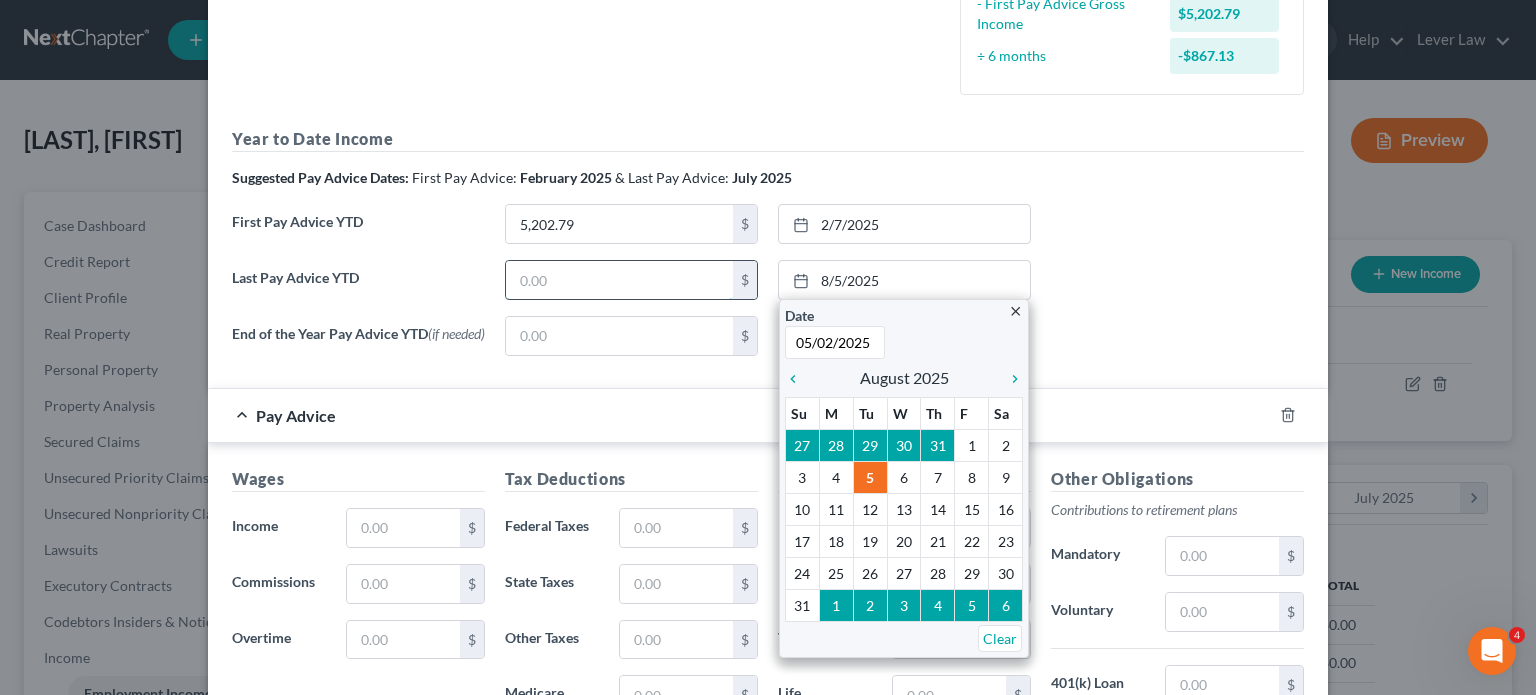 type on "5/2/2025" 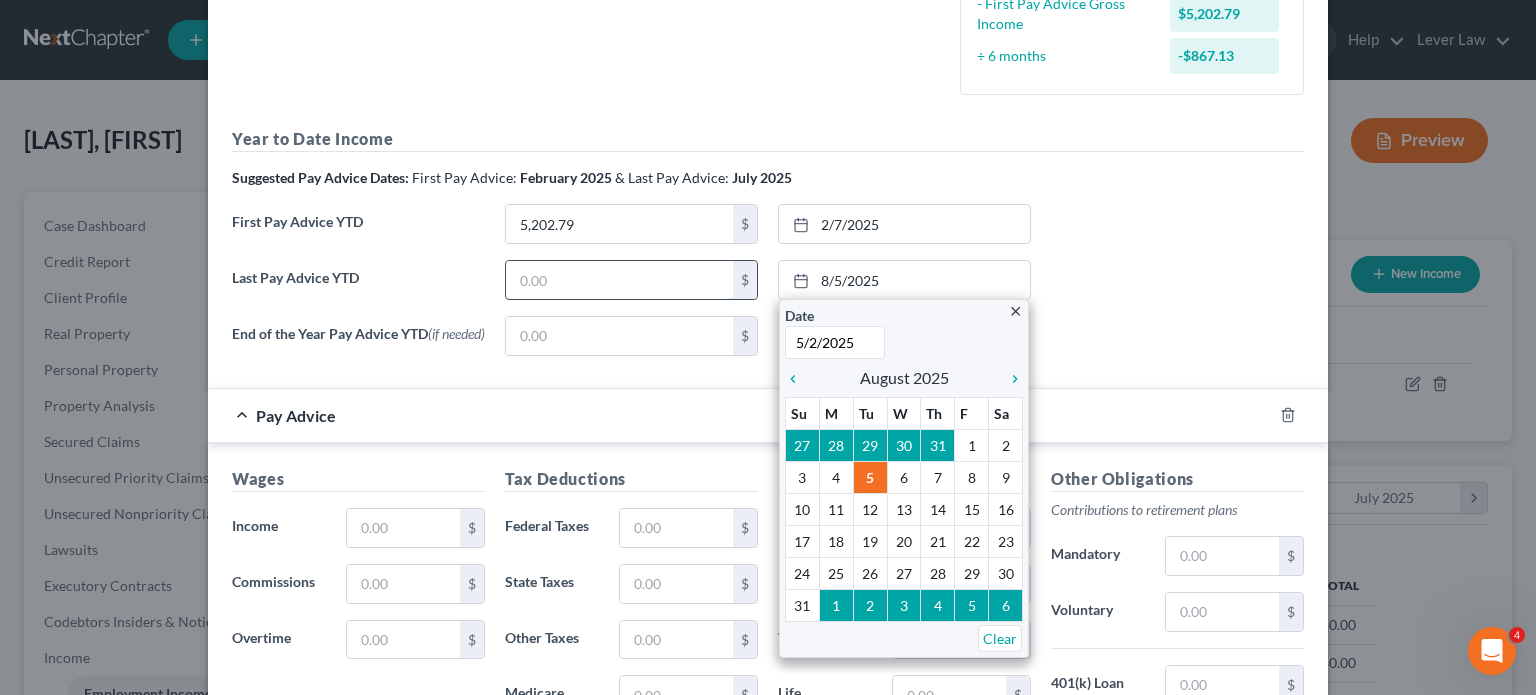 drag, startPoint x: 681, startPoint y: 277, endPoint x: 665, endPoint y: 280, distance: 16.27882 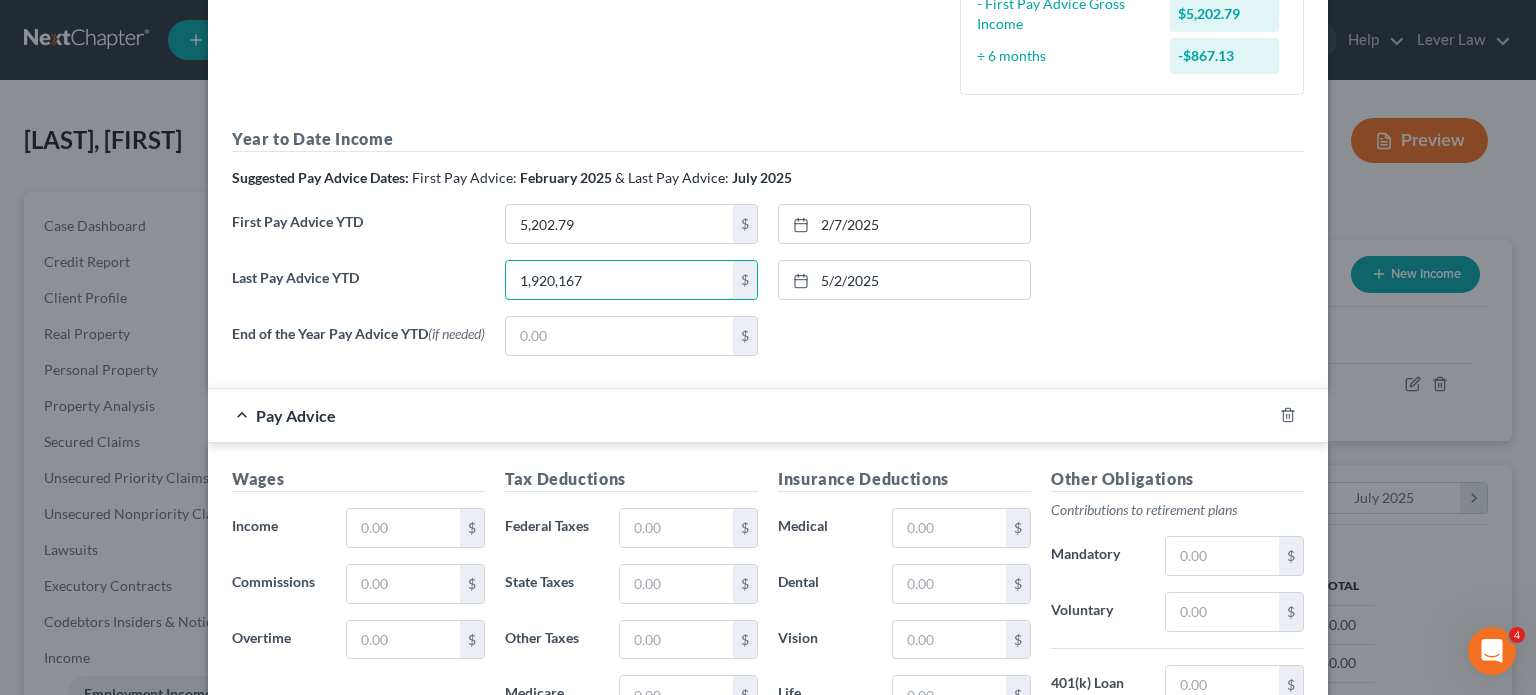 type on "1,920,167" 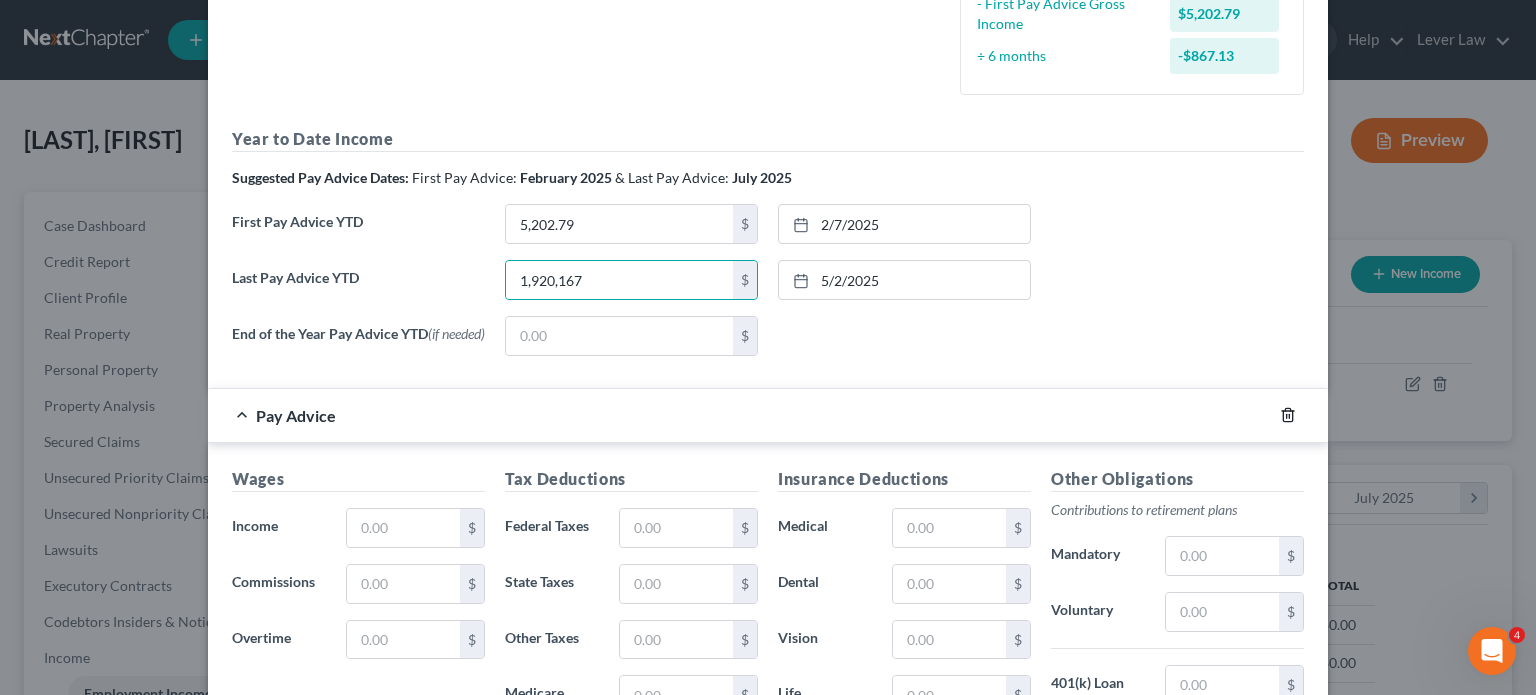 click at bounding box center (1300, 415) 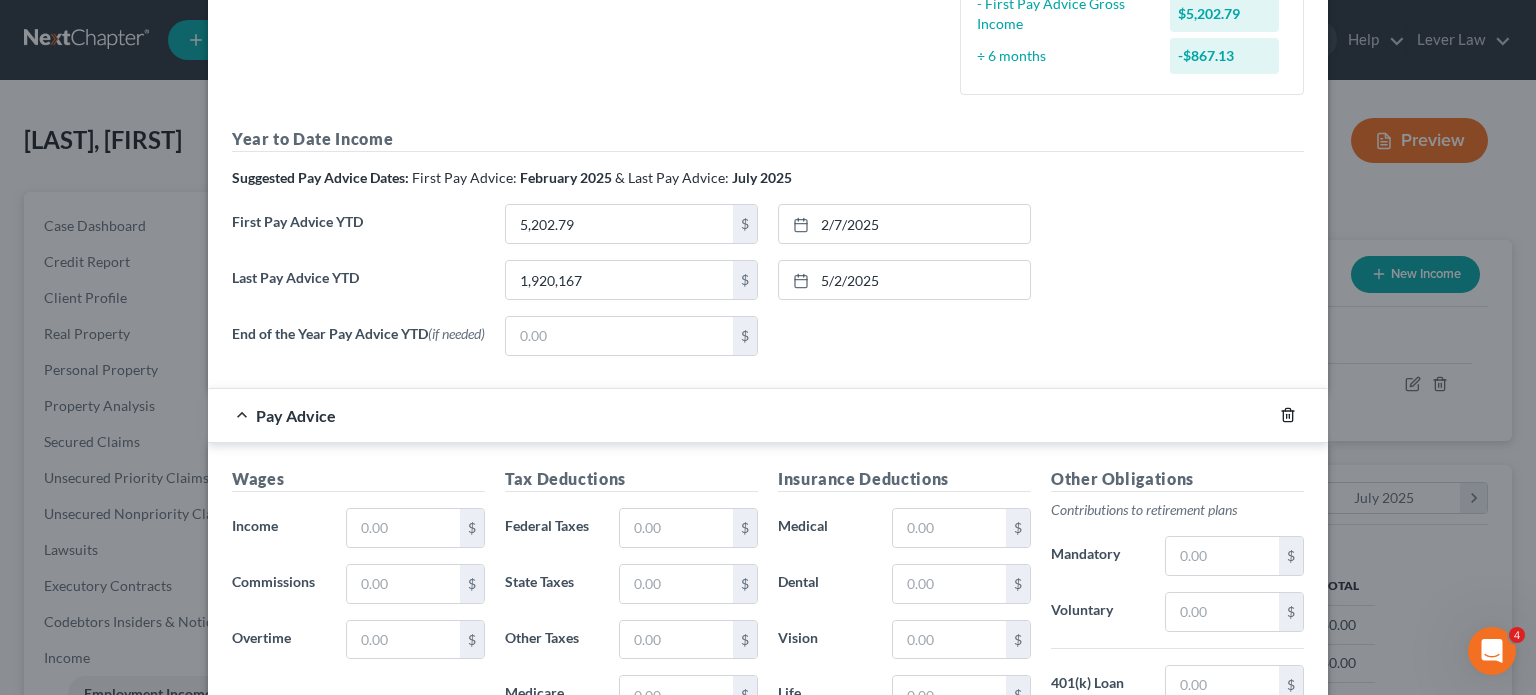 click 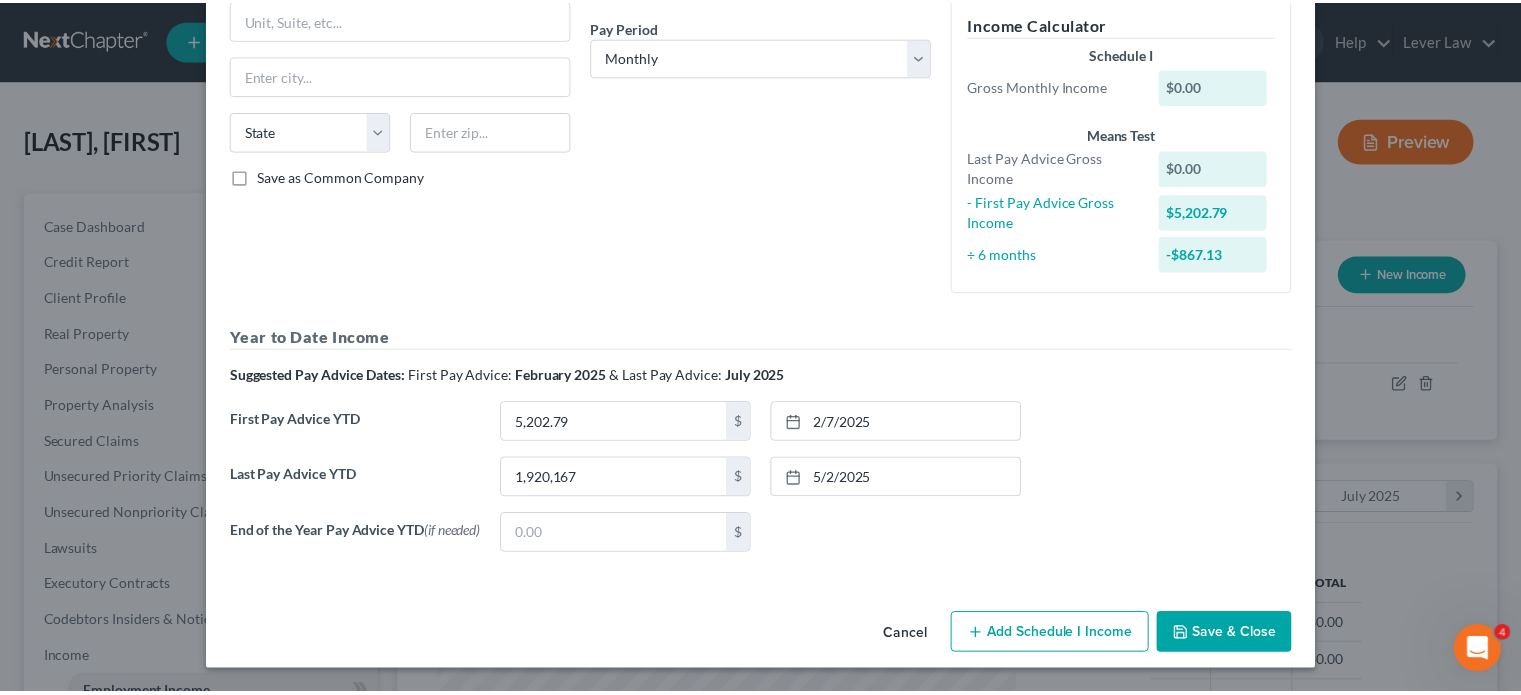 scroll, scrollTop: 304, scrollLeft: 0, axis: vertical 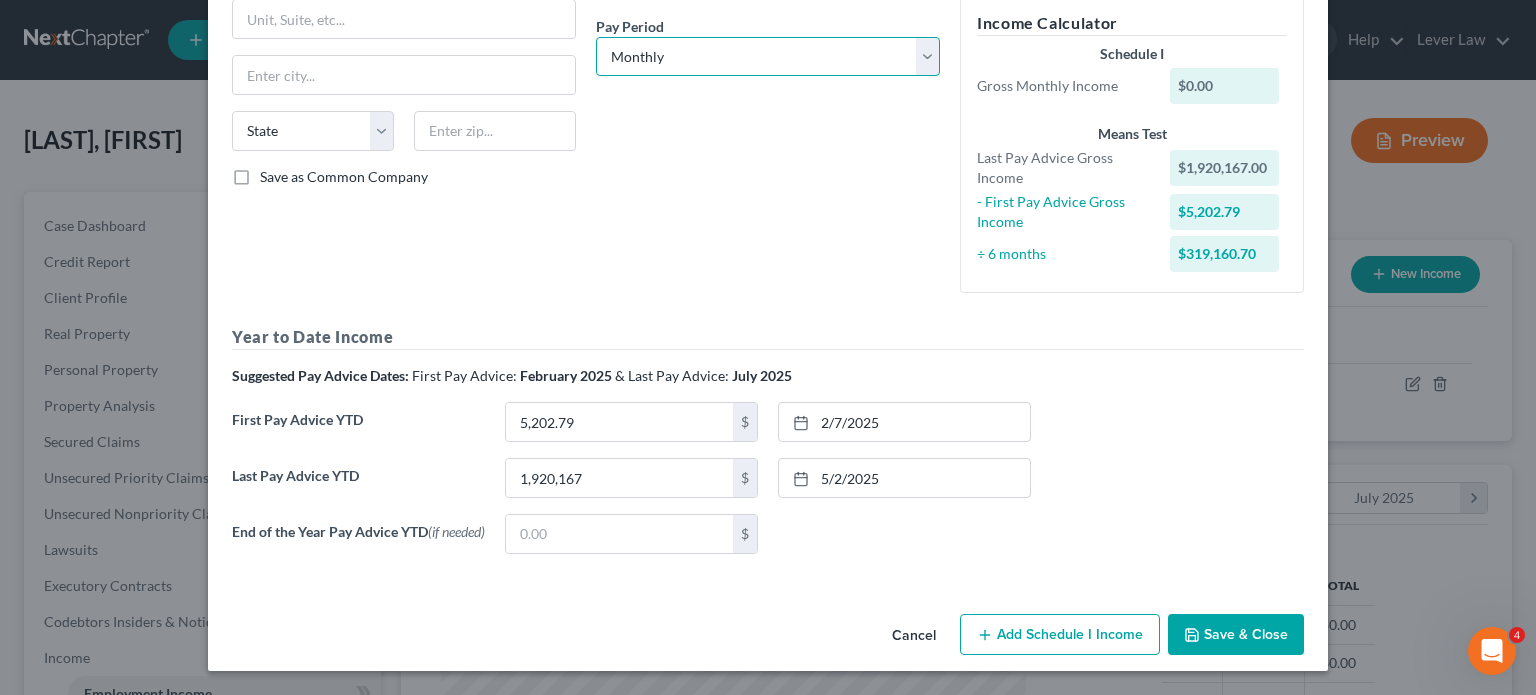 click on "Select Monthly Twice Monthly Every Other Week Weekly" at bounding box center [768, 57] 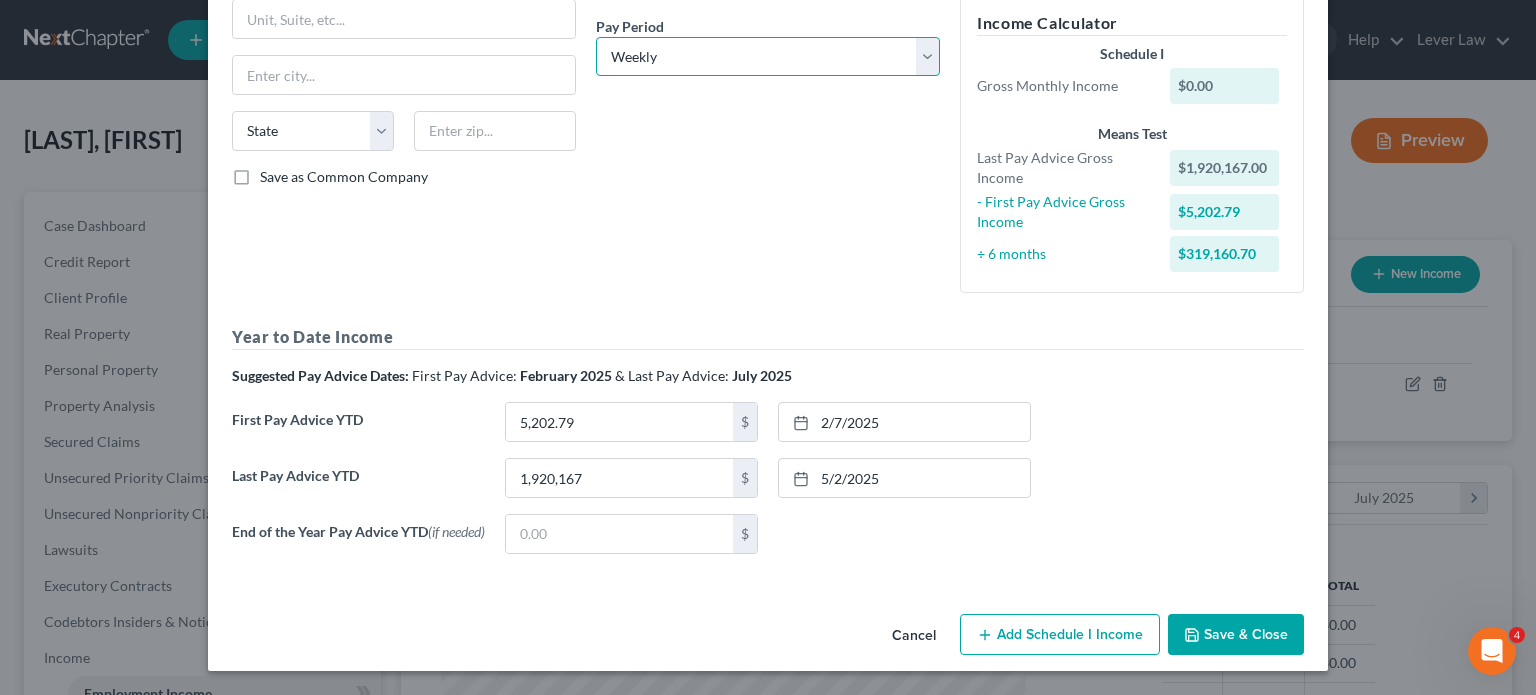 click on "Select Monthly Twice Monthly Every Other Week Weekly" at bounding box center [768, 57] 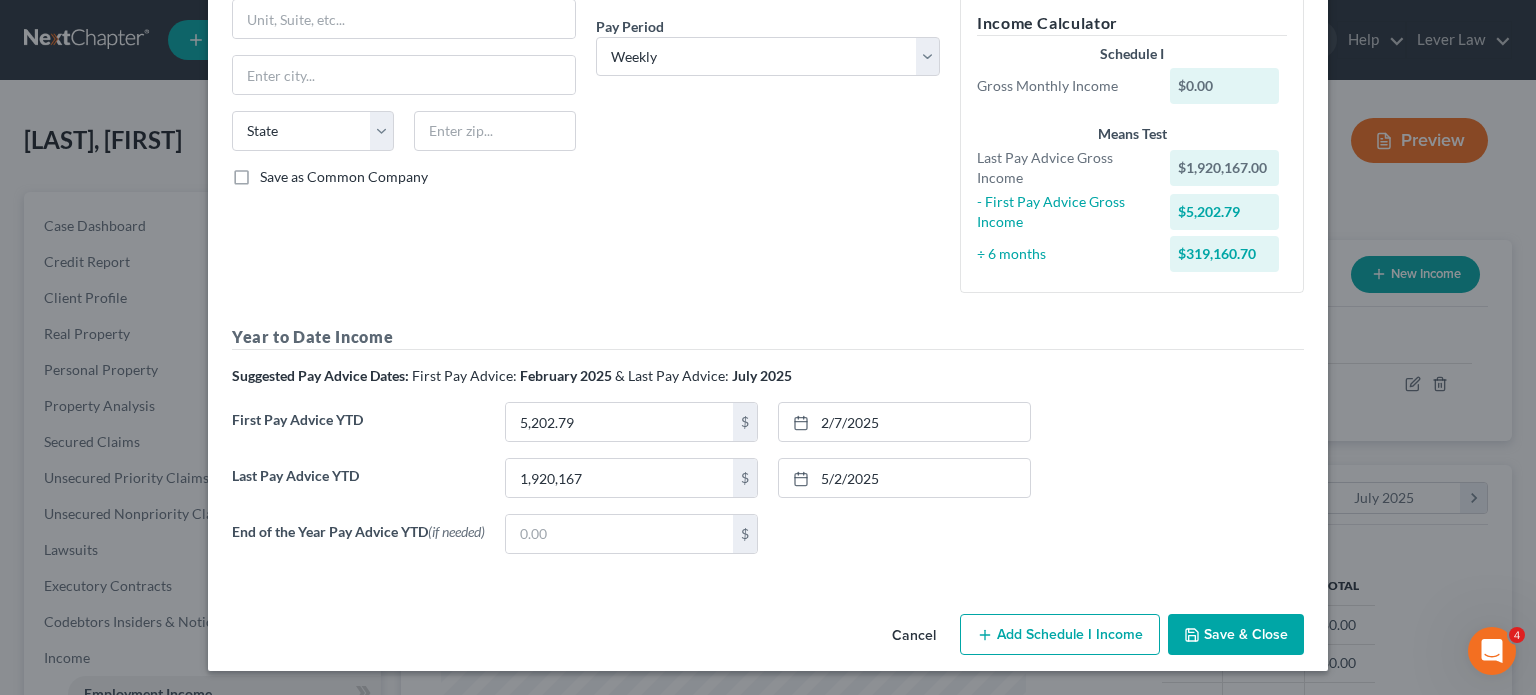 click on "Save & Close" at bounding box center (1236, 635) 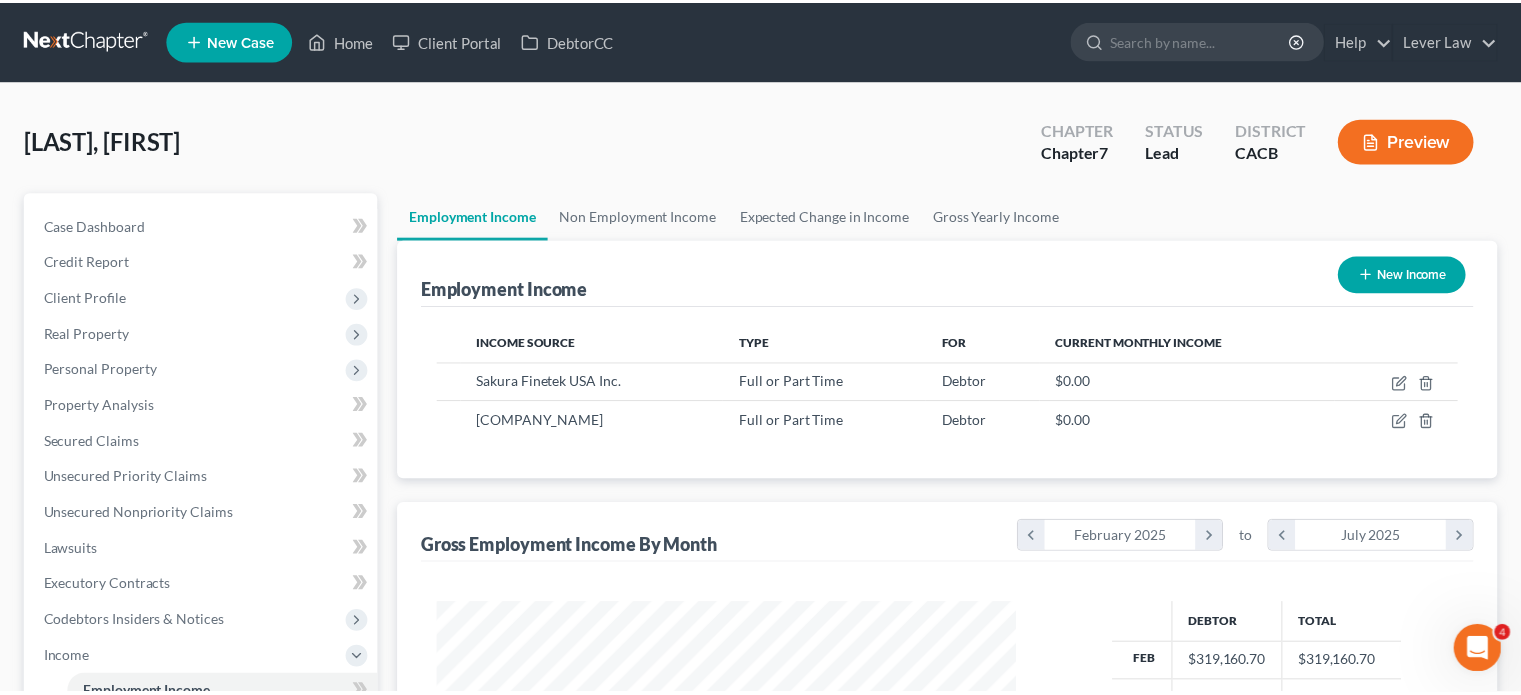scroll, scrollTop: 356, scrollLeft: 617, axis: both 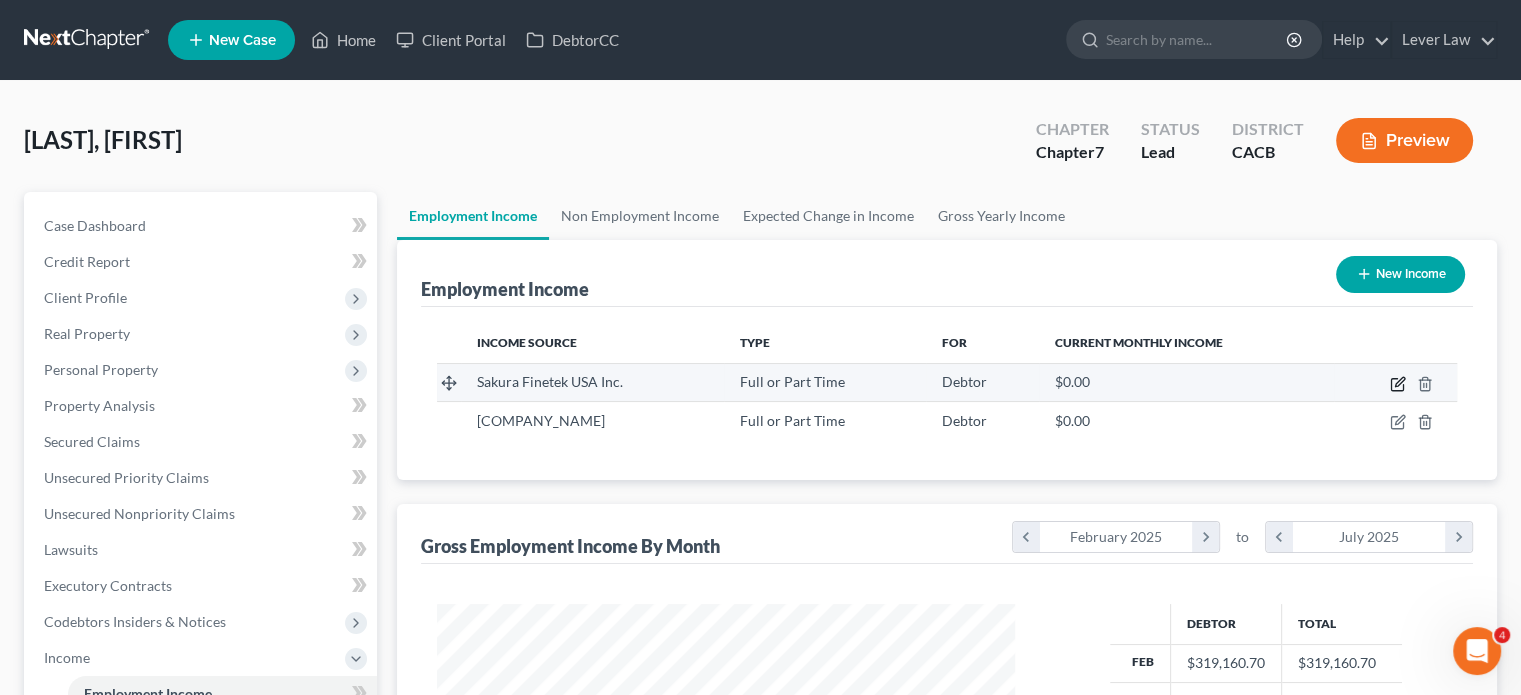 click 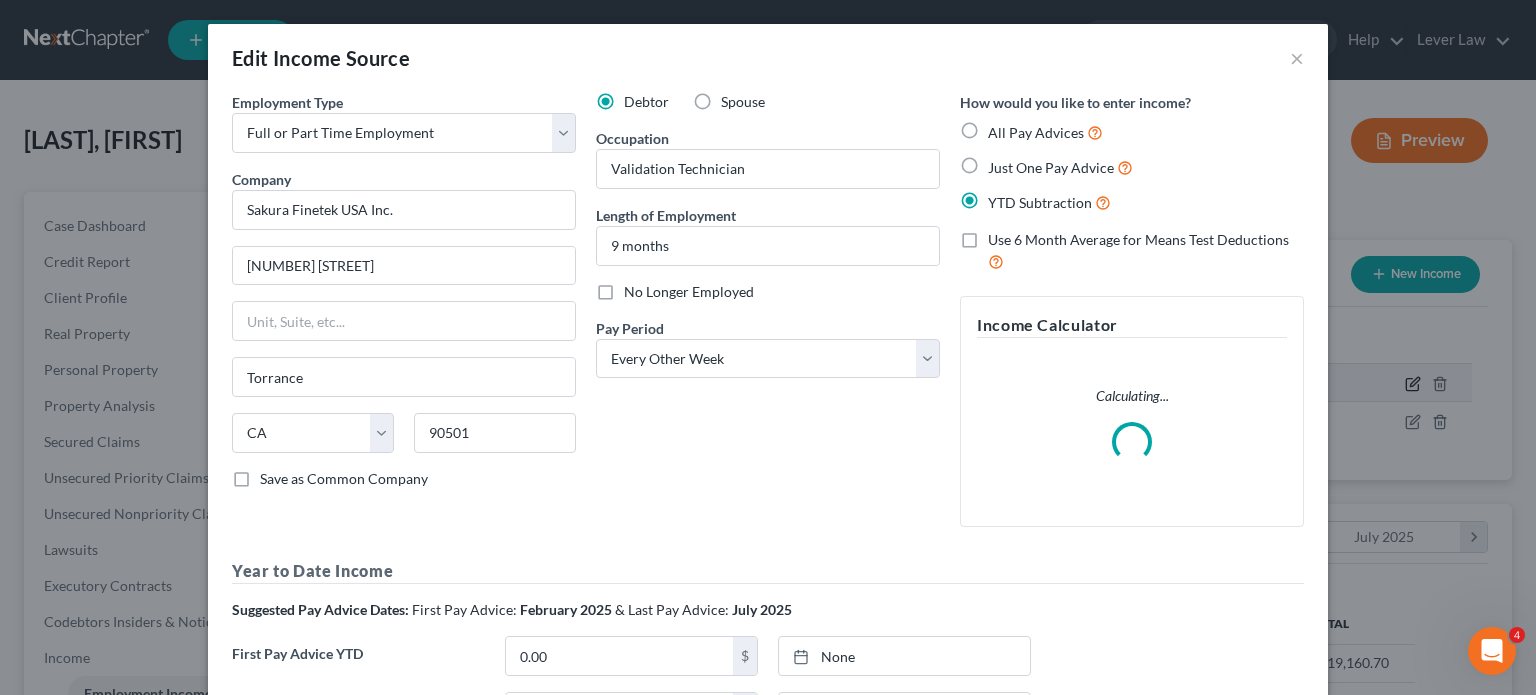 scroll, scrollTop: 999643, scrollLeft: 999375, axis: both 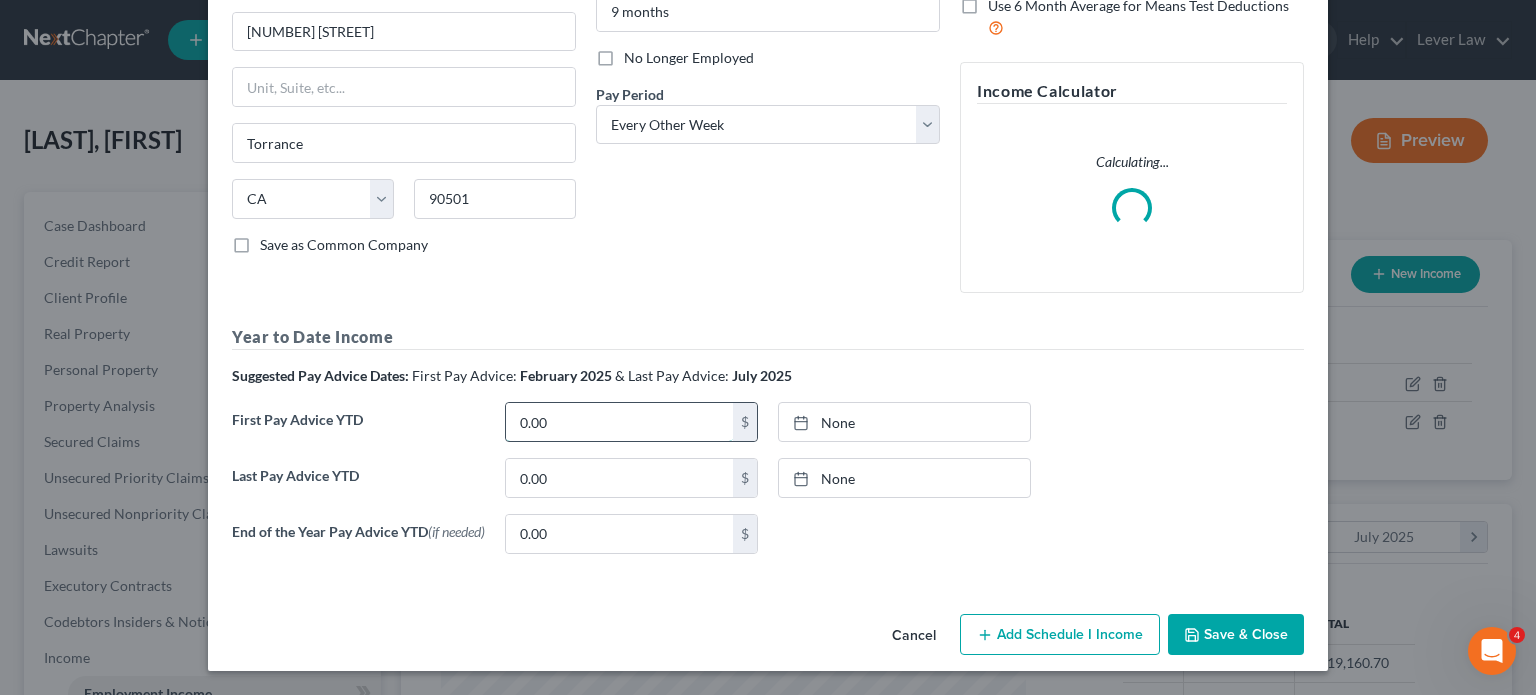click on "0.00" at bounding box center (619, 422) 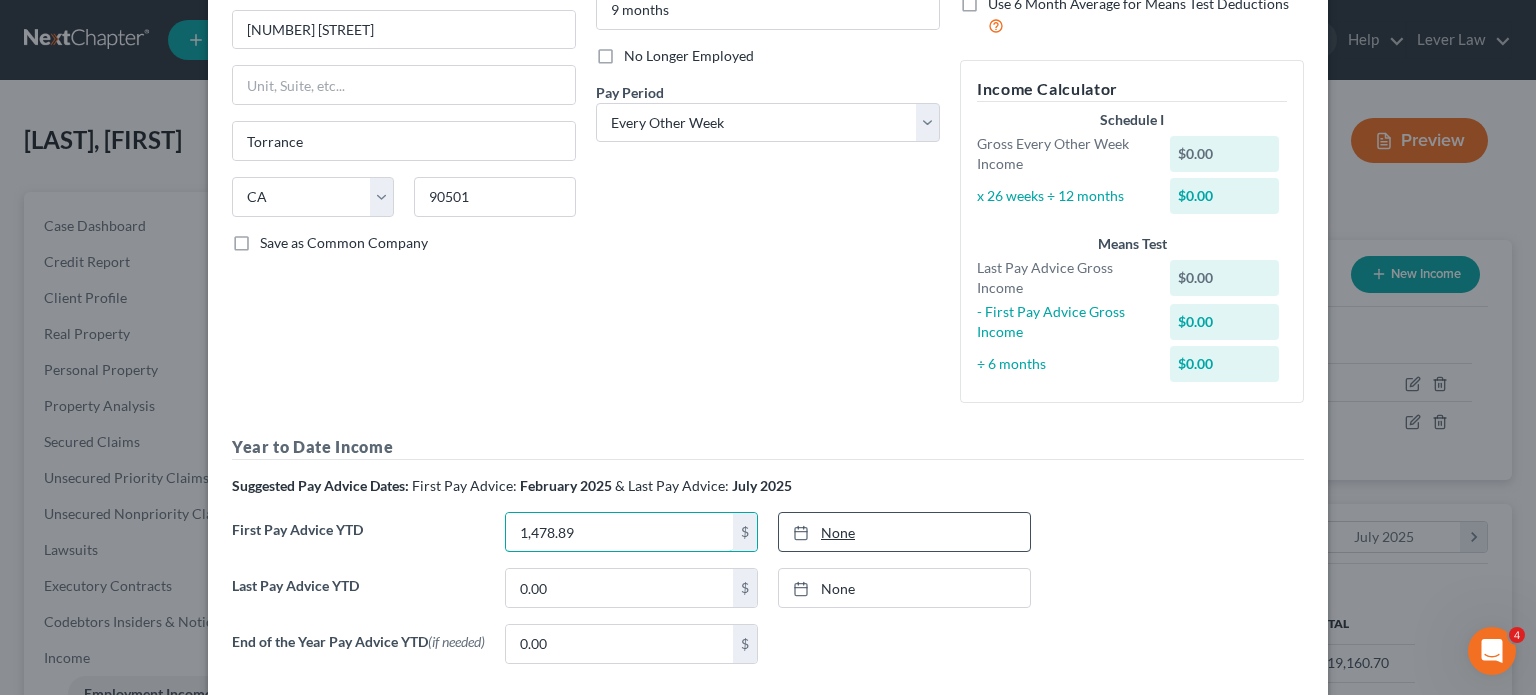 type on "1,478.89" 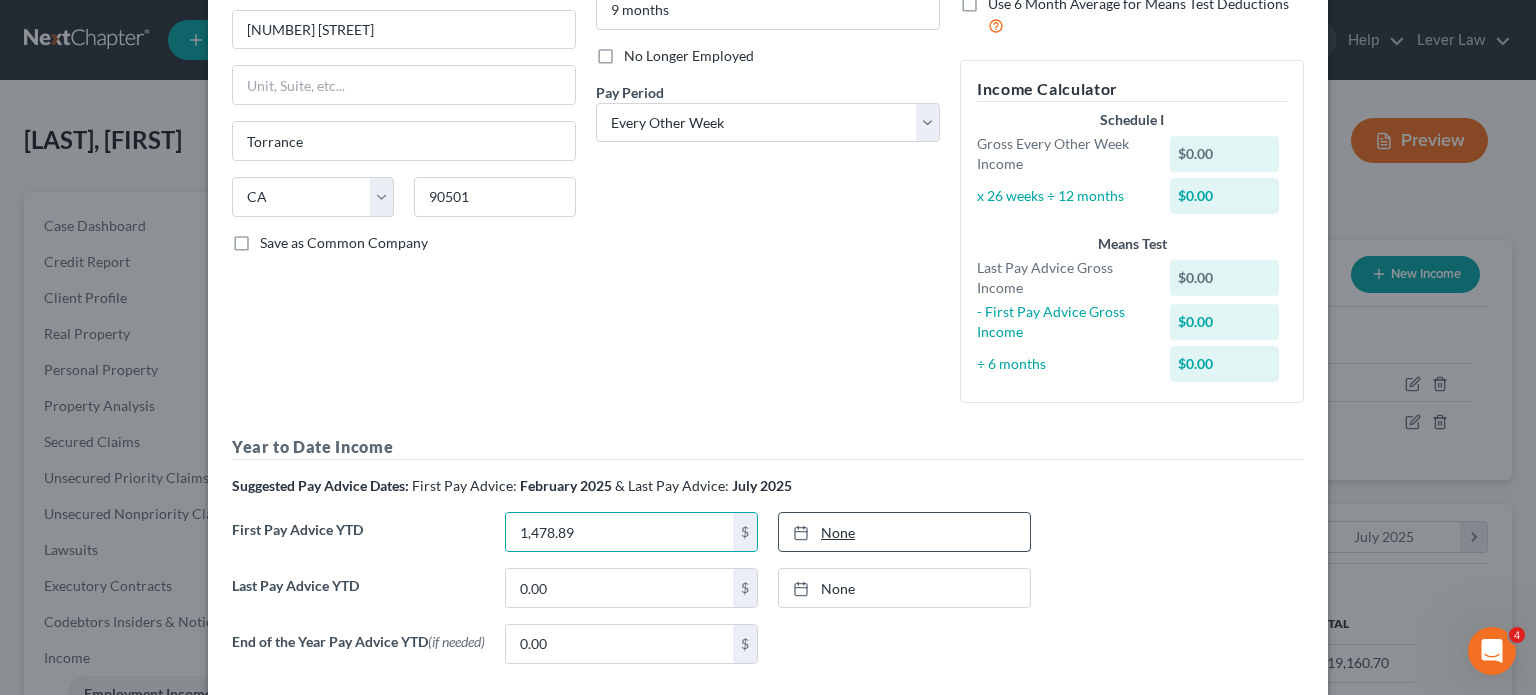 click on "None" at bounding box center [904, 532] 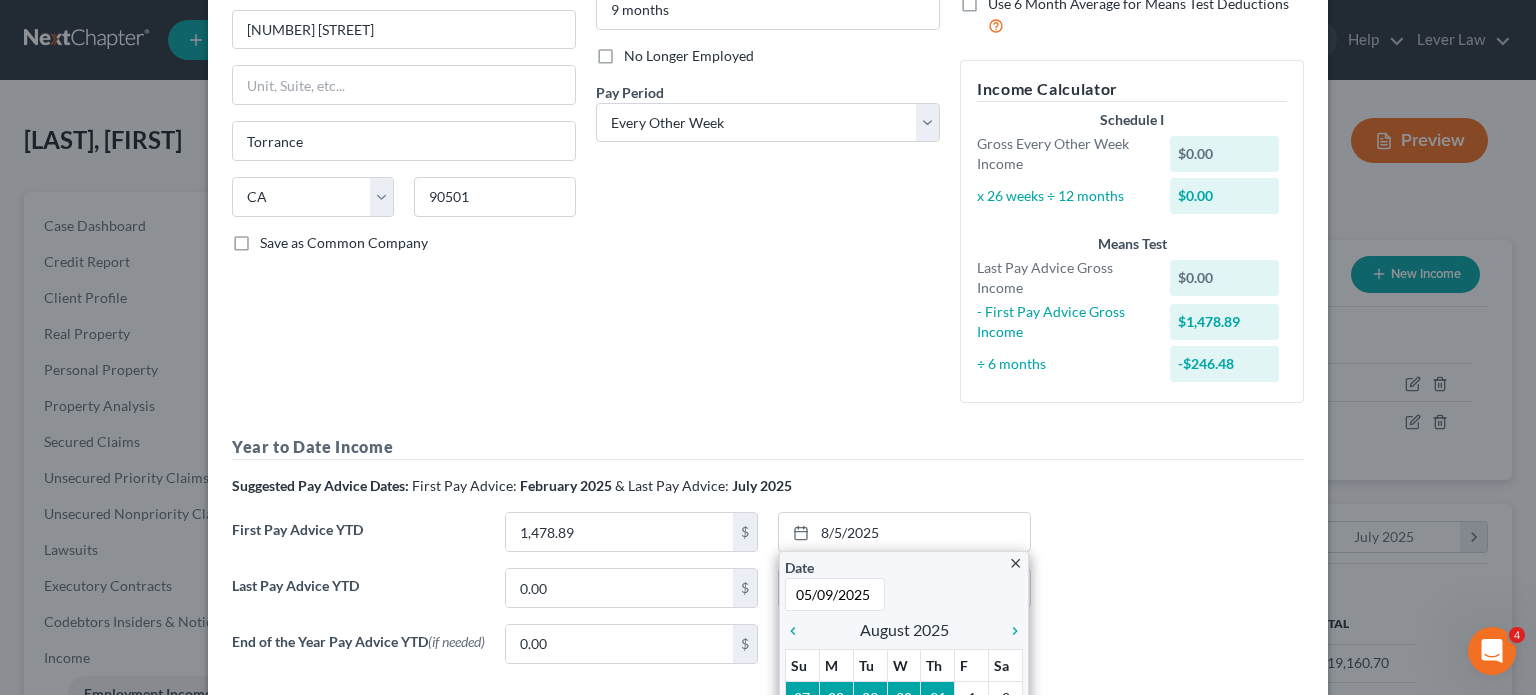 type on "5/9/2025" 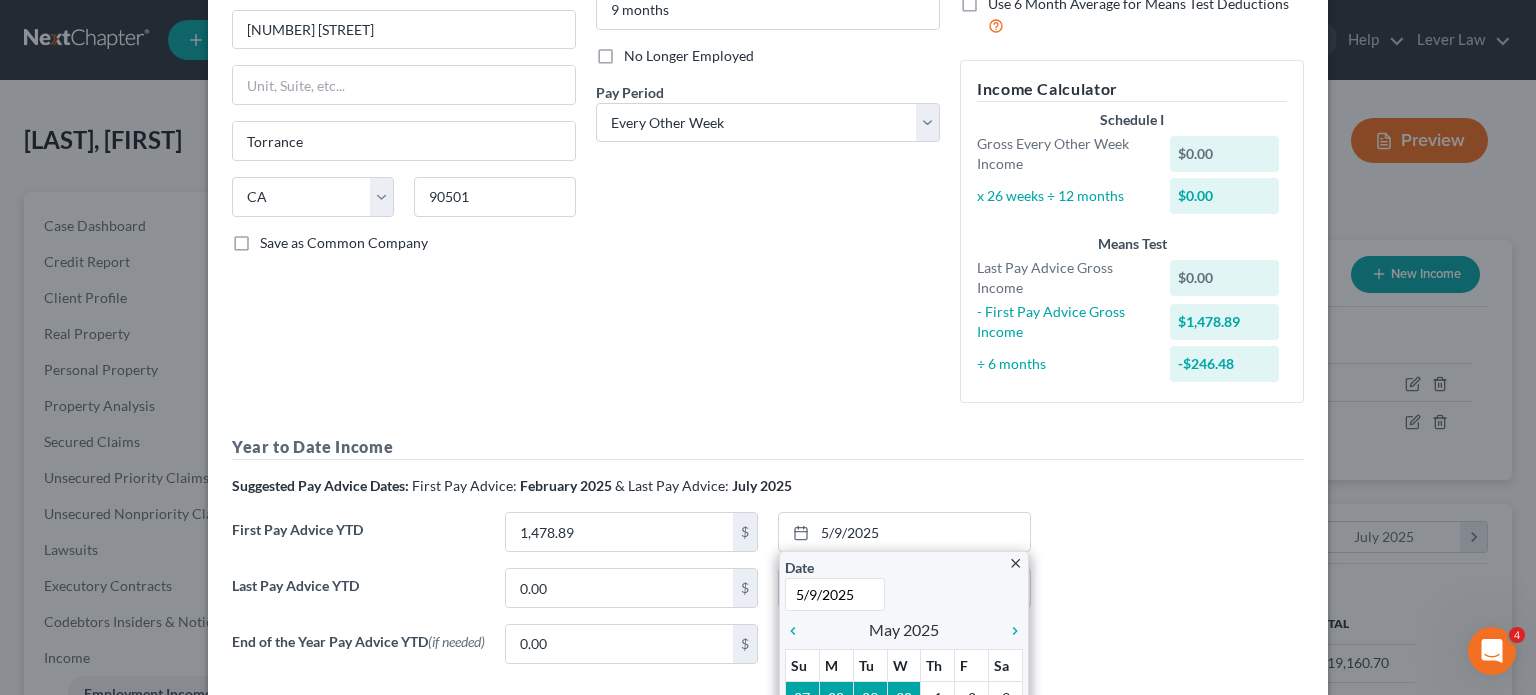 click on "Year to Date Income Suggested Pay Advice Dates:   First Pay Advice:   February 2025   & Last Pay Advice:   July 2025   First Pay Advice YTD 1,478.89 $
5/9/2025
close
Date
5/9/2025
Time
12:00 AM
chevron_left
May 2025
chevron_right
Su M Tu W Th F Sa
27 28 29 30 1 2 3
4 5 6 7 8 9 10
11 12 13 14 15 16 17
18 19 20 21 22 23 24
25 26 27 28 29 30 31
Clear
Last Pay Advice YTD 0.00 $
None
close
Date
Time
chevron_left
August 2025
chevron_right
Su M Tu W Th F Sa
27 28 1" at bounding box center (768, 557) 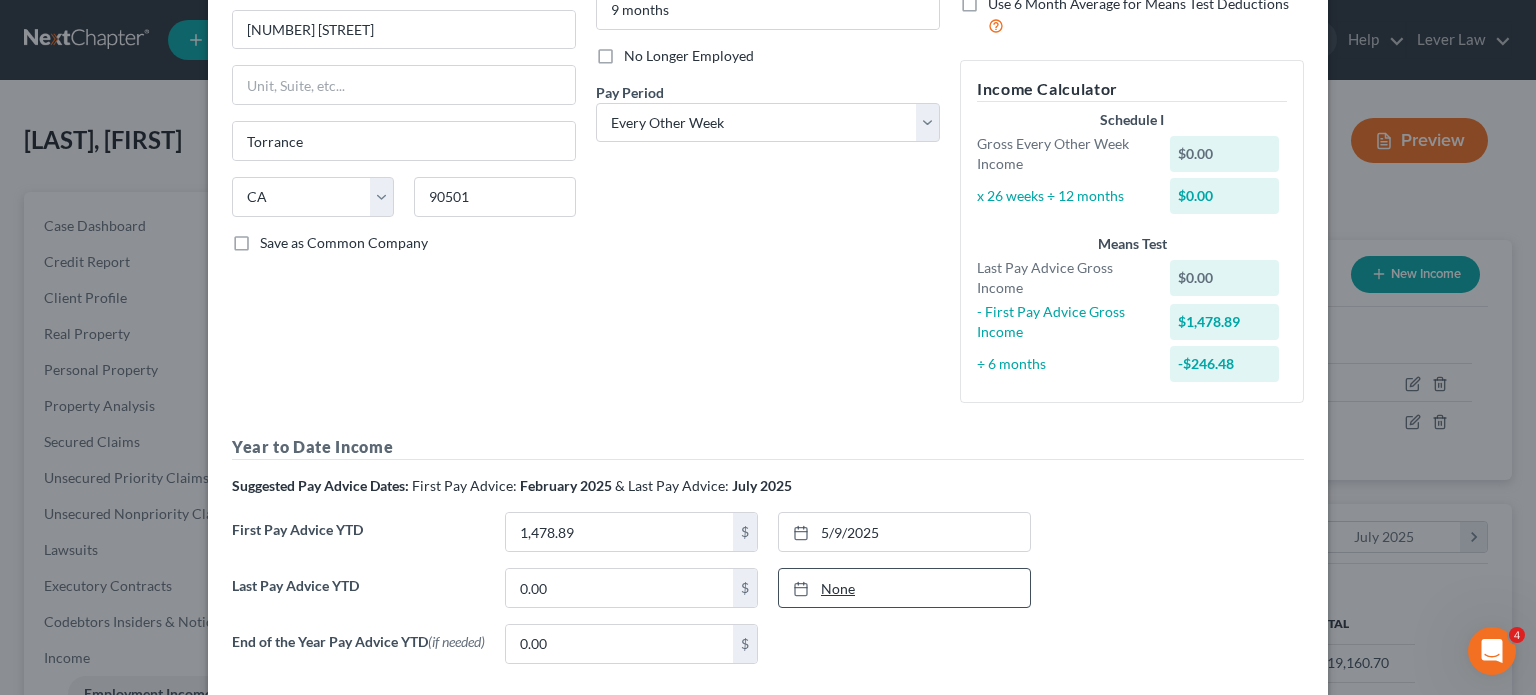 click on "None" at bounding box center [904, 588] 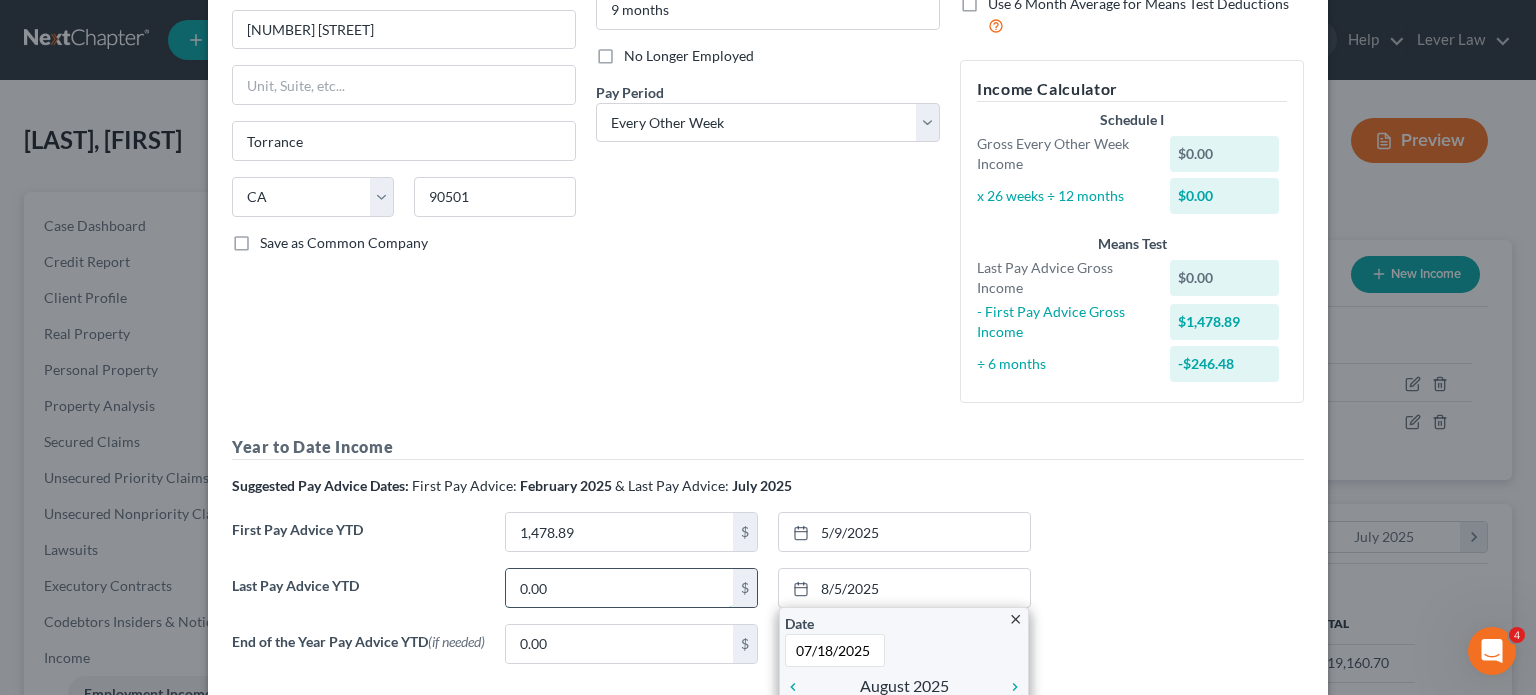 type on "7/18/2025" 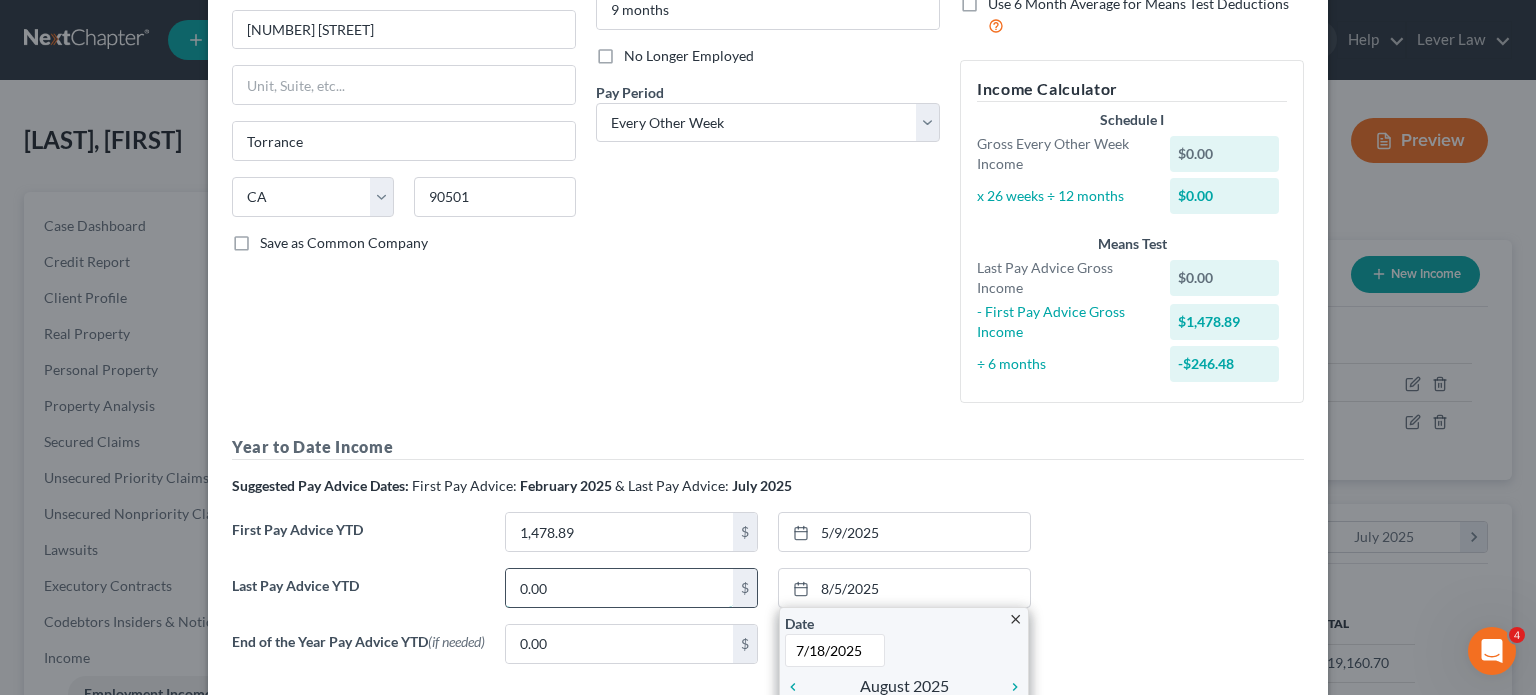 click on "0.00" at bounding box center [619, 588] 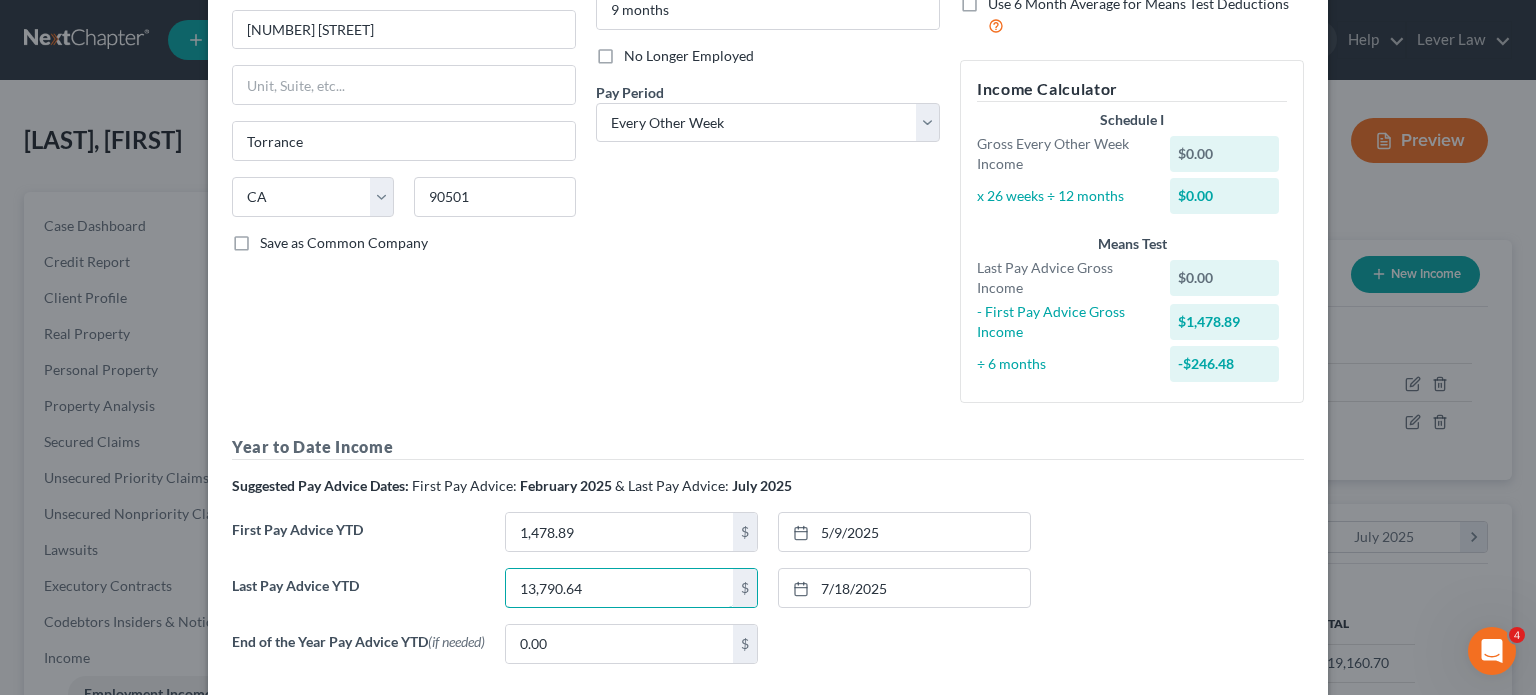 type on "13,790.64" 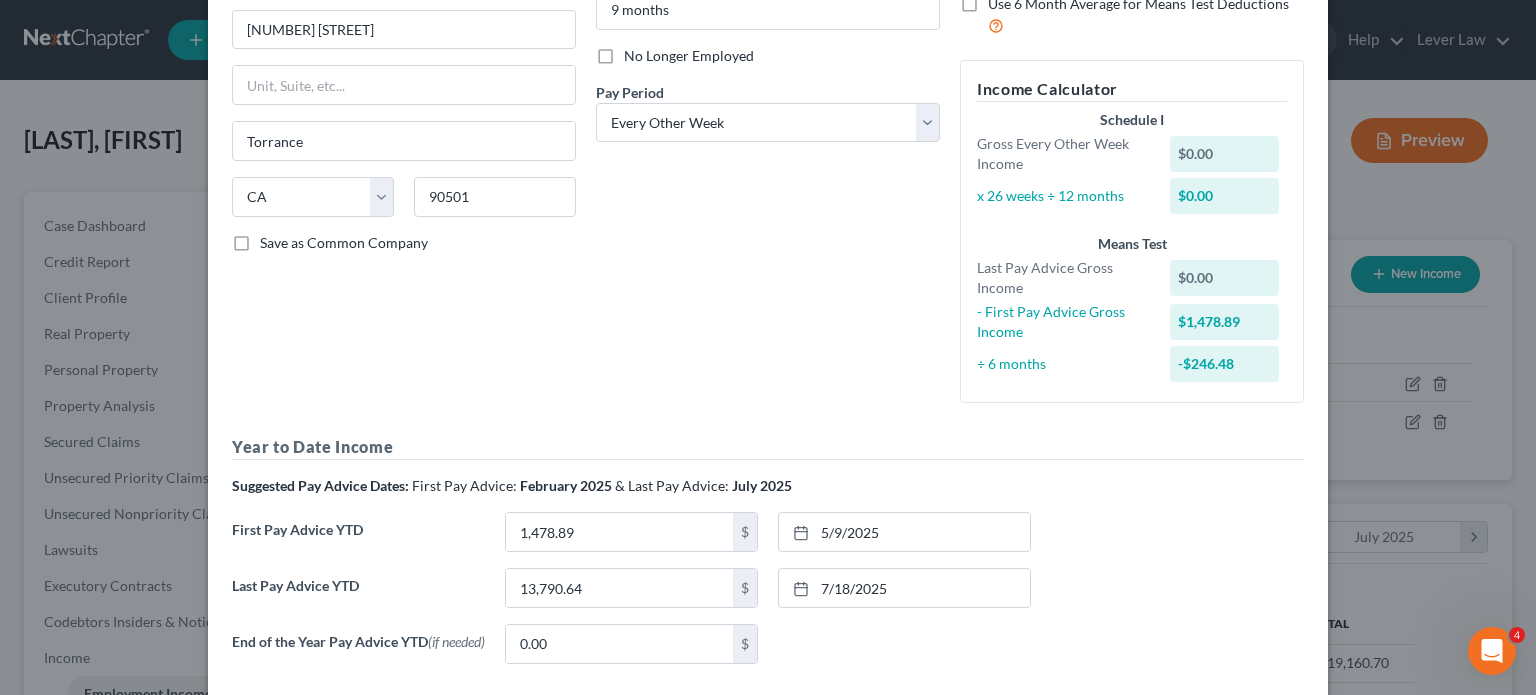 click on "Last Pay Advice YTD 13,790.64 $
7/18/2025
close
Date
7/18/2025
Time
12:00 AM
chevron_left
July 2025
chevron_right
Su M Tu W Th F Sa
29 30 1 2 3 4 5
6 7 8 9 10 11 12
13 14 15 16 17 18 19
20 21 22 23 24 25 26
27 28 29 30 31 1 2
Clear" at bounding box center [768, 596] 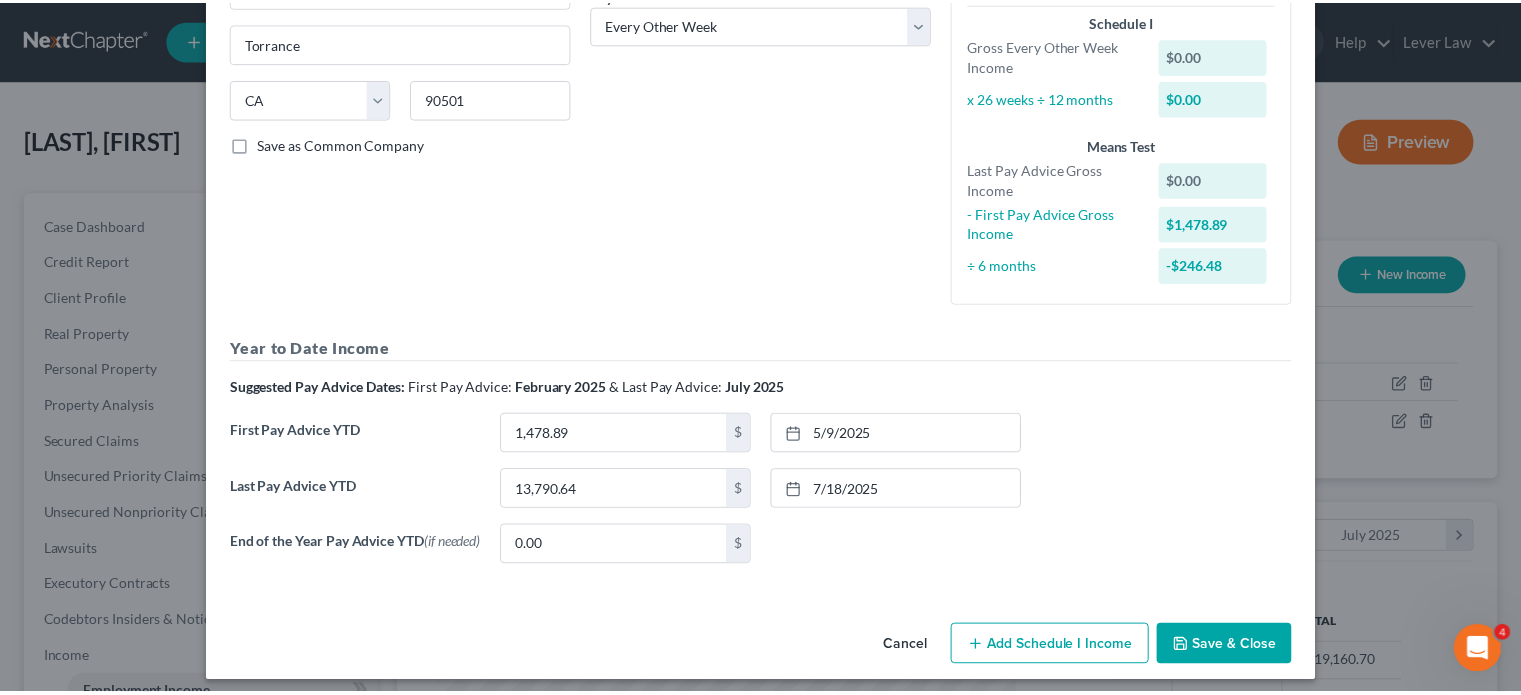 scroll, scrollTop: 336, scrollLeft: 0, axis: vertical 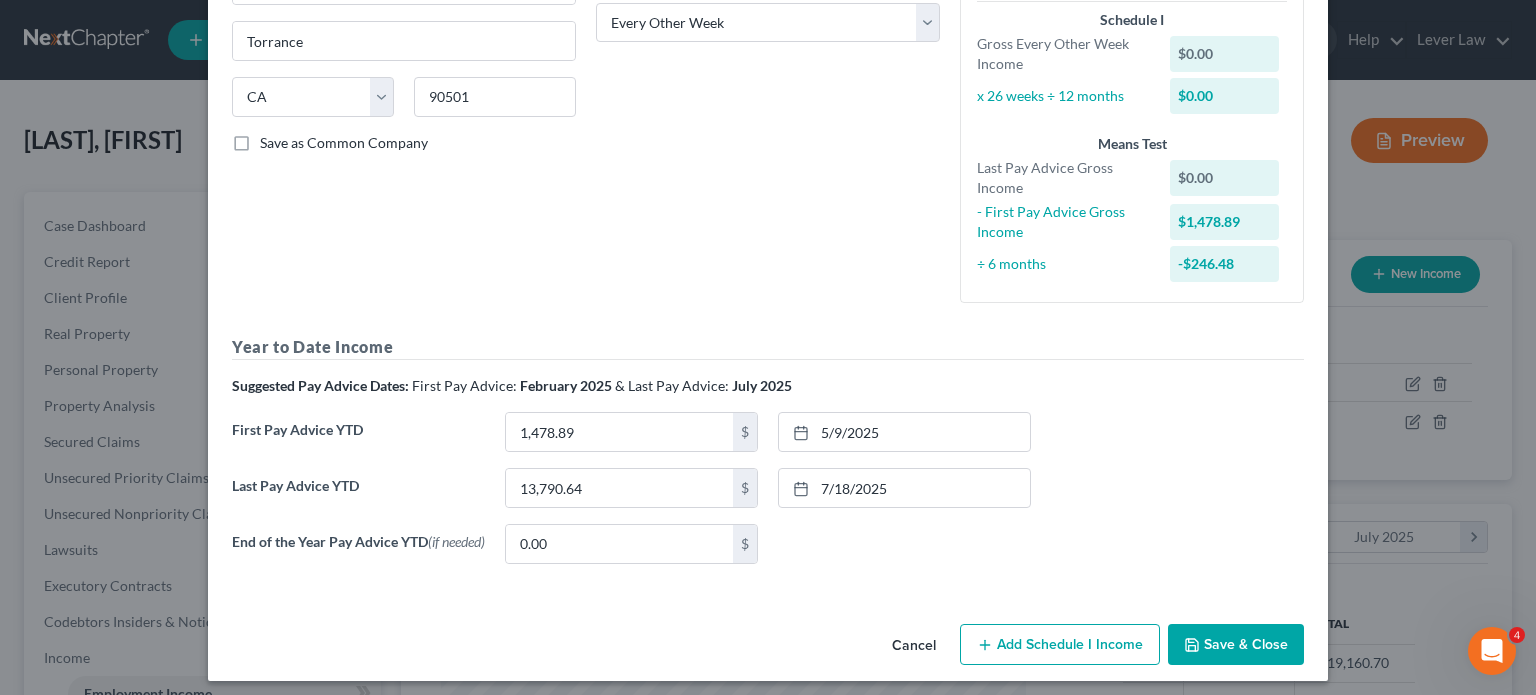 click on "Save & Close" at bounding box center (1236, 645) 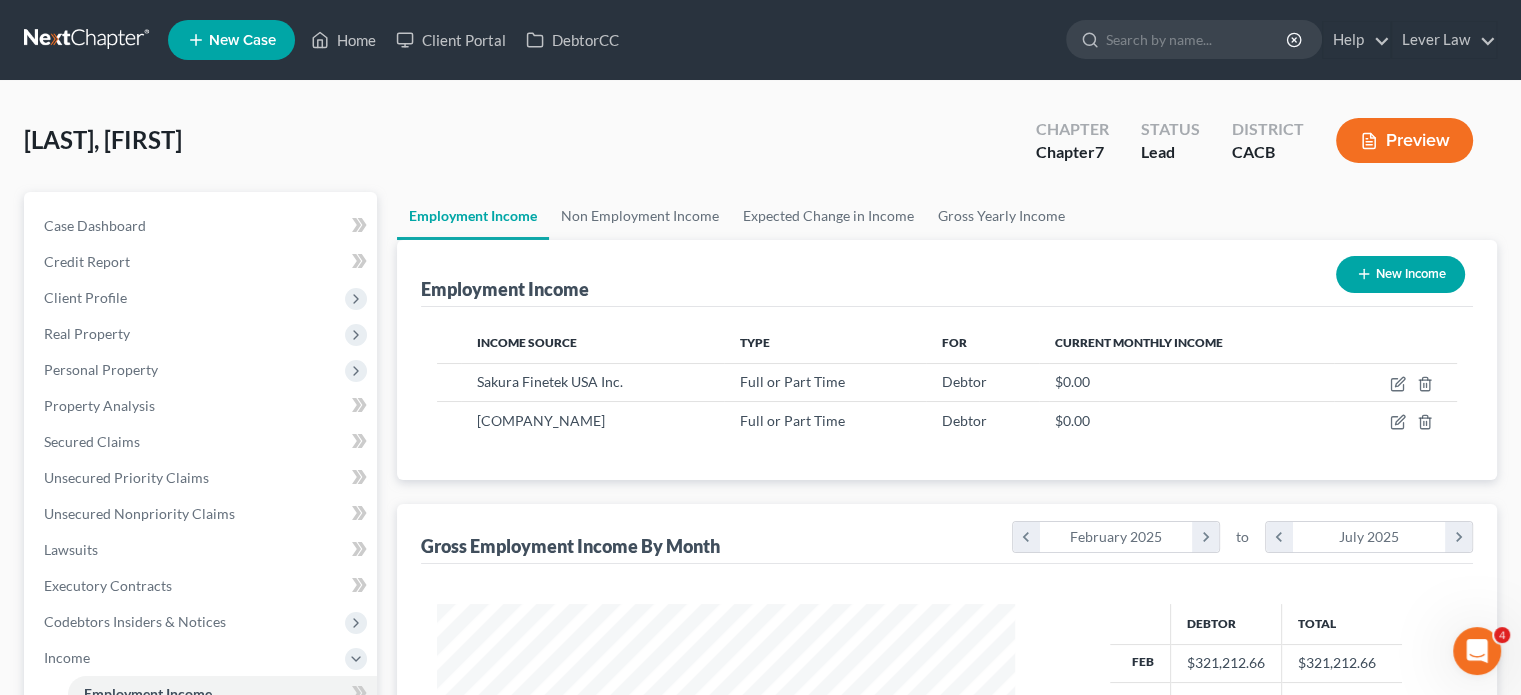 scroll, scrollTop: 356, scrollLeft: 617, axis: both 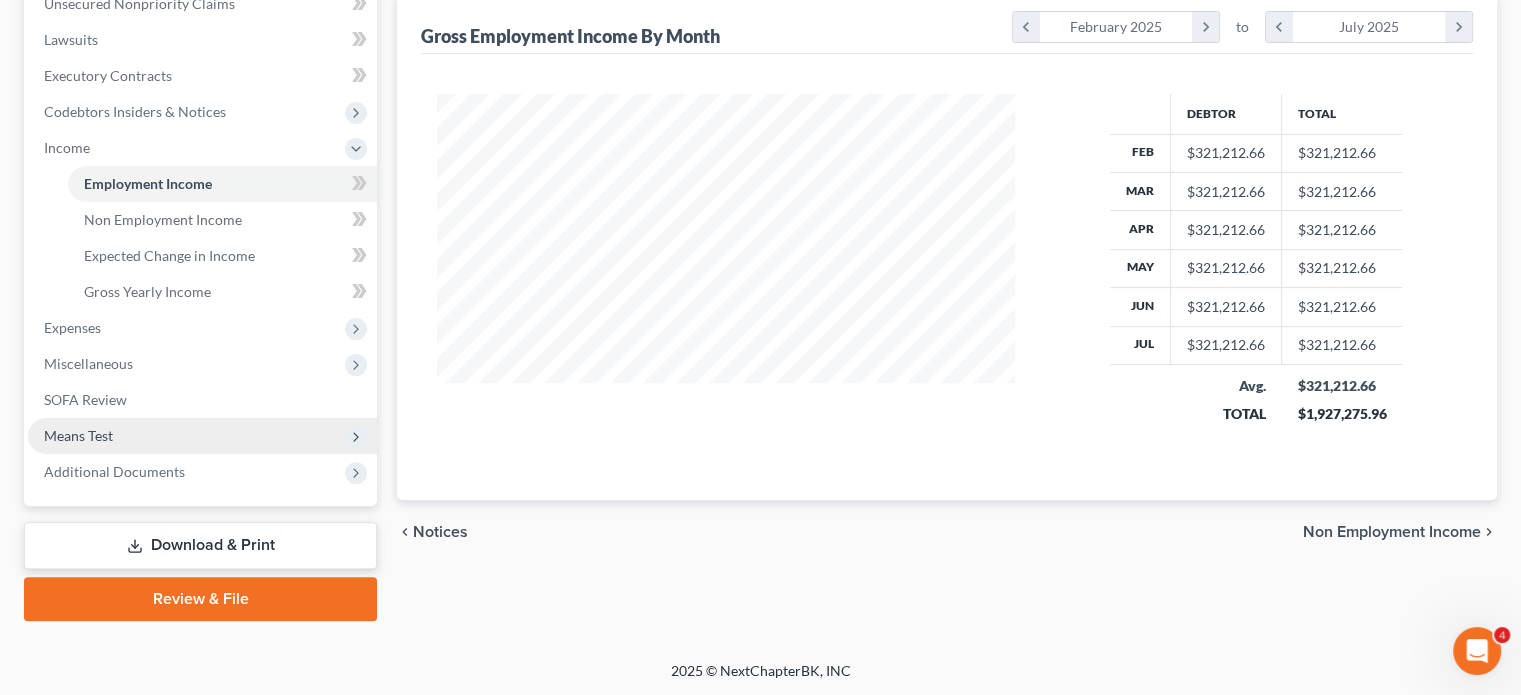 click on "Means Test" at bounding box center (78, 435) 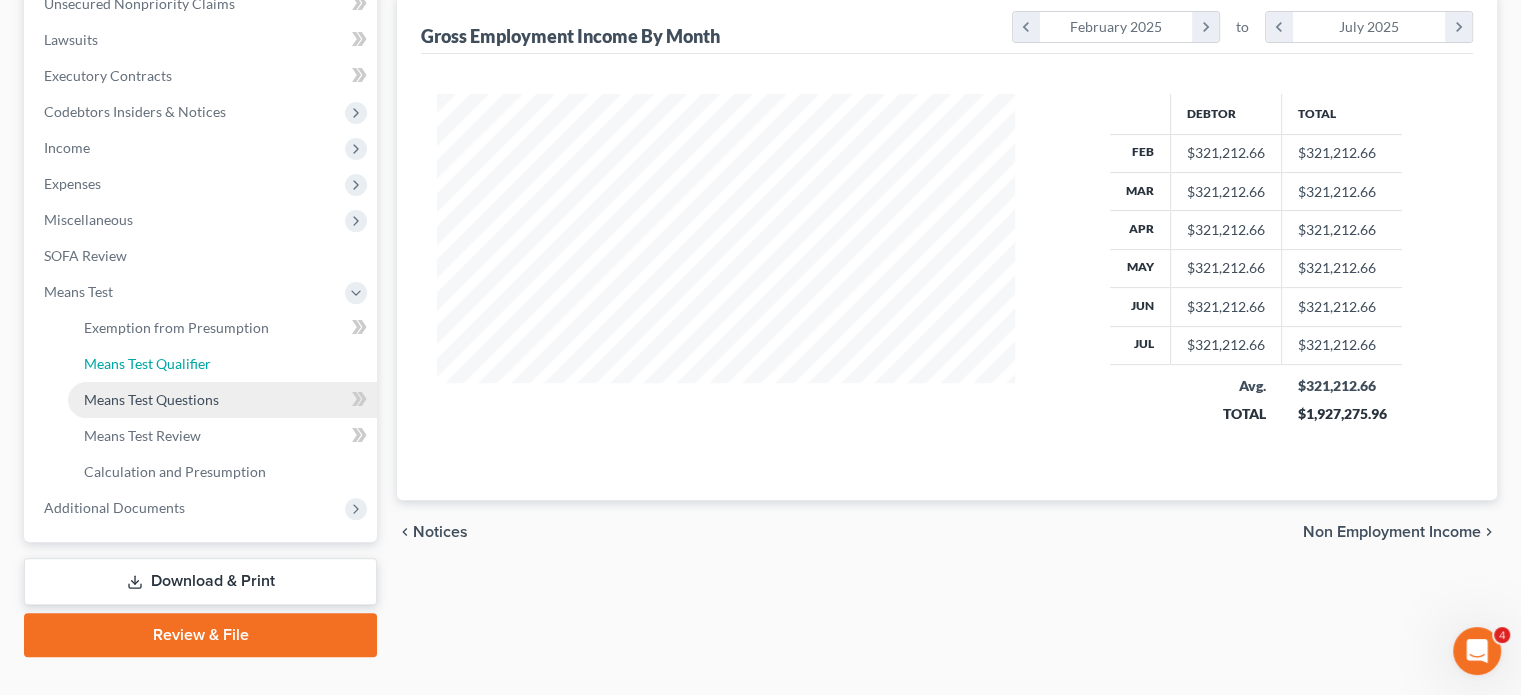 drag, startPoint x: 149, startPoint y: 371, endPoint x: 279, endPoint y: 387, distance: 130.98091 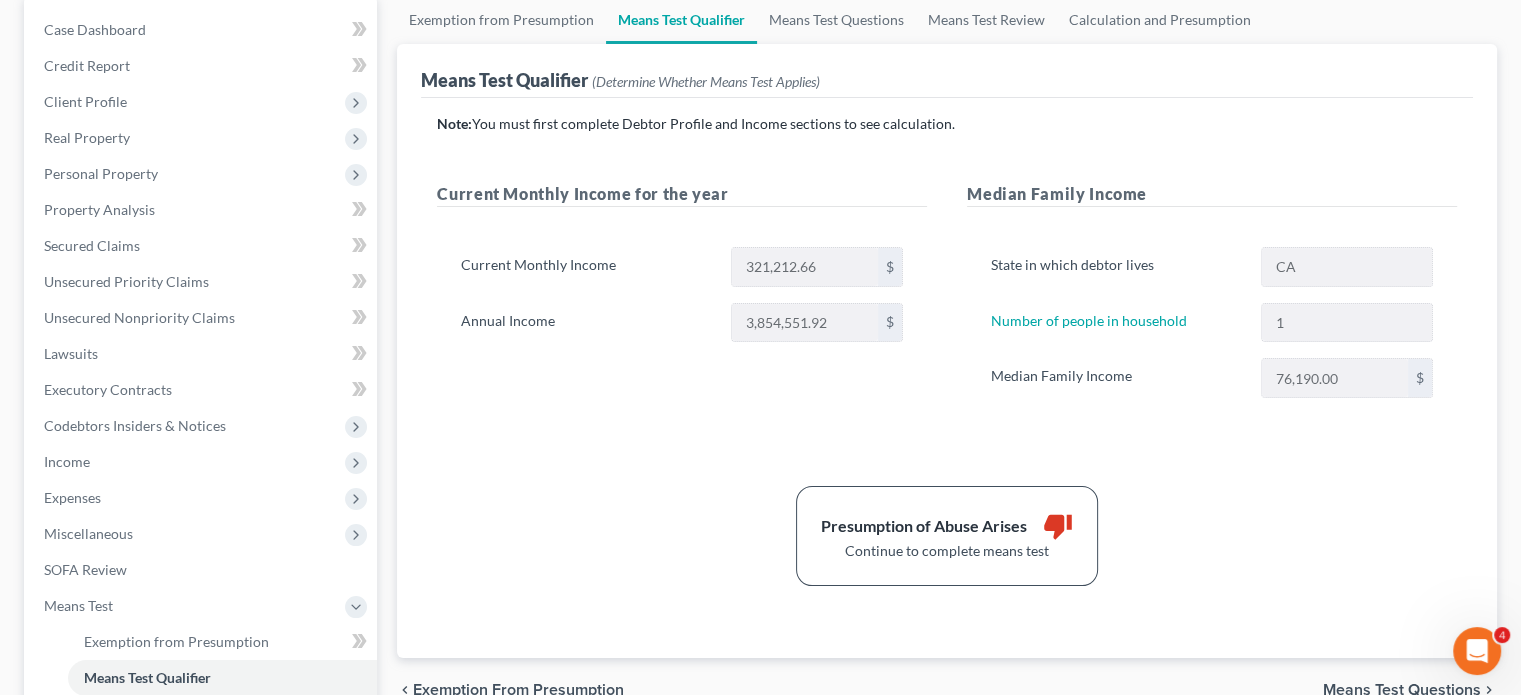 scroll, scrollTop: 200, scrollLeft: 0, axis: vertical 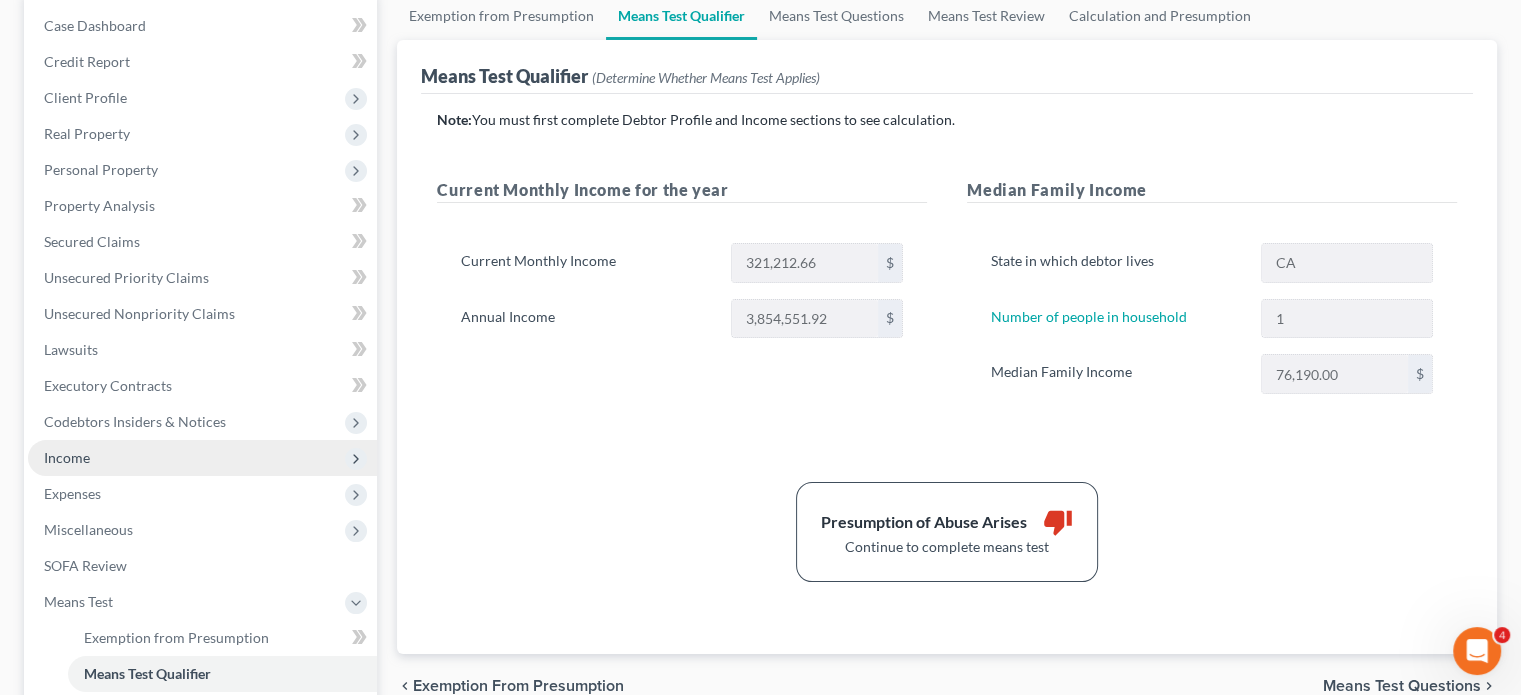 click on "Income" at bounding box center [202, 458] 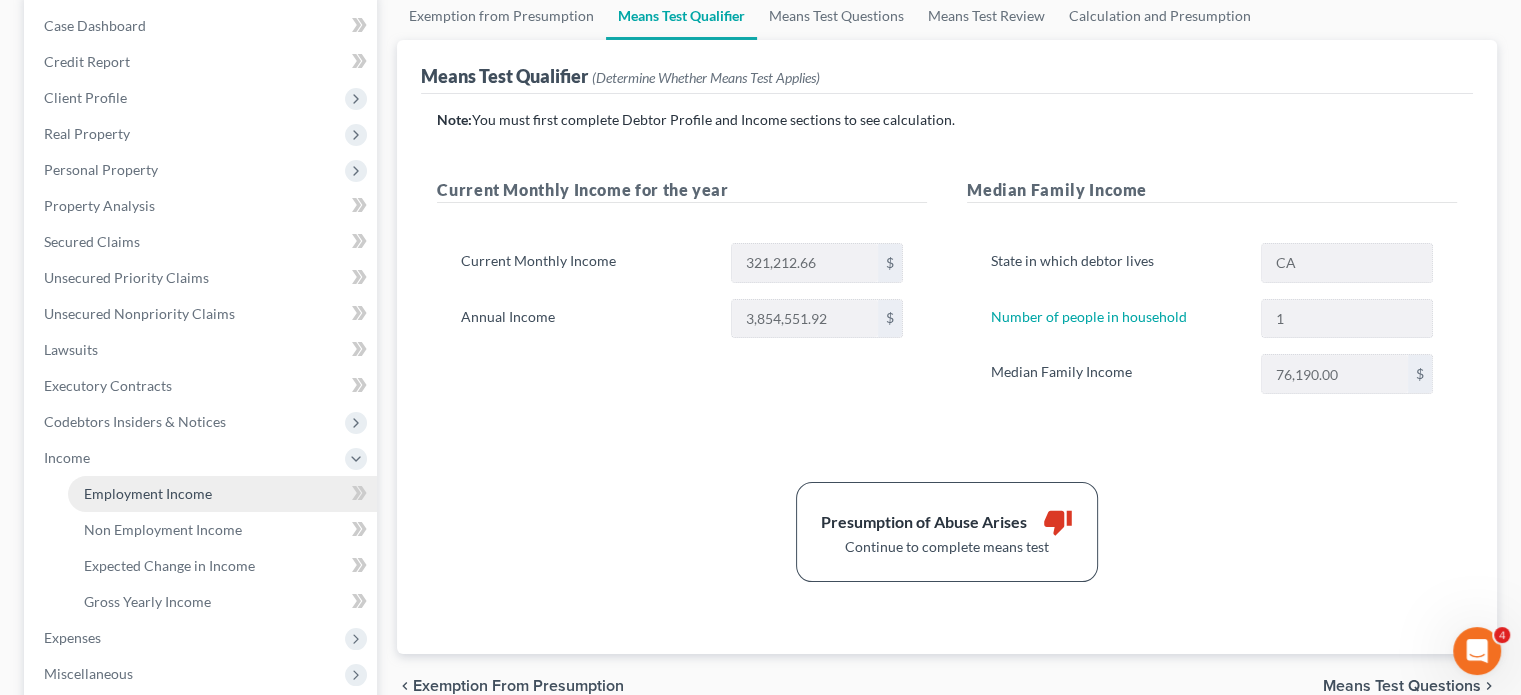 click on "Employment Income" at bounding box center (148, 493) 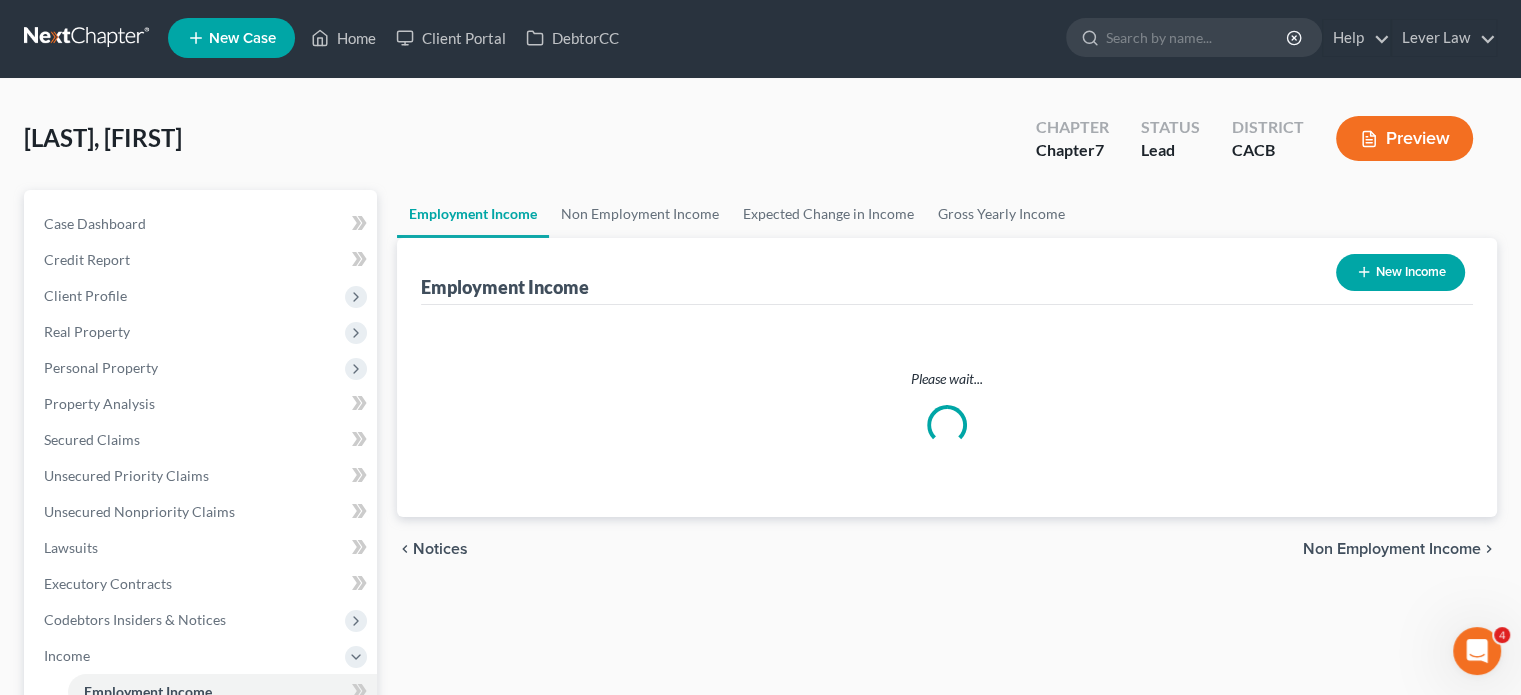 scroll, scrollTop: 0, scrollLeft: 0, axis: both 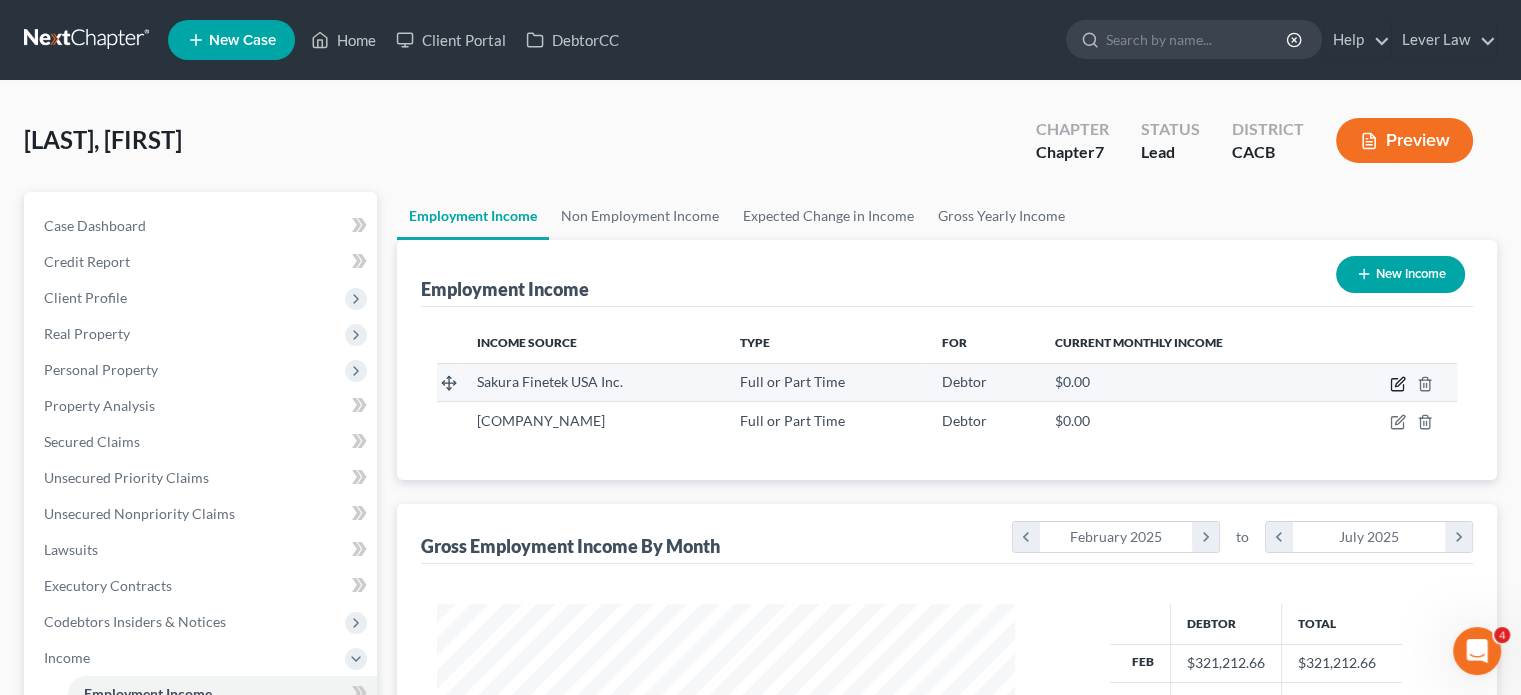 click 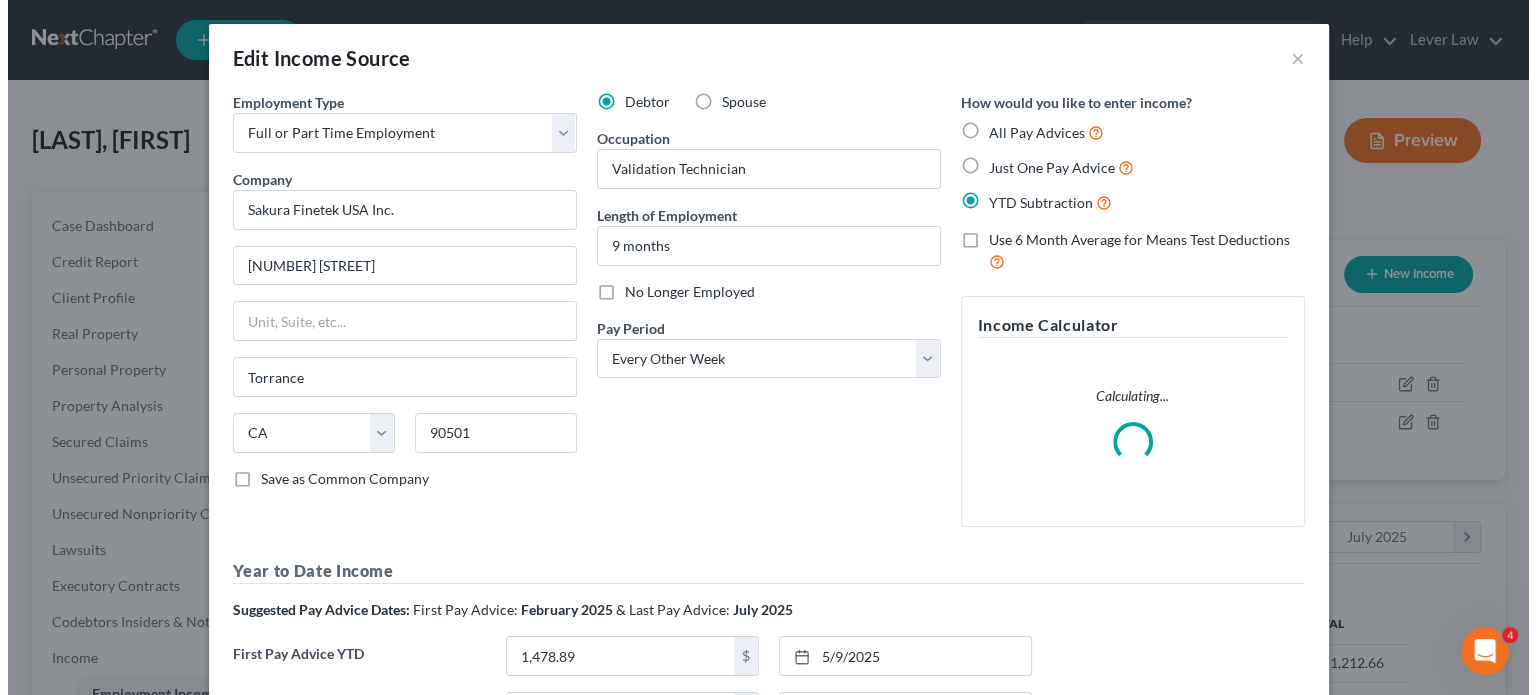 scroll, scrollTop: 999643, scrollLeft: 999375, axis: both 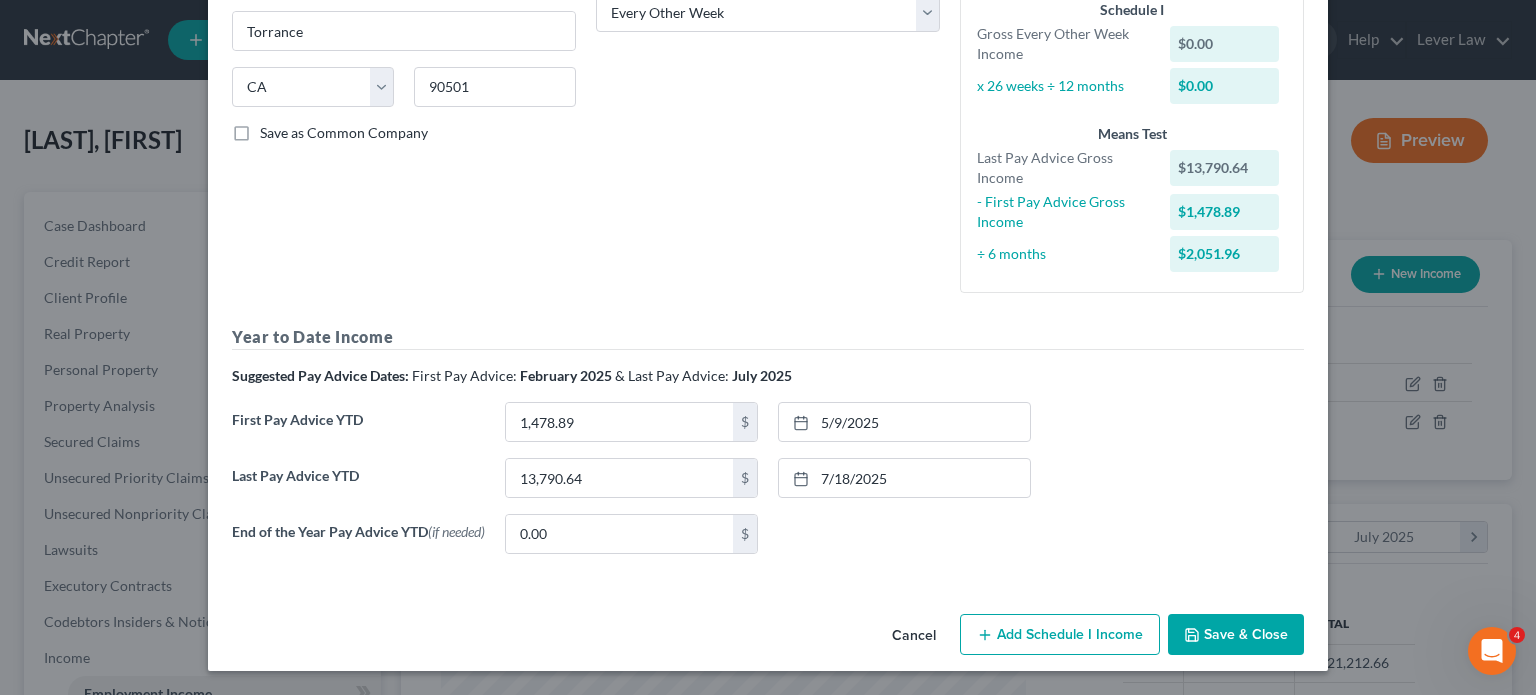 drag, startPoint x: 1201, startPoint y: 627, endPoint x: 1214, endPoint y: 604, distance: 26.41969 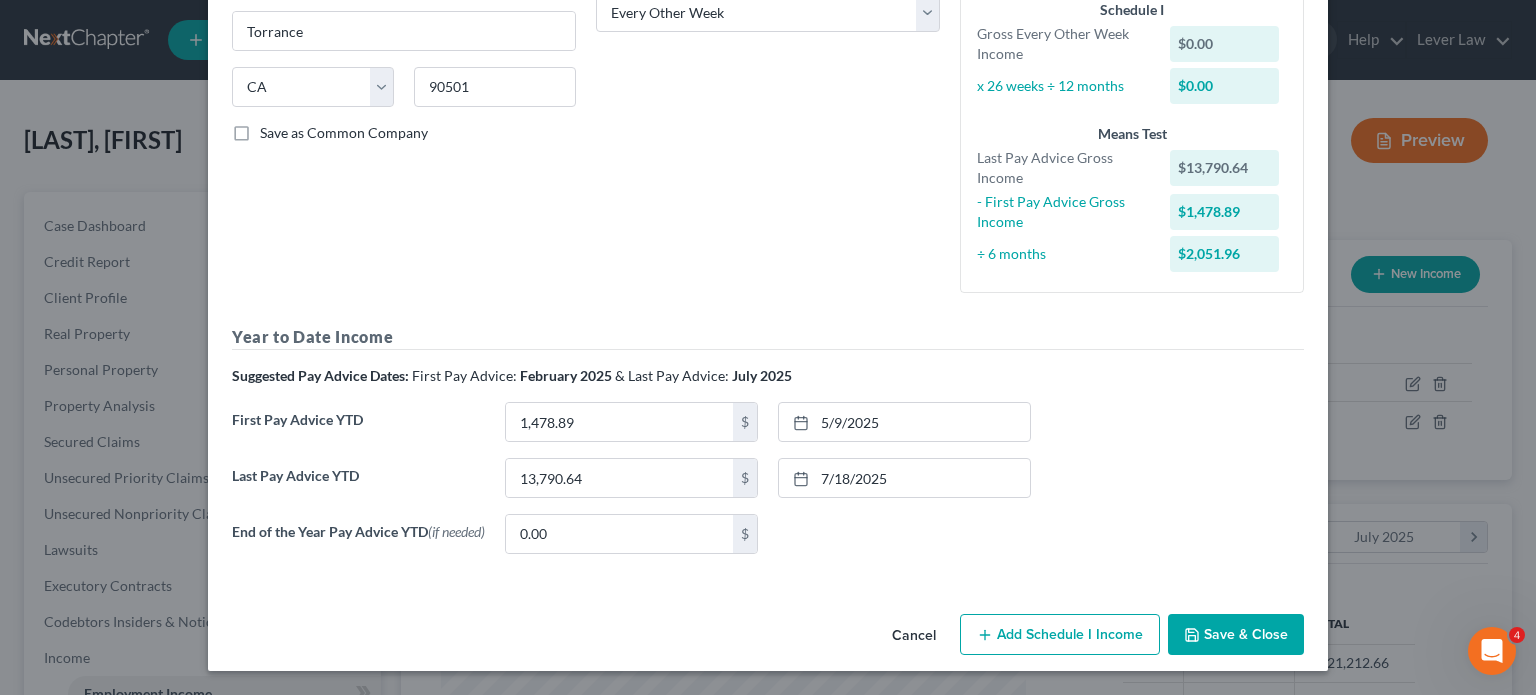 click on "Save & Close" at bounding box center (1236, 635) 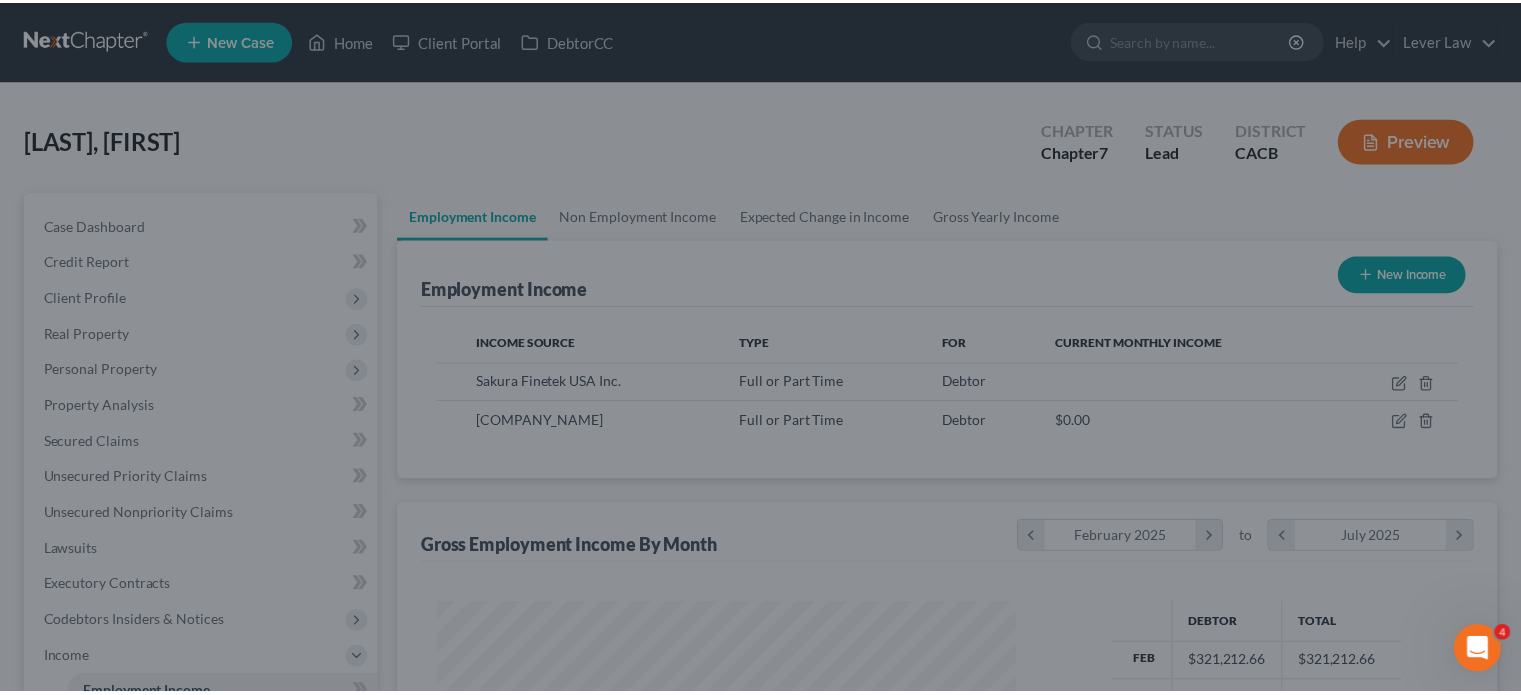 scroll, scrollTop: 356, scrollLeft: 617, axis: both 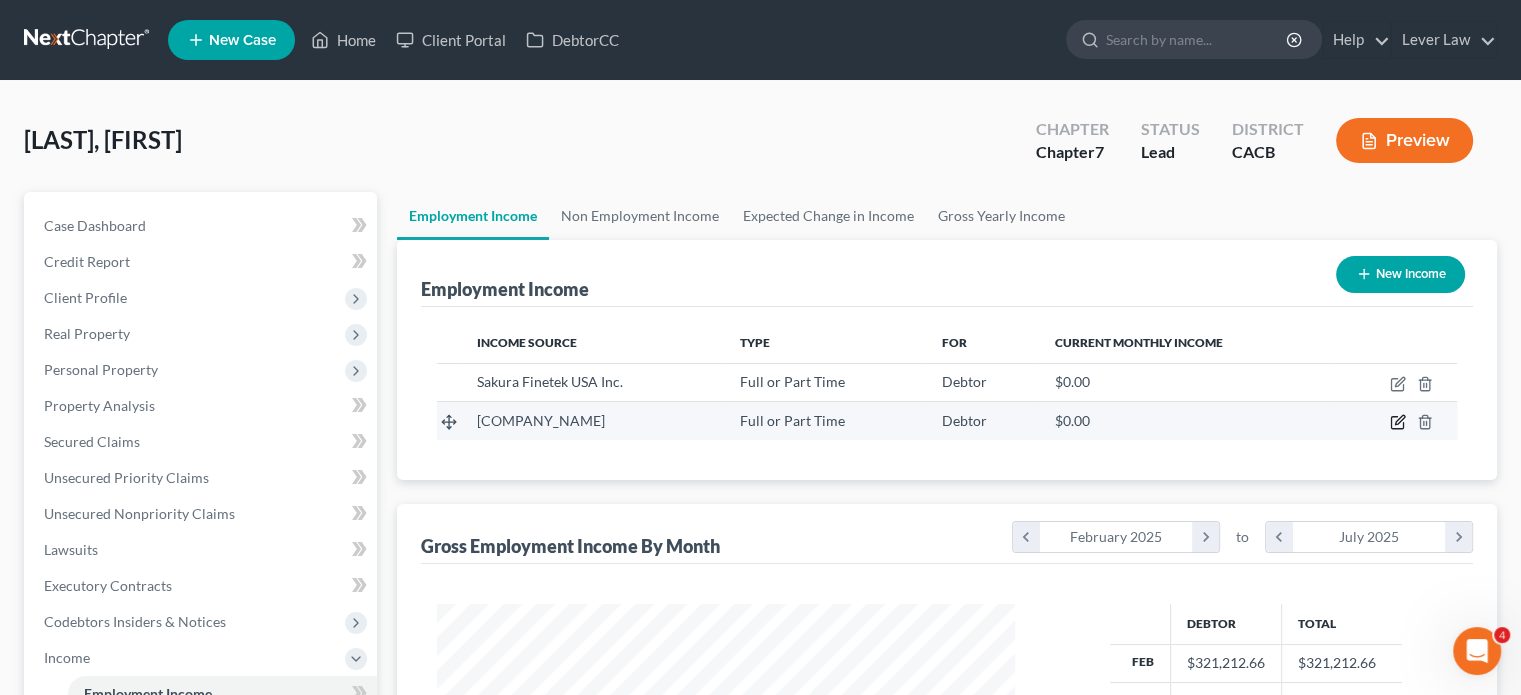 click 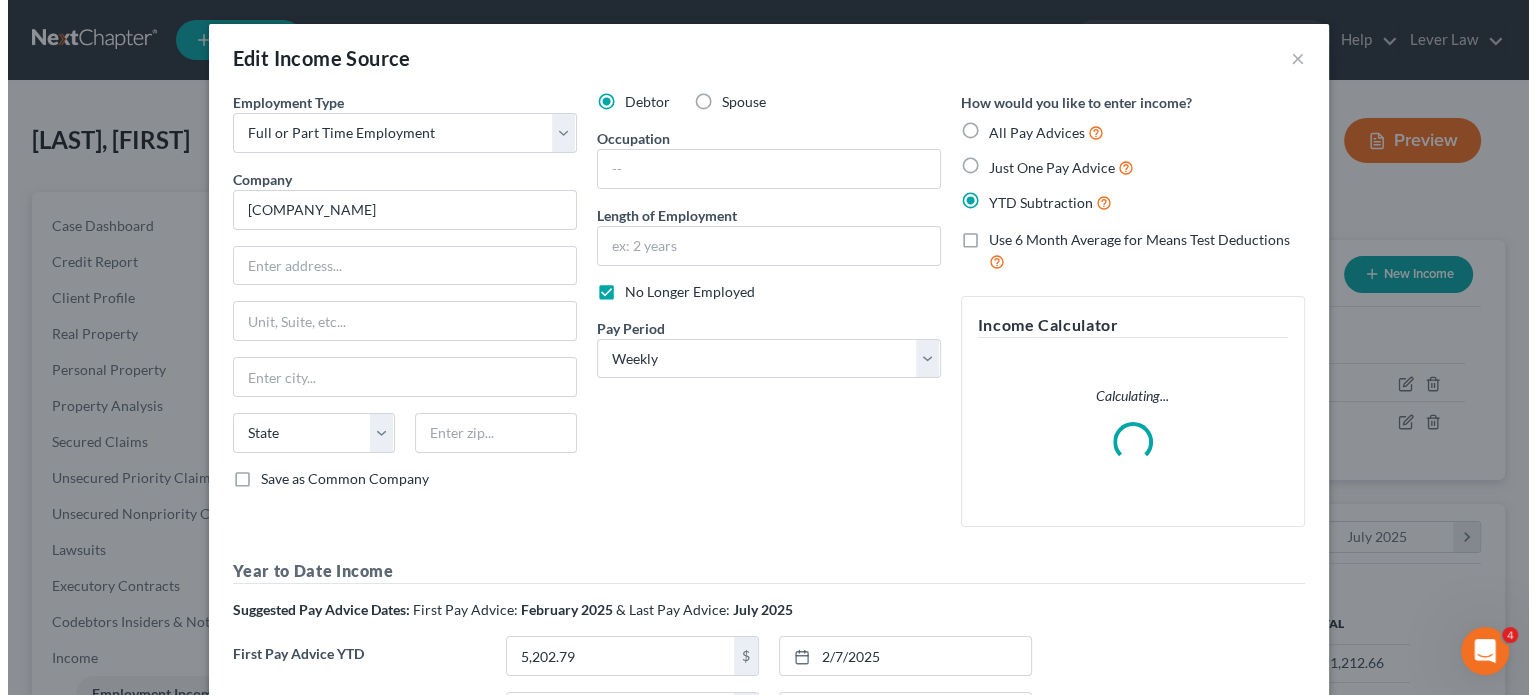 scroll, scrollTop: 999643, scrollLeft: 999375, axis: both 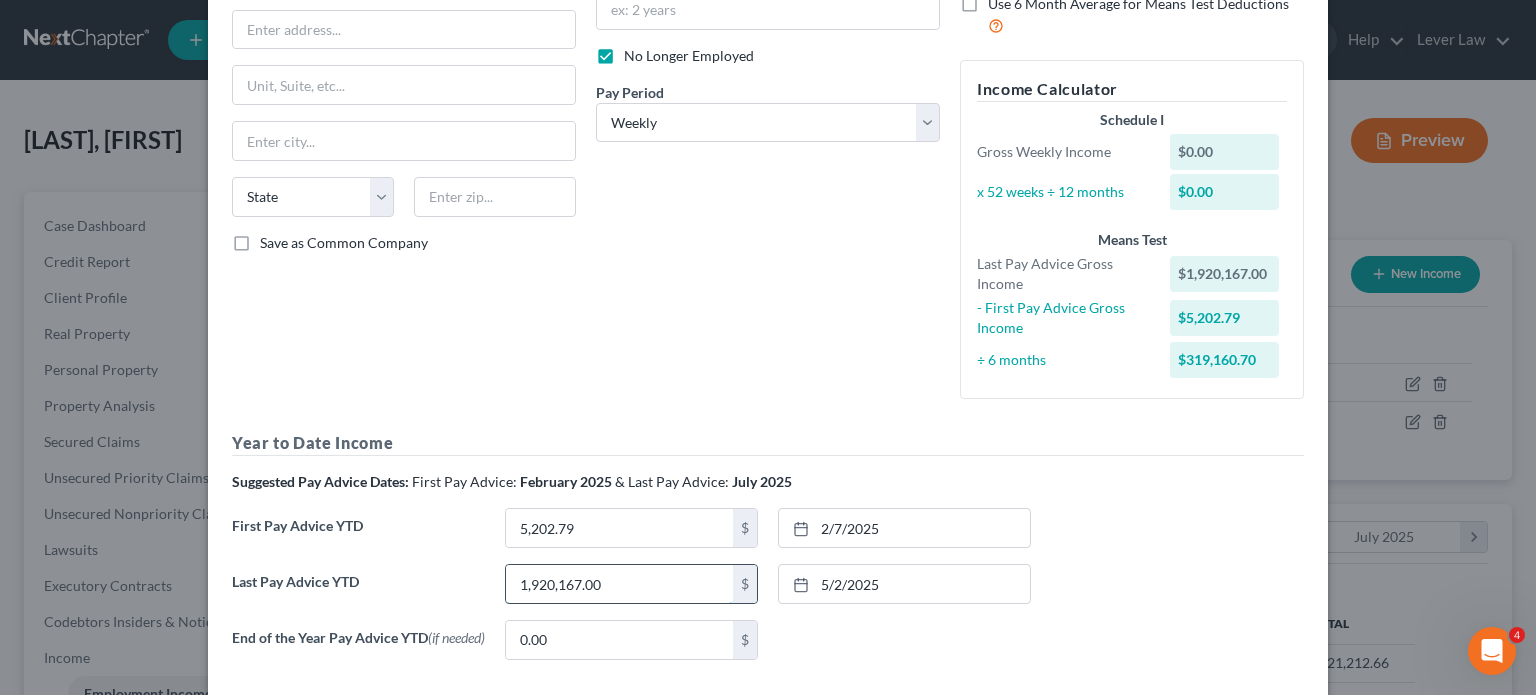 click on "1,920,167.00" at bounding box center [619, 584] 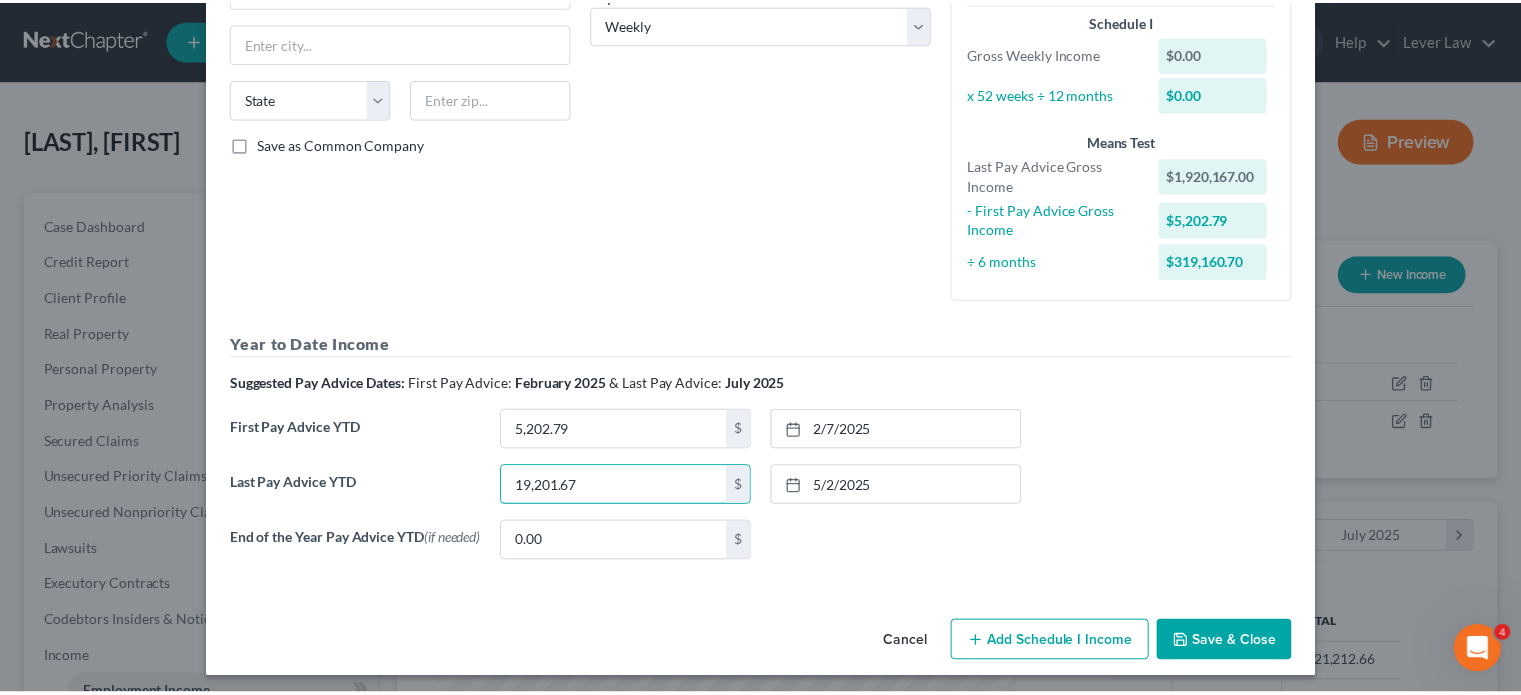 scroll, scrollTop: 336, scrollLeft: 0, axis: vertical 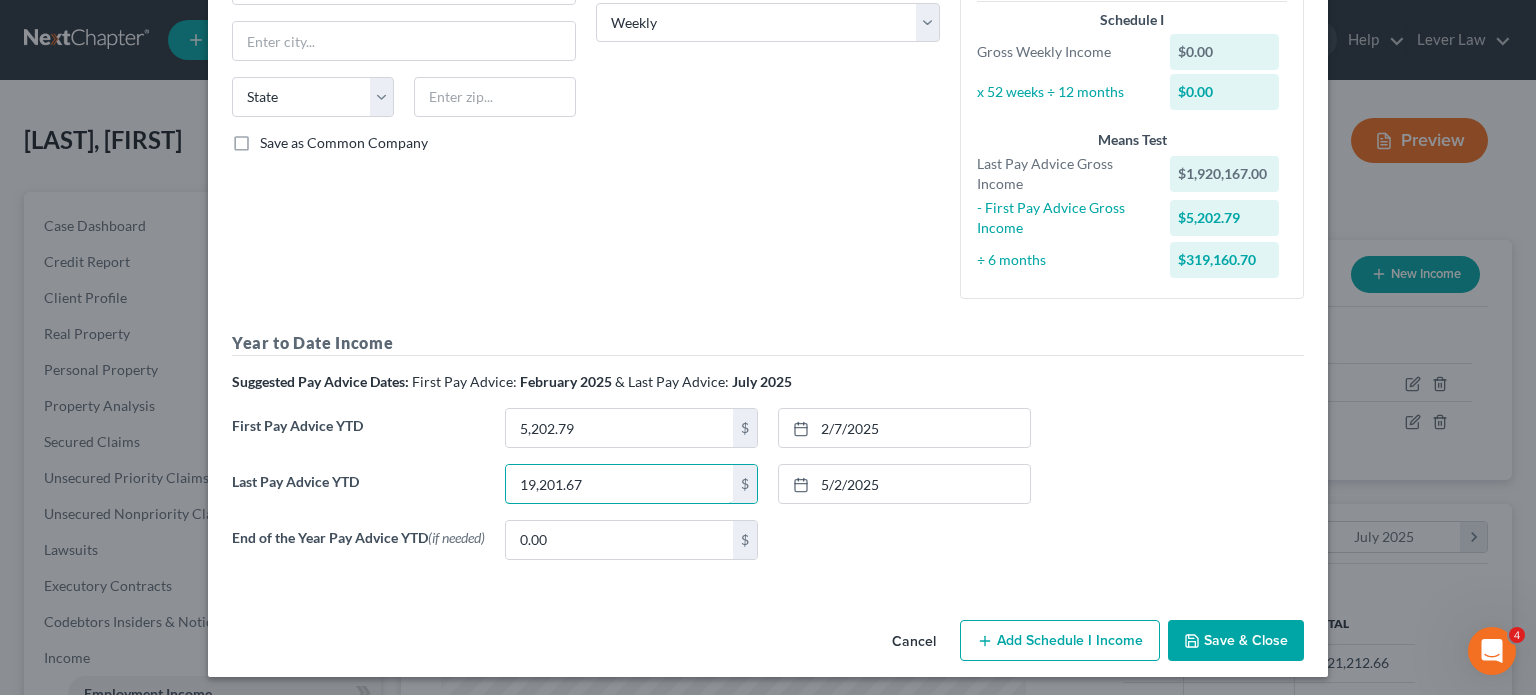 type on "19,201.67" 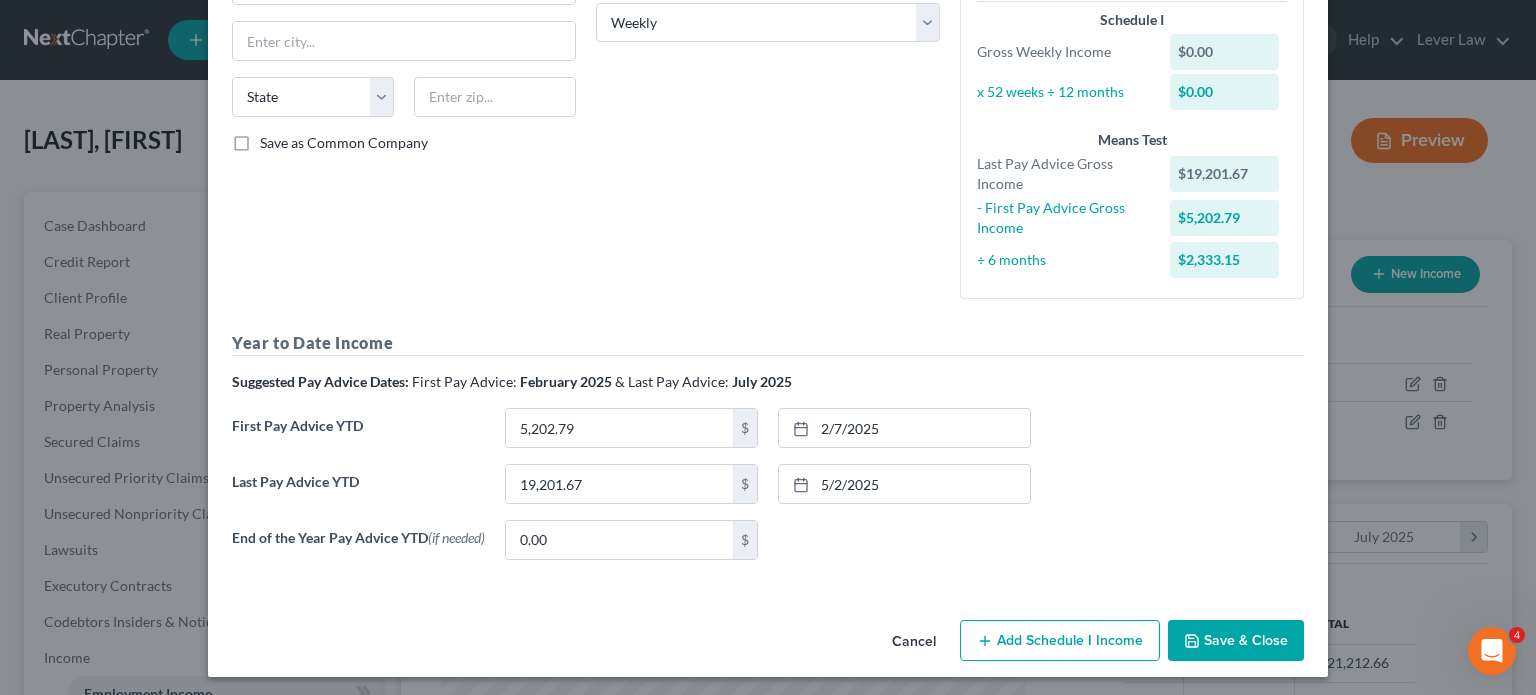 click on "Save & Close" at bounding box center [1236, 641] 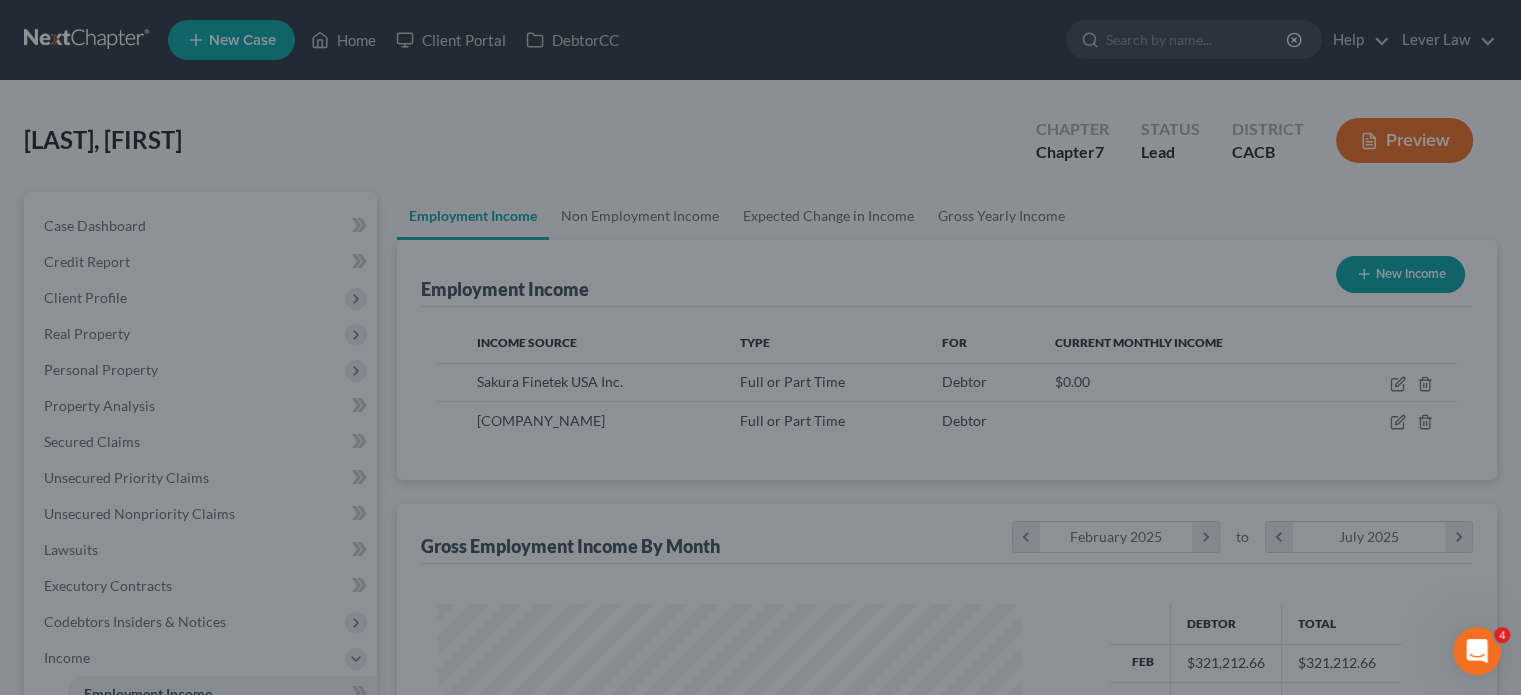 scroll, scrollTop: 356, scrollLeft: 617, axis: both 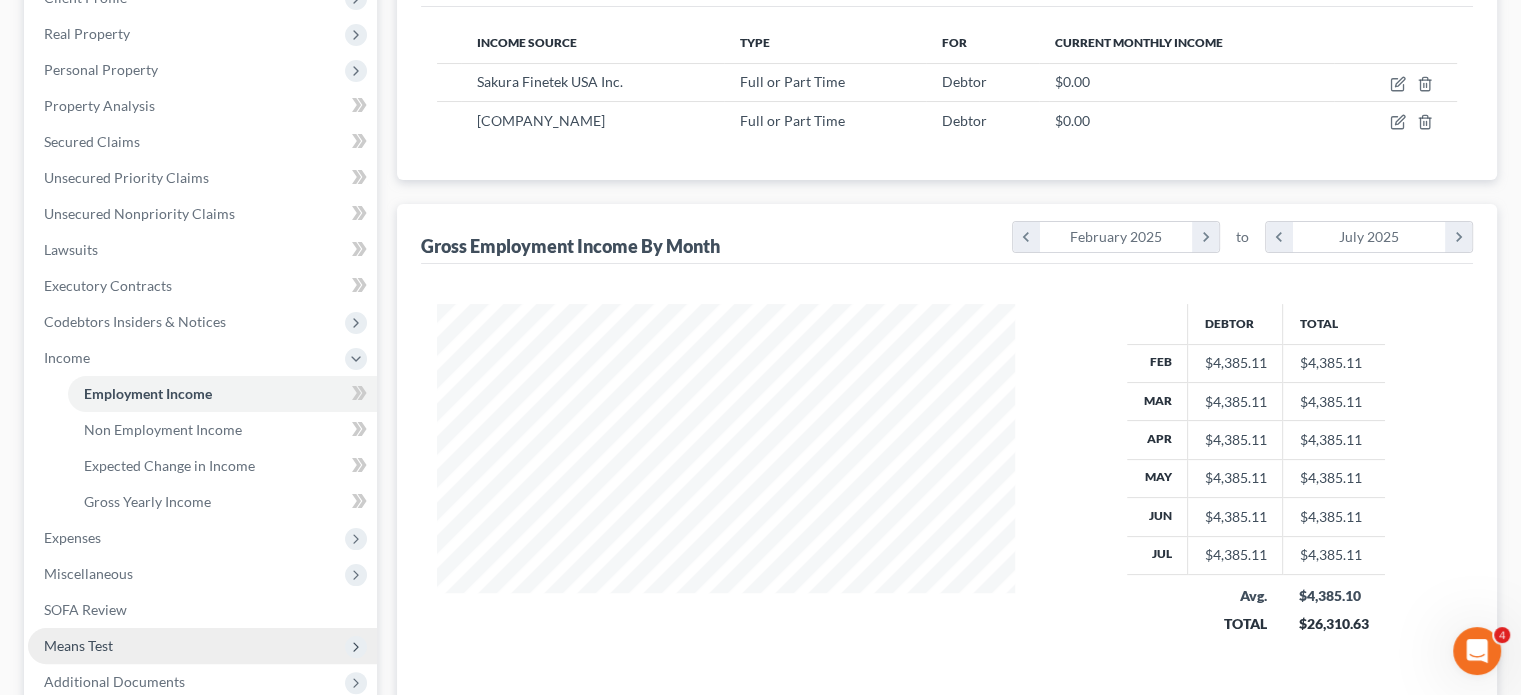 click on "Means Test" at bounding box center (78, 645) 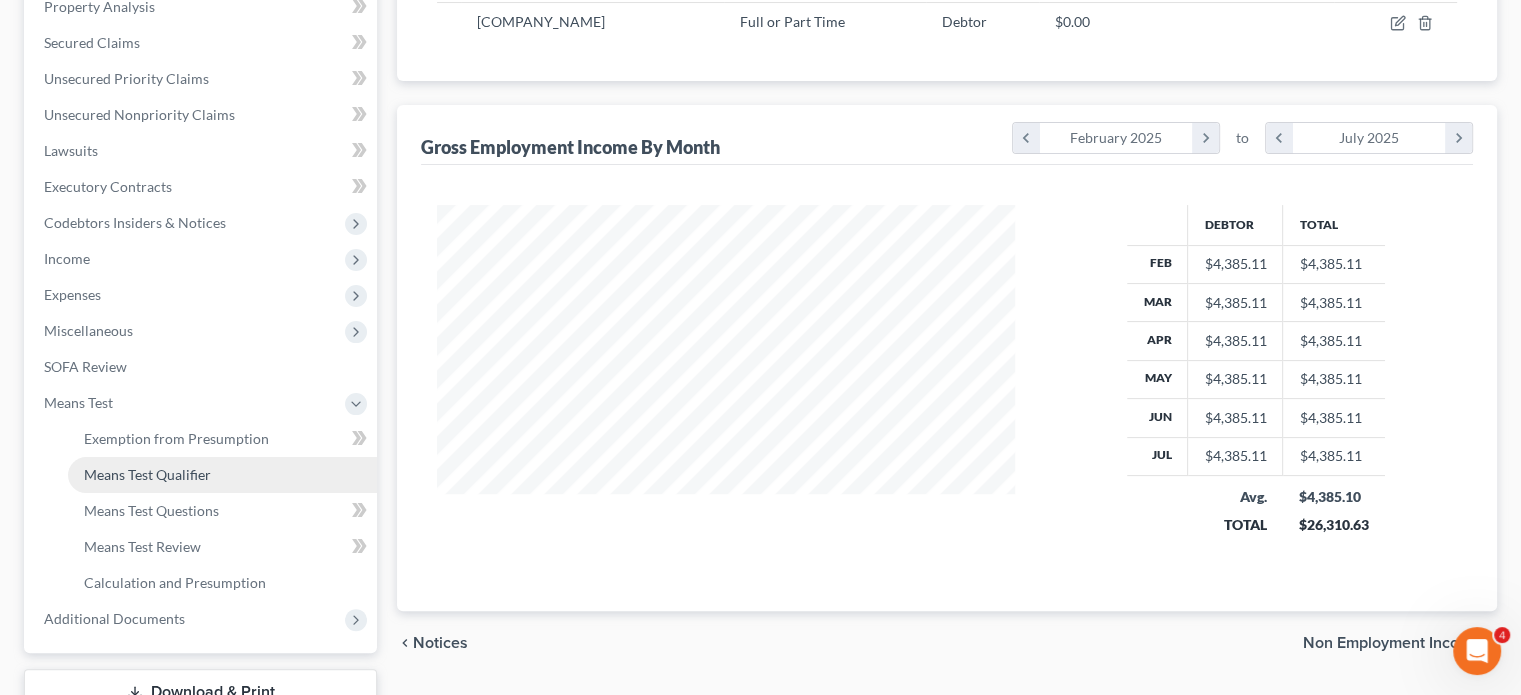scroll, scrollTop: 400, scrollLeft: 0, axis: vertical 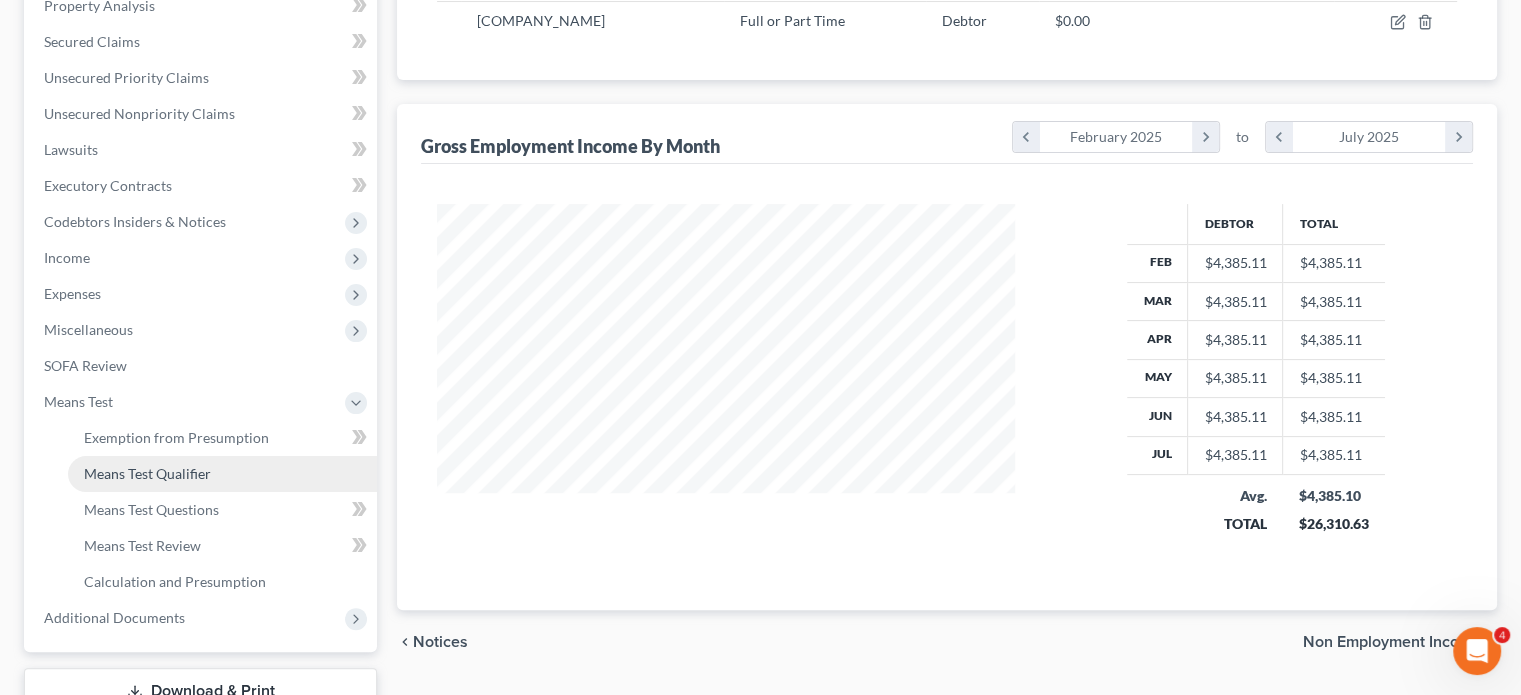 click on "Means Test Qualifier" at bounding box center (222, 474) 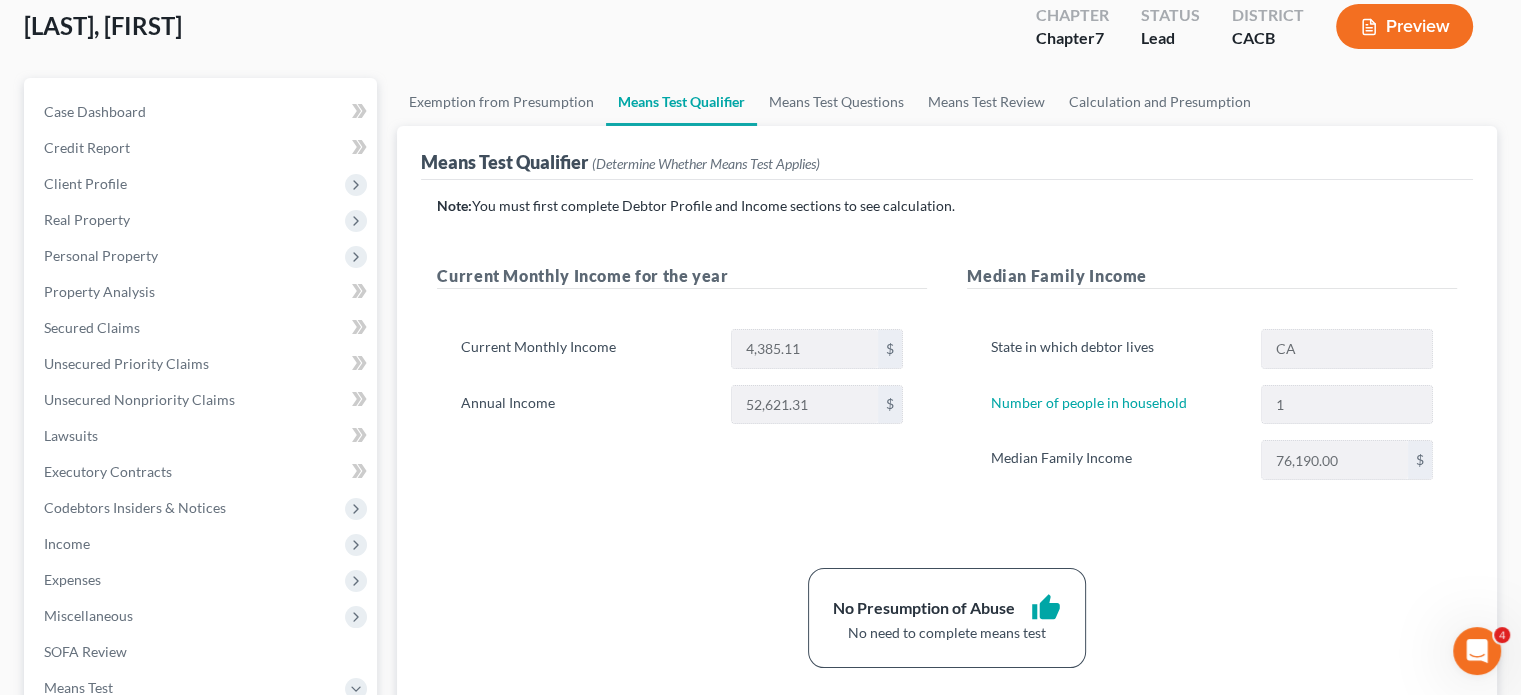 scroll, scrollTop: 400, scrollLeft: 0, axis: vertical 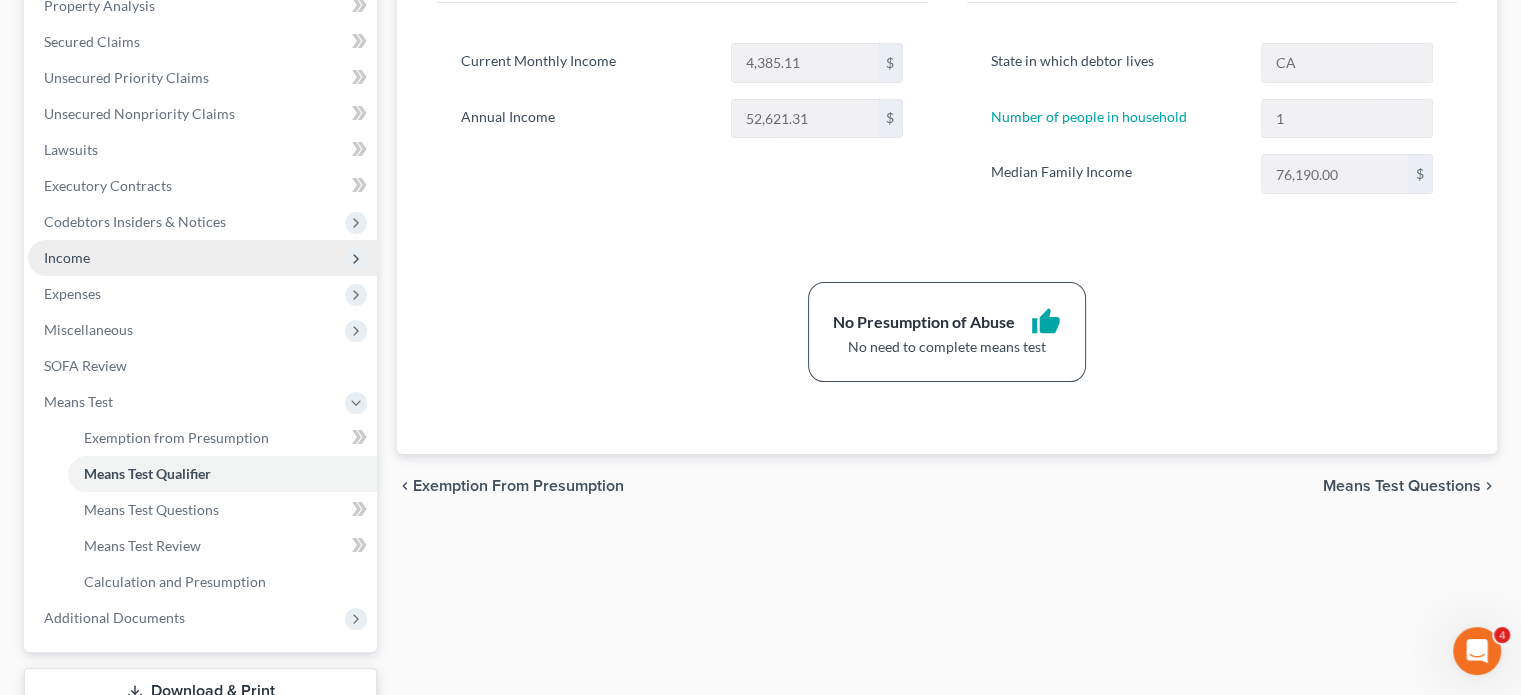 drag, startPoint x: 88, startPoint y: 277, endPoint x: 100, endPoint y: 258, distance: 22.472204 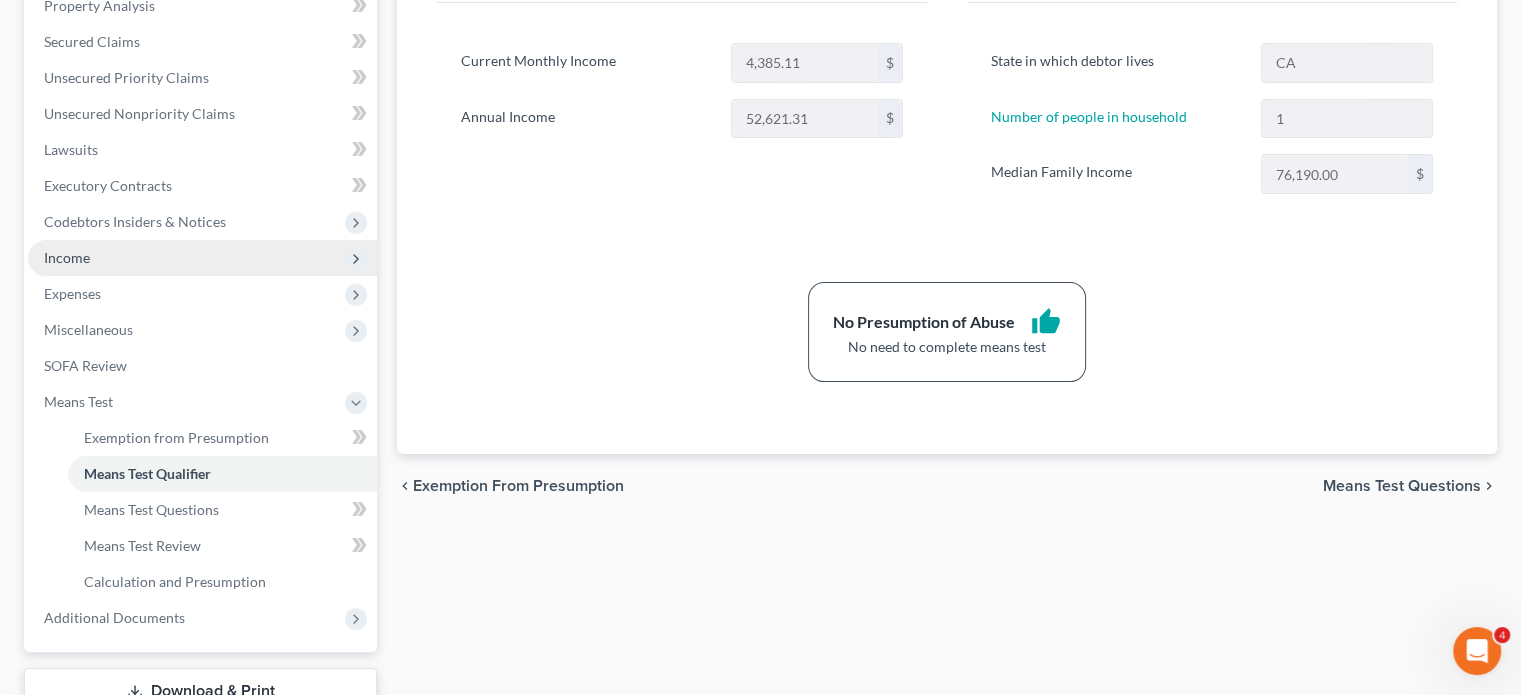 click on "Case Dashboard
Payments
Invoices
Payments
Payments
Credit Report
Client Profile" at bounding box center (202, 222) 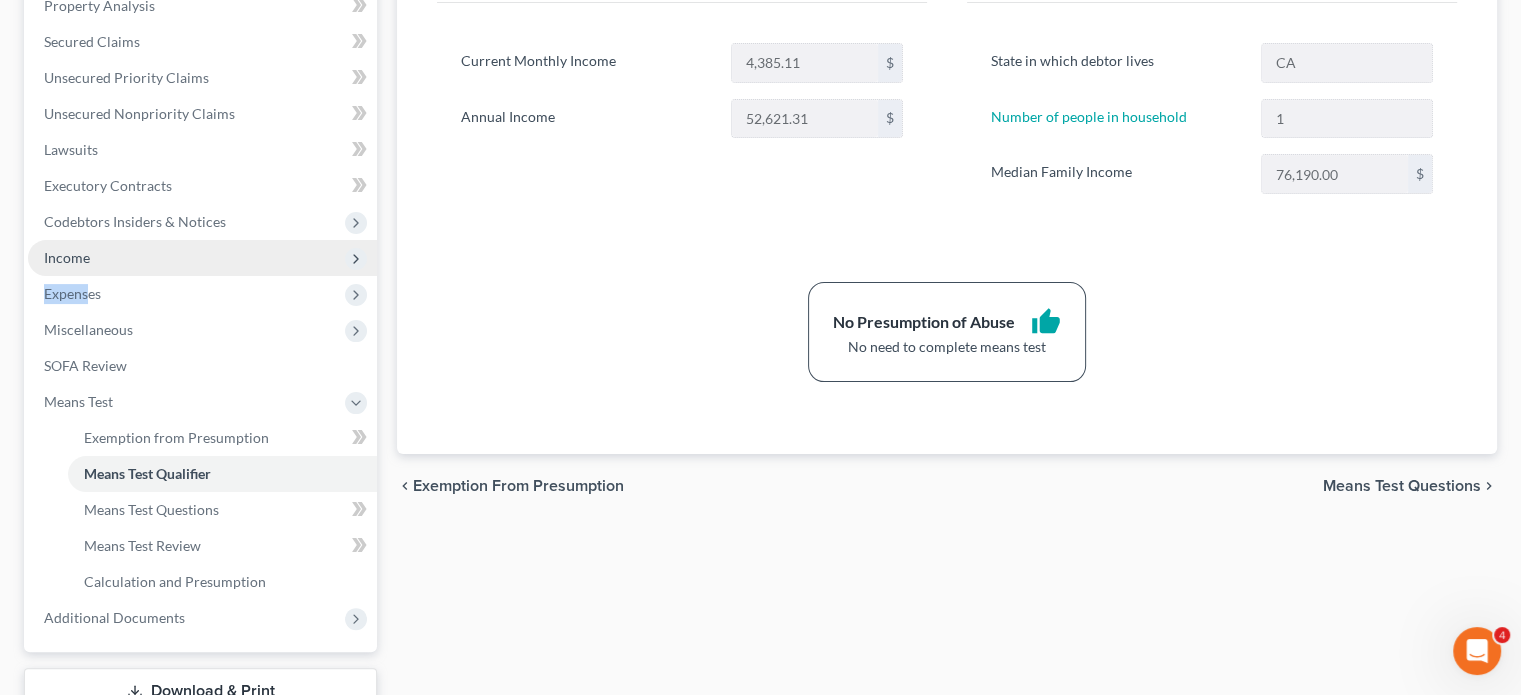 click on "Income" at bounding box center [202, 258] 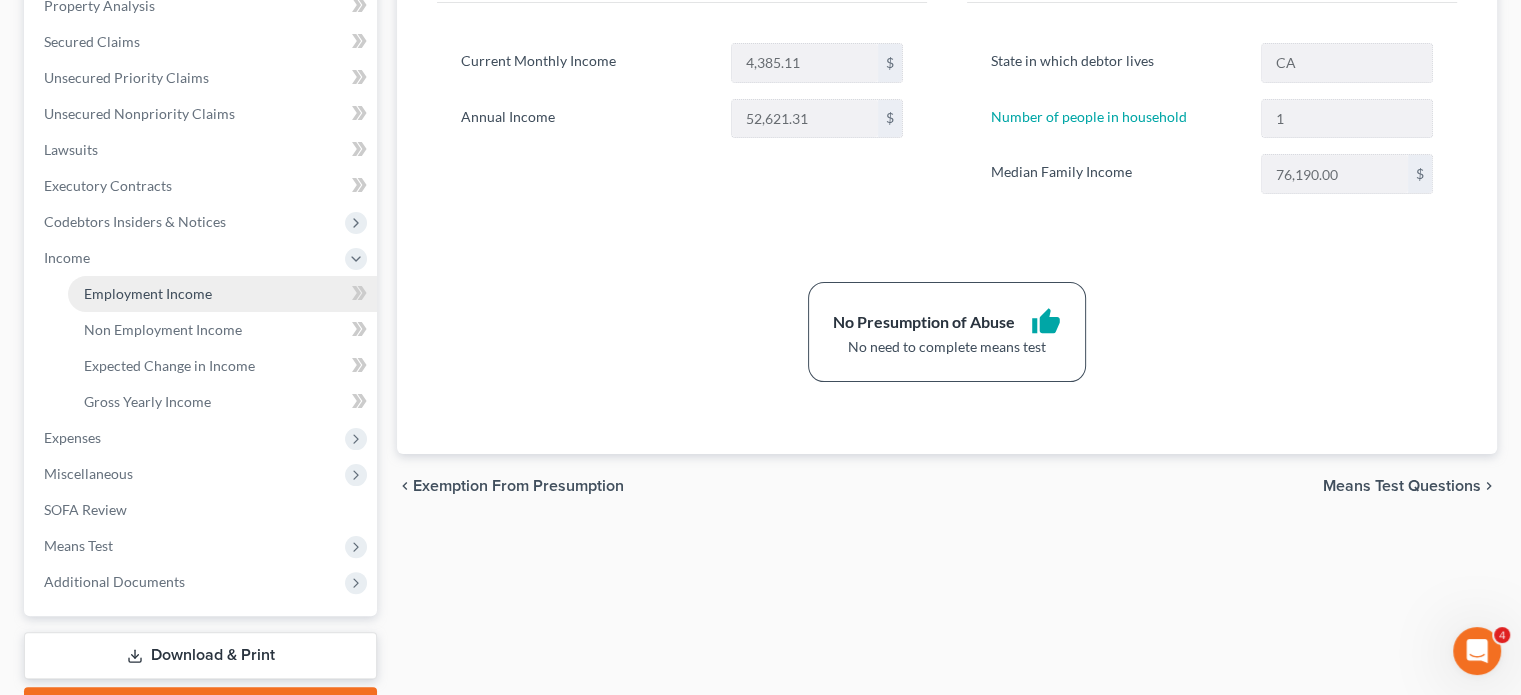 click on "Employment Income" at bounding box center (148, 293) 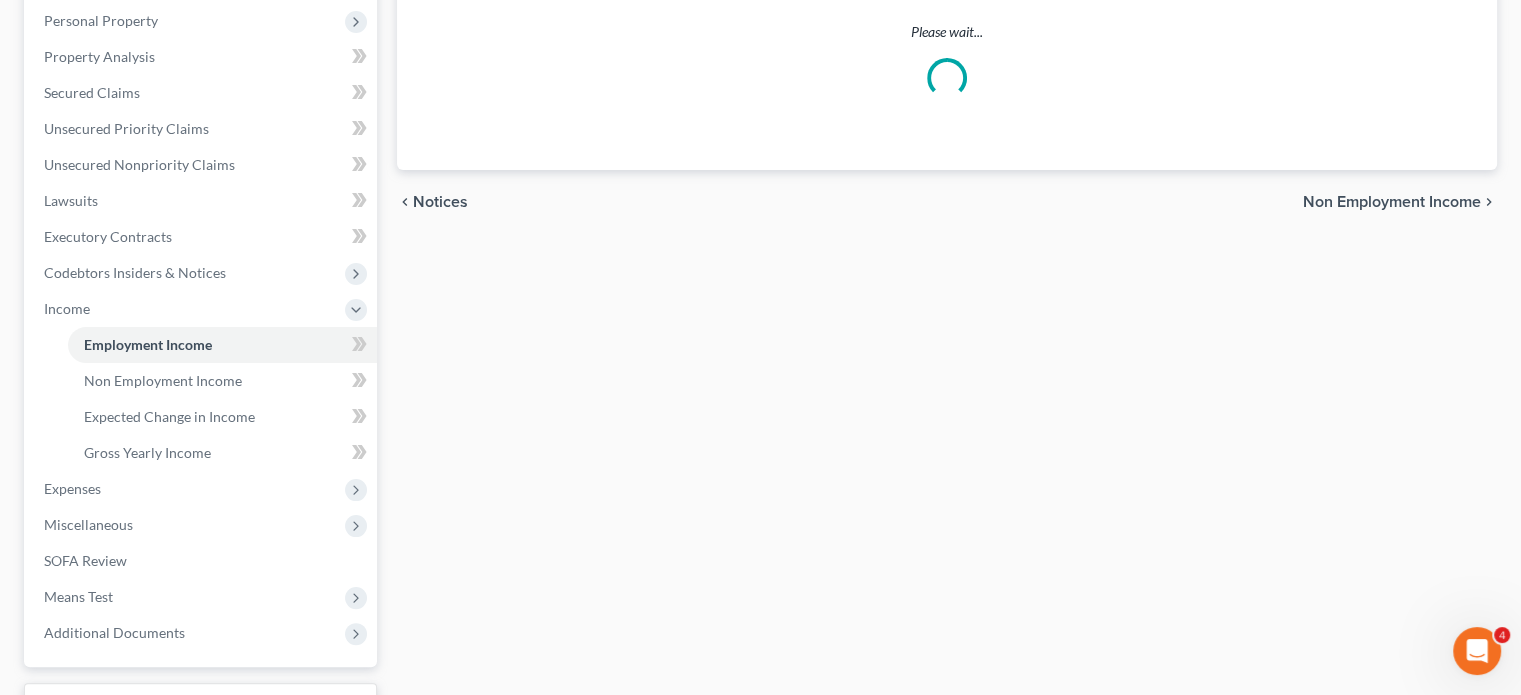 scroll 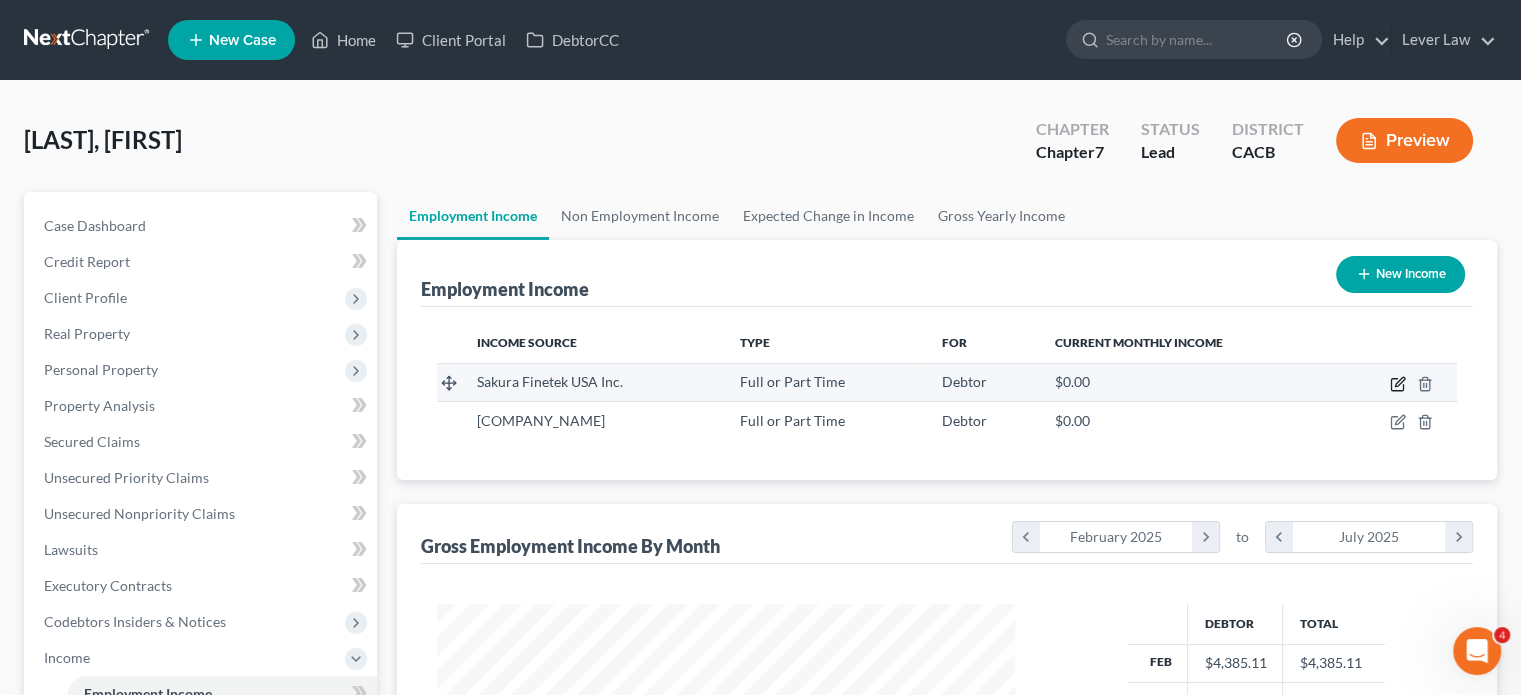 click 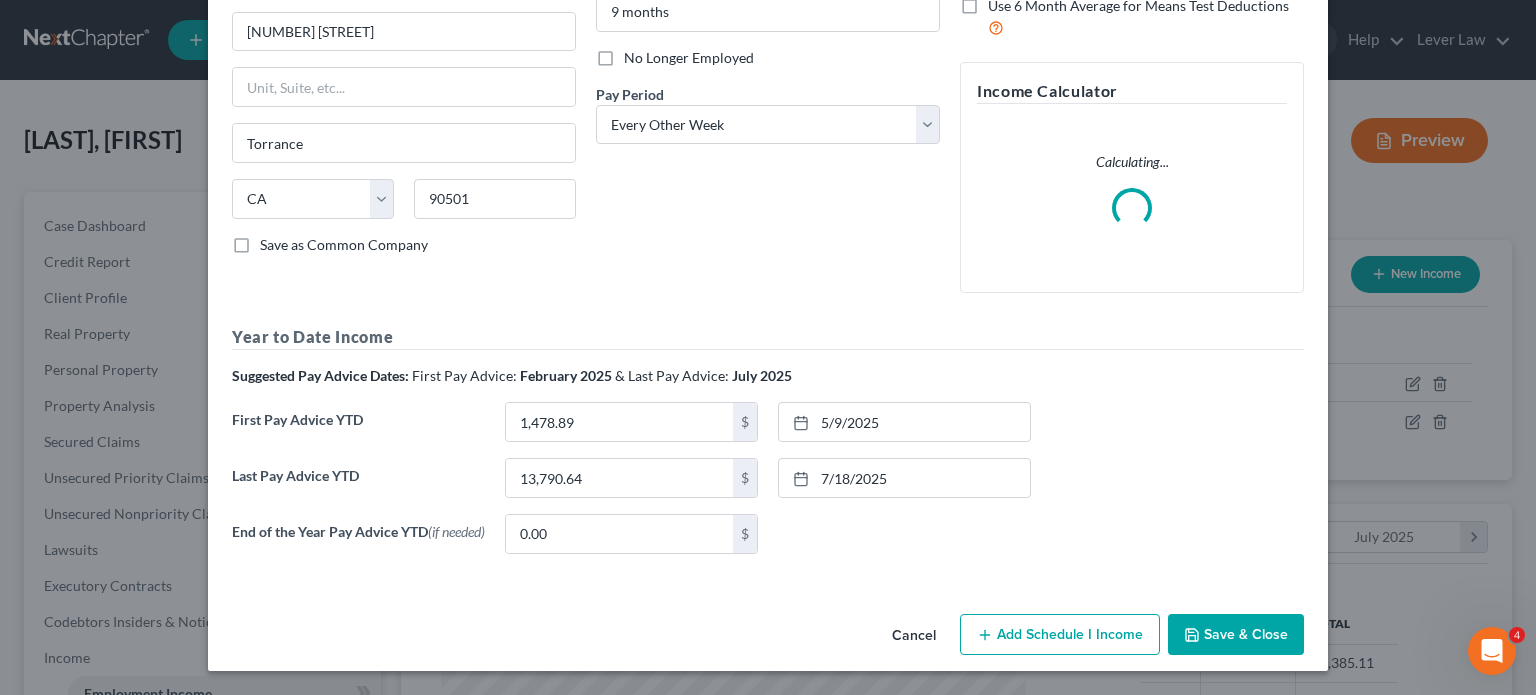 click on "Add Schedule I Income" at bounding box center [1060, 635] 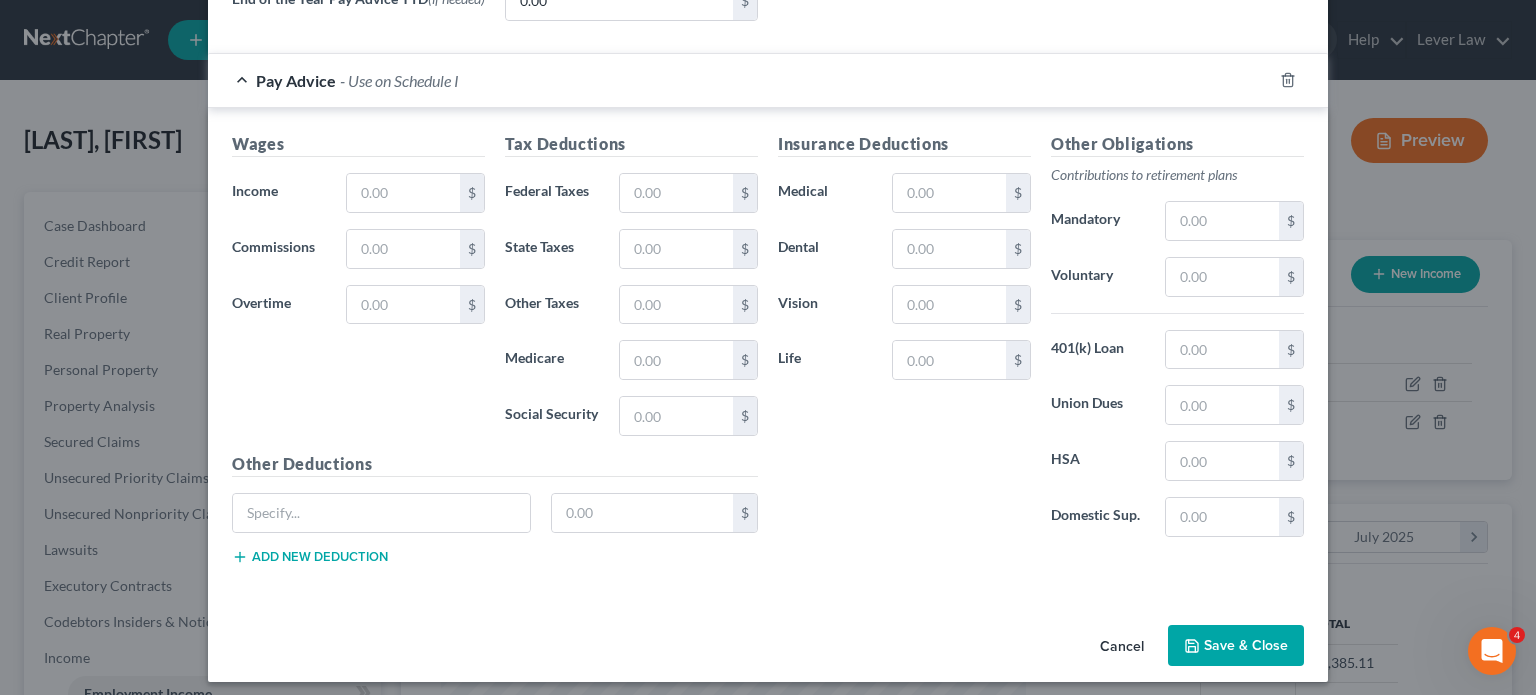 scroll, scrollTop: 889, scrollLeft: 0, axis: vertical 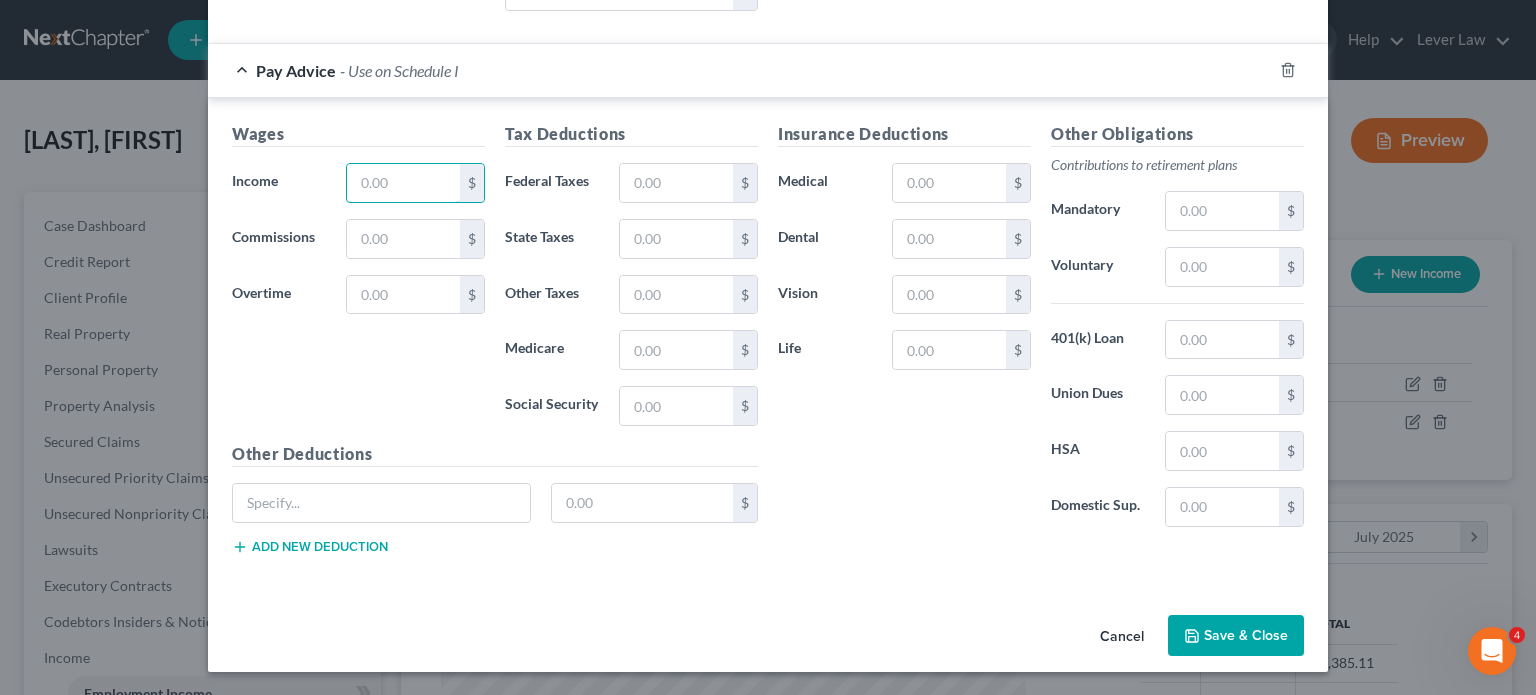 drag, startPoint x: 382, startPoint y: 187, endPoint x: 344, endPoint y: 209, distance: 43.908997 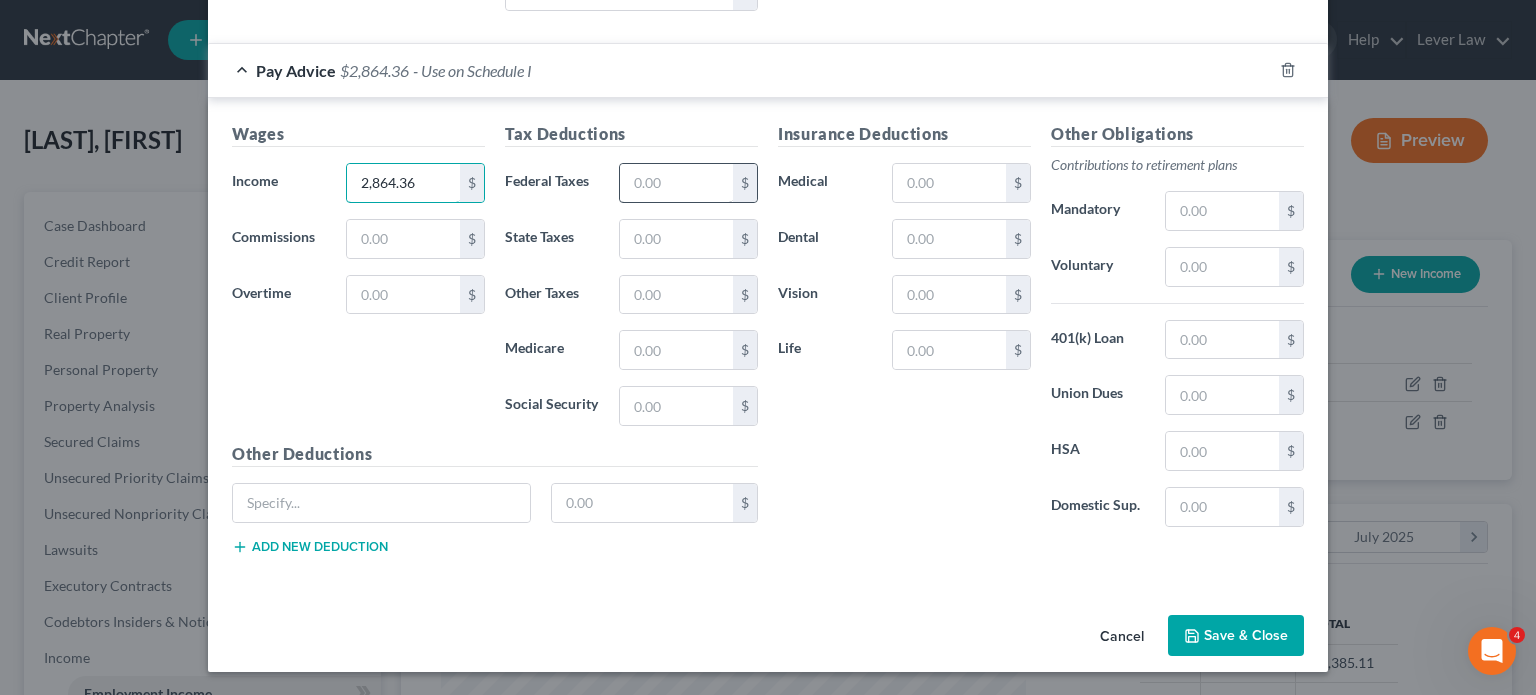 type on "2,864.36" 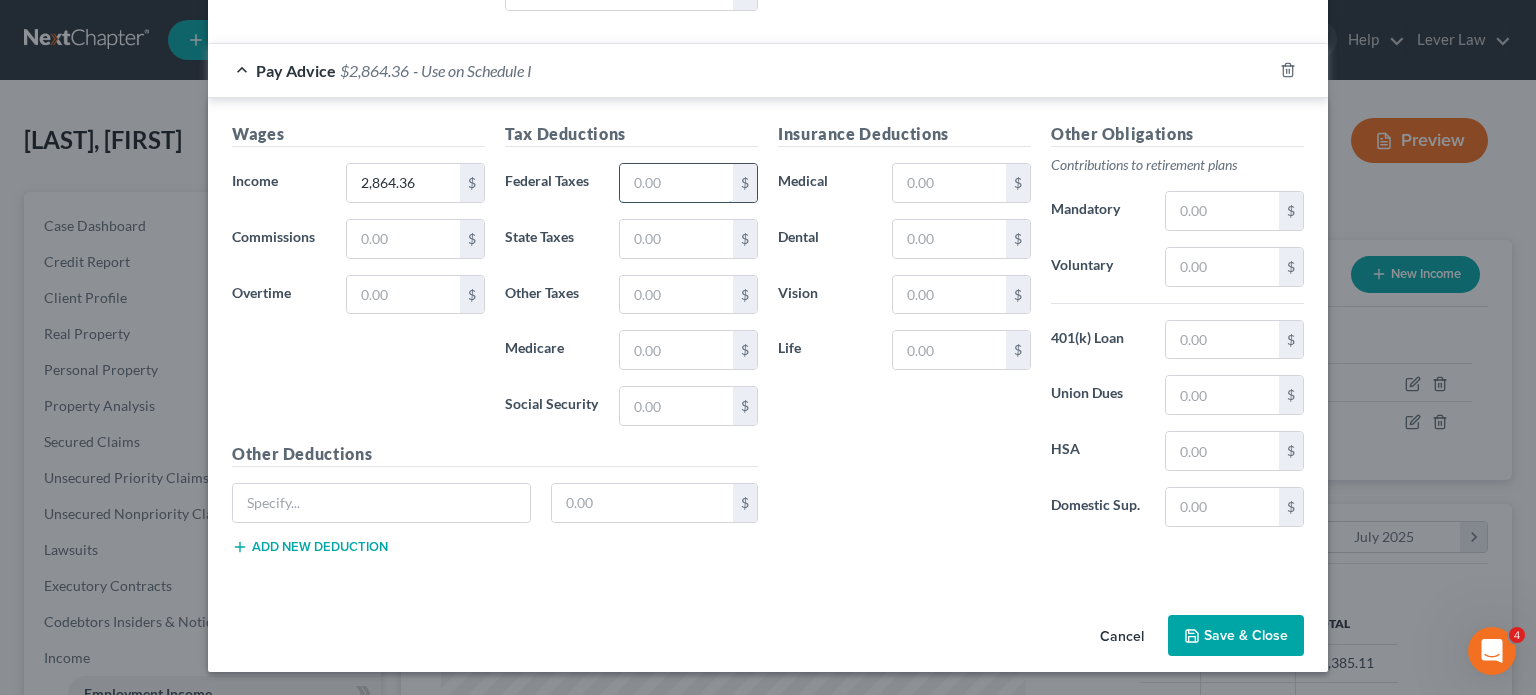 drag, startPoint x: 640, startPoint y: 186, endPoint x: 671, endPoint y: 199, distance: 33.61547 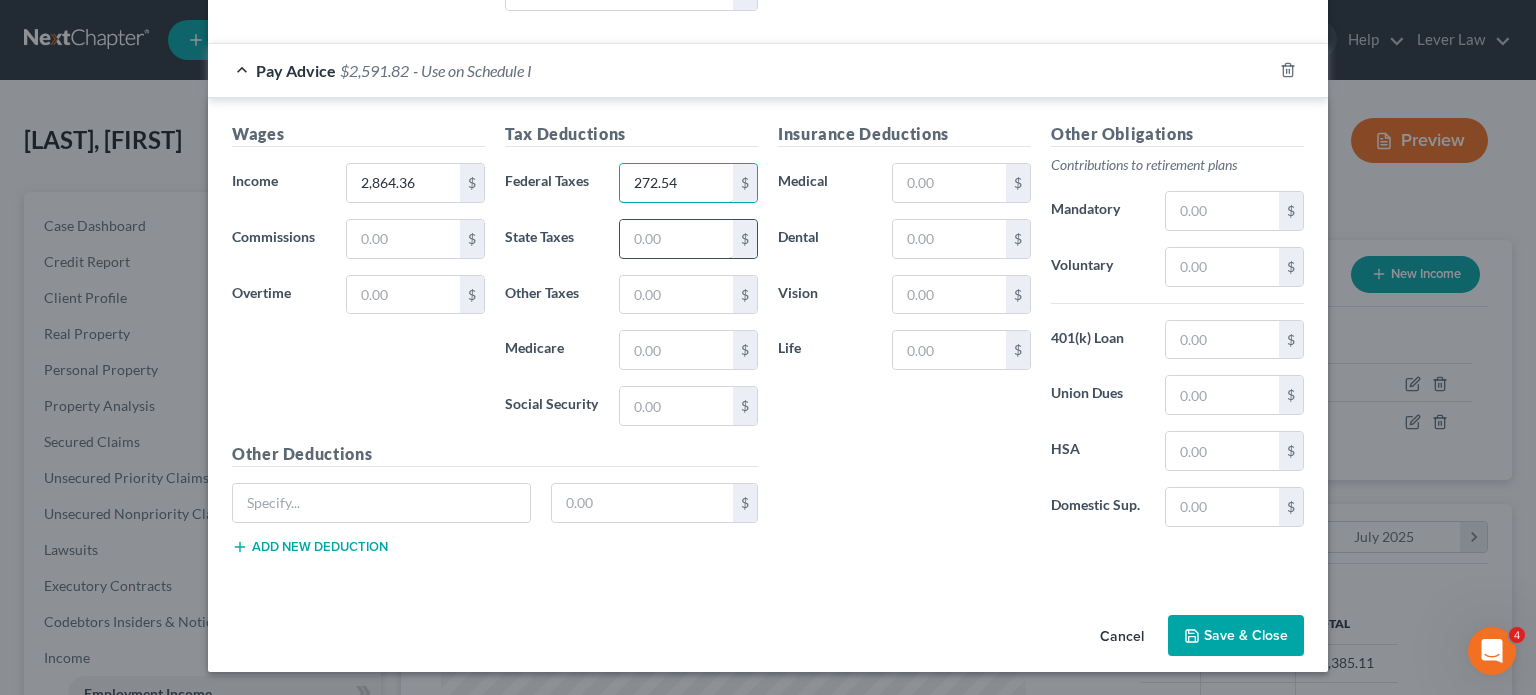 type on "272.54" 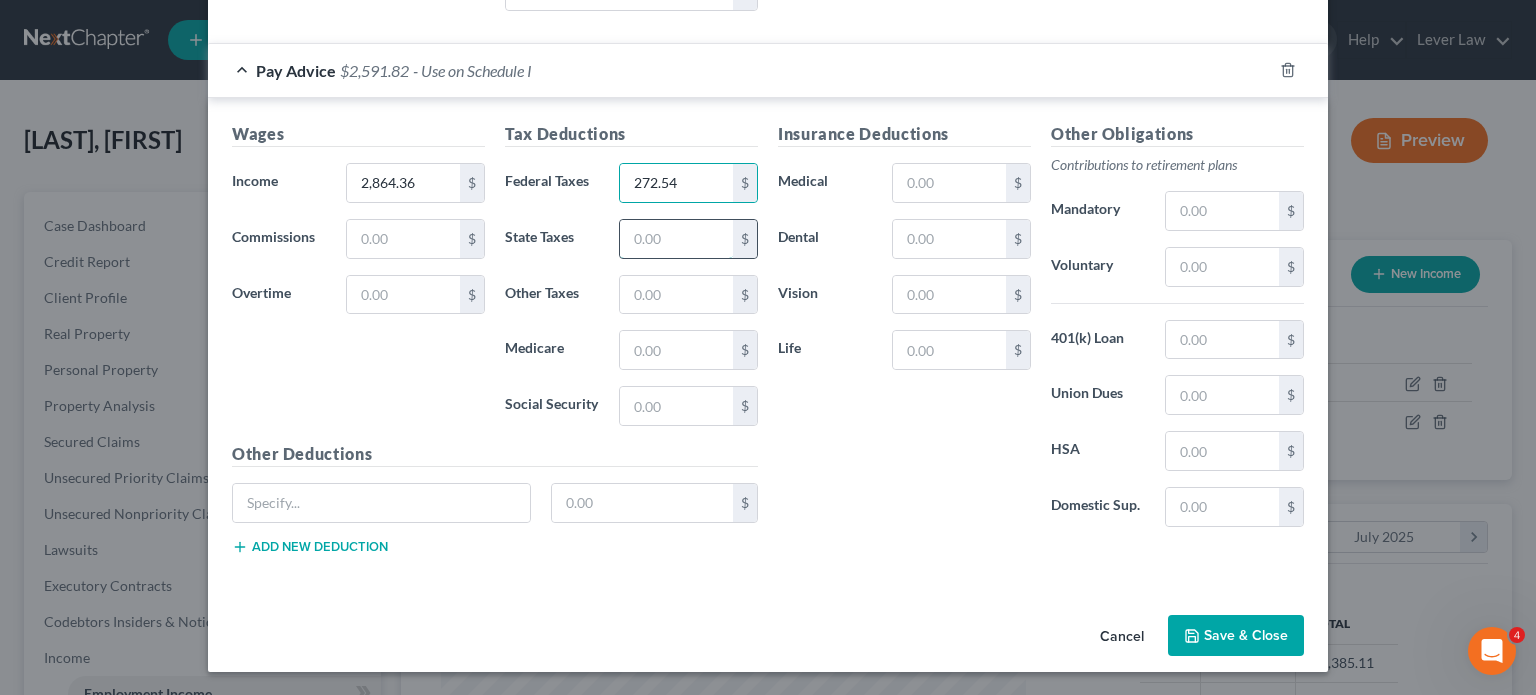 click at bounding box center [676, 239] 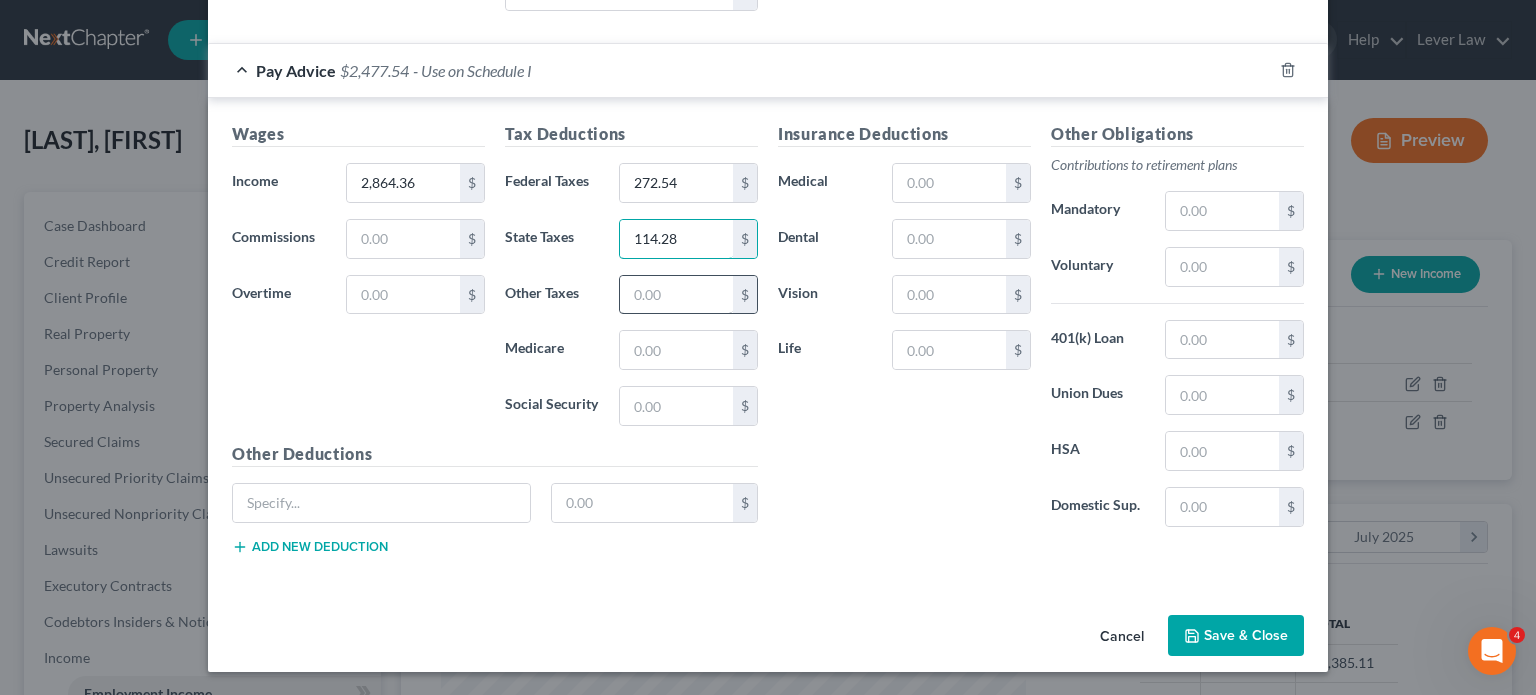 type on "114.28" 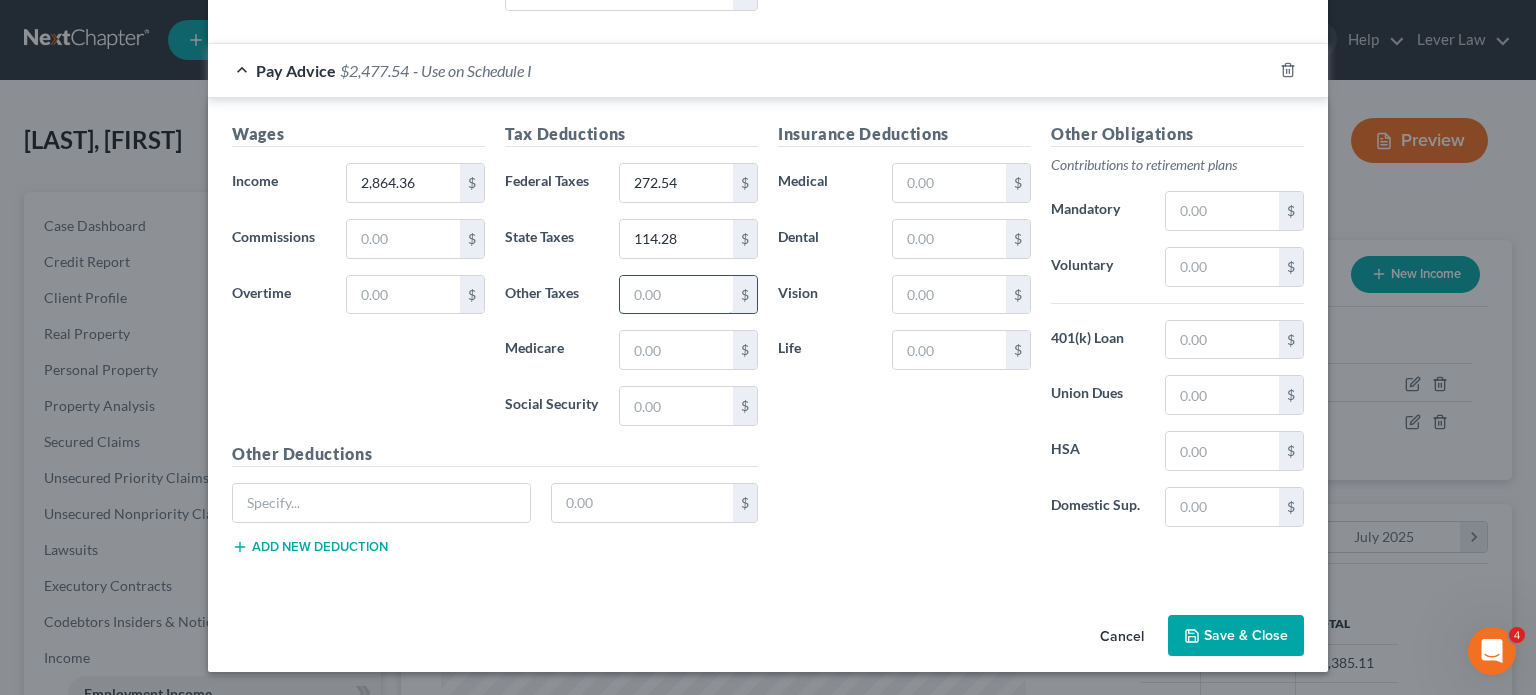 click at bounding box center (676, 295) 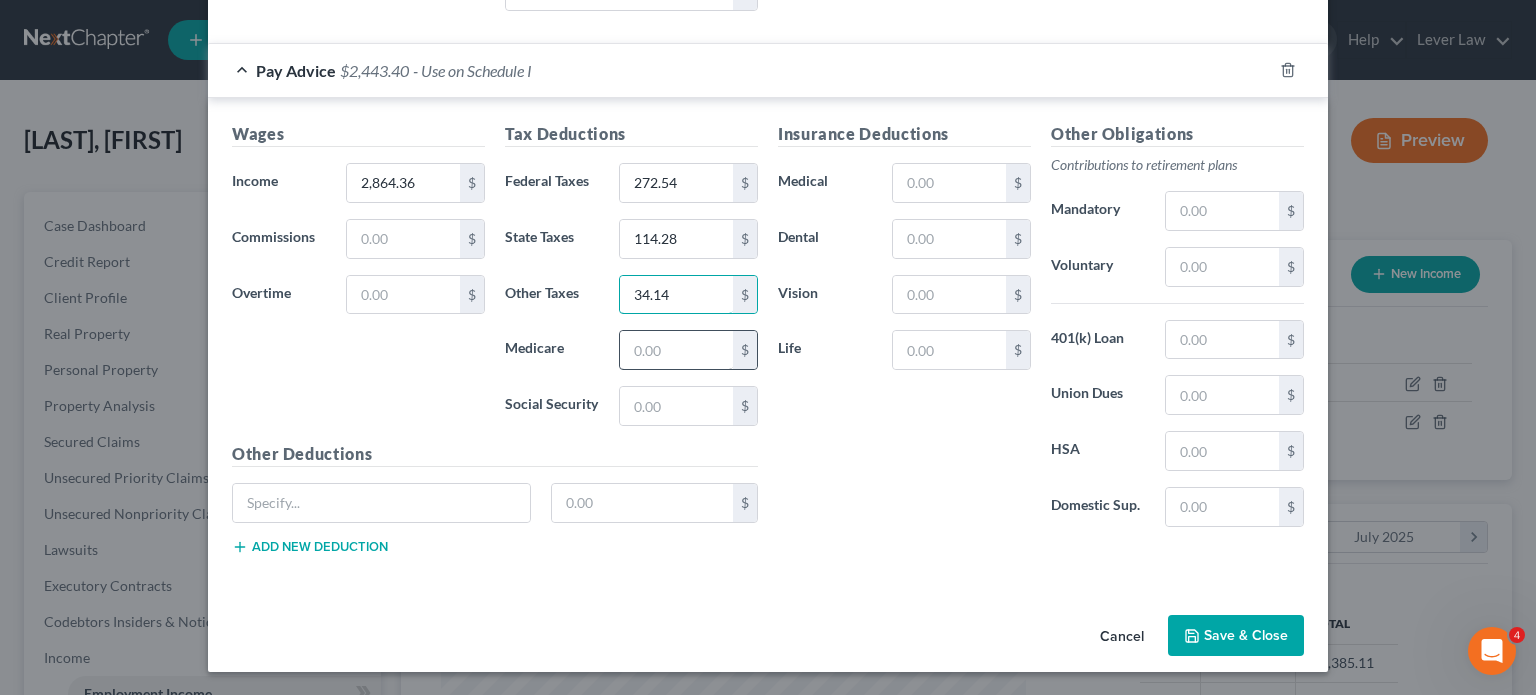 type on "34.14" 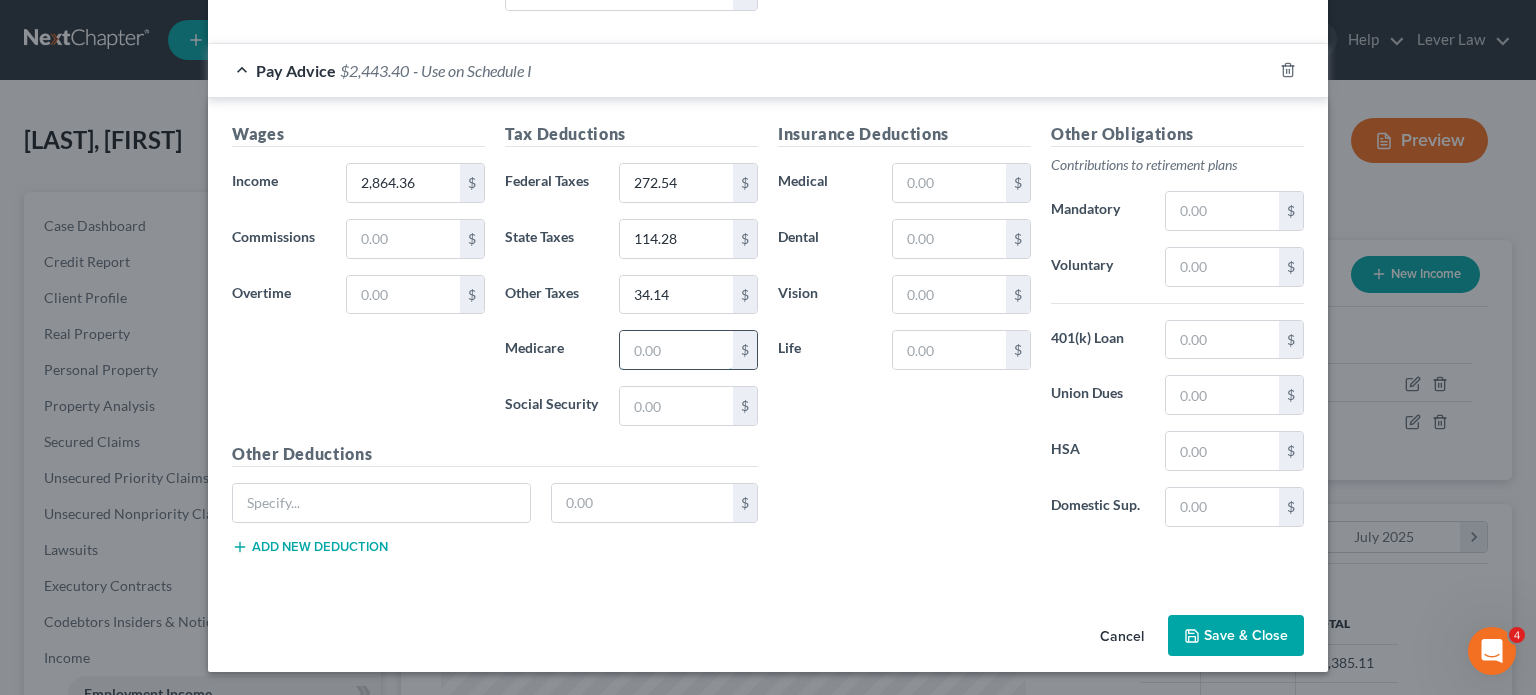 click at bounding box center (676, 350) 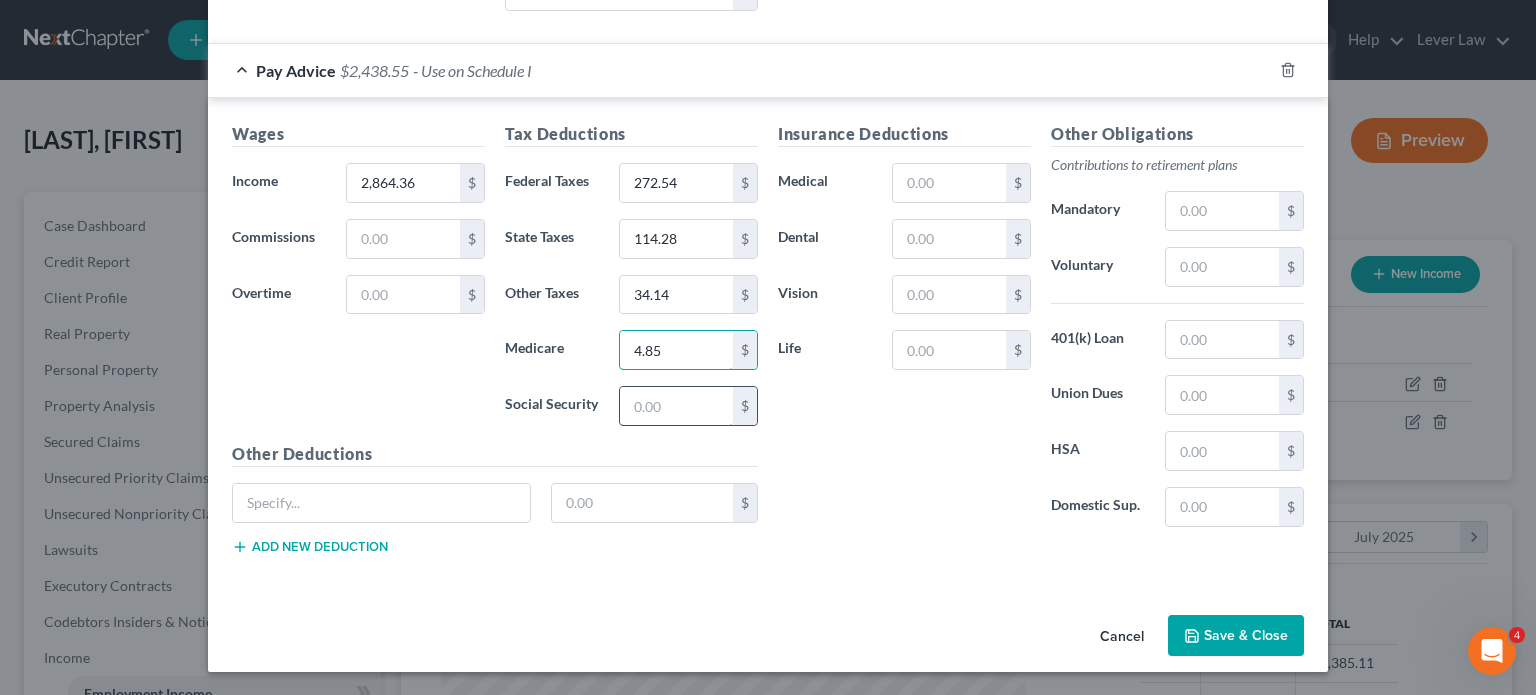 type on "4.85" 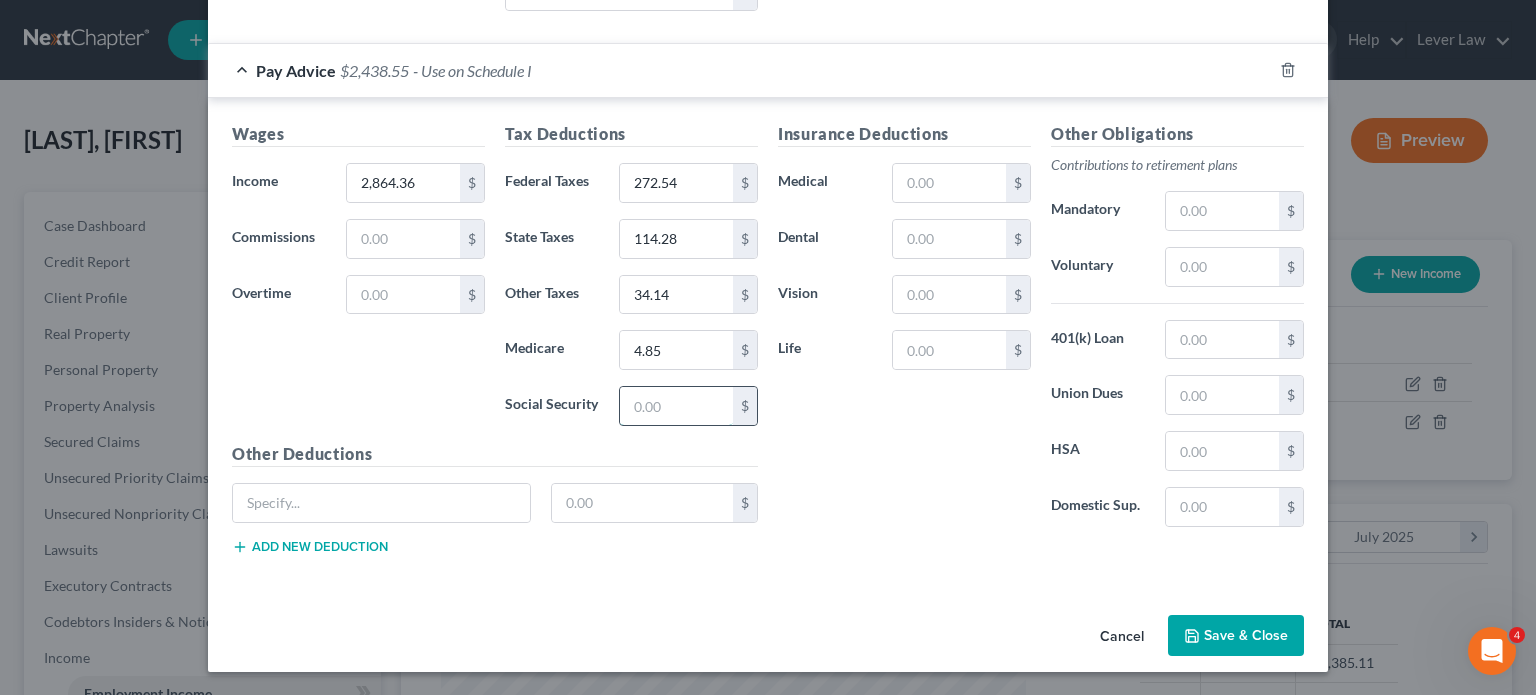 click at bounding box center (676, 406) 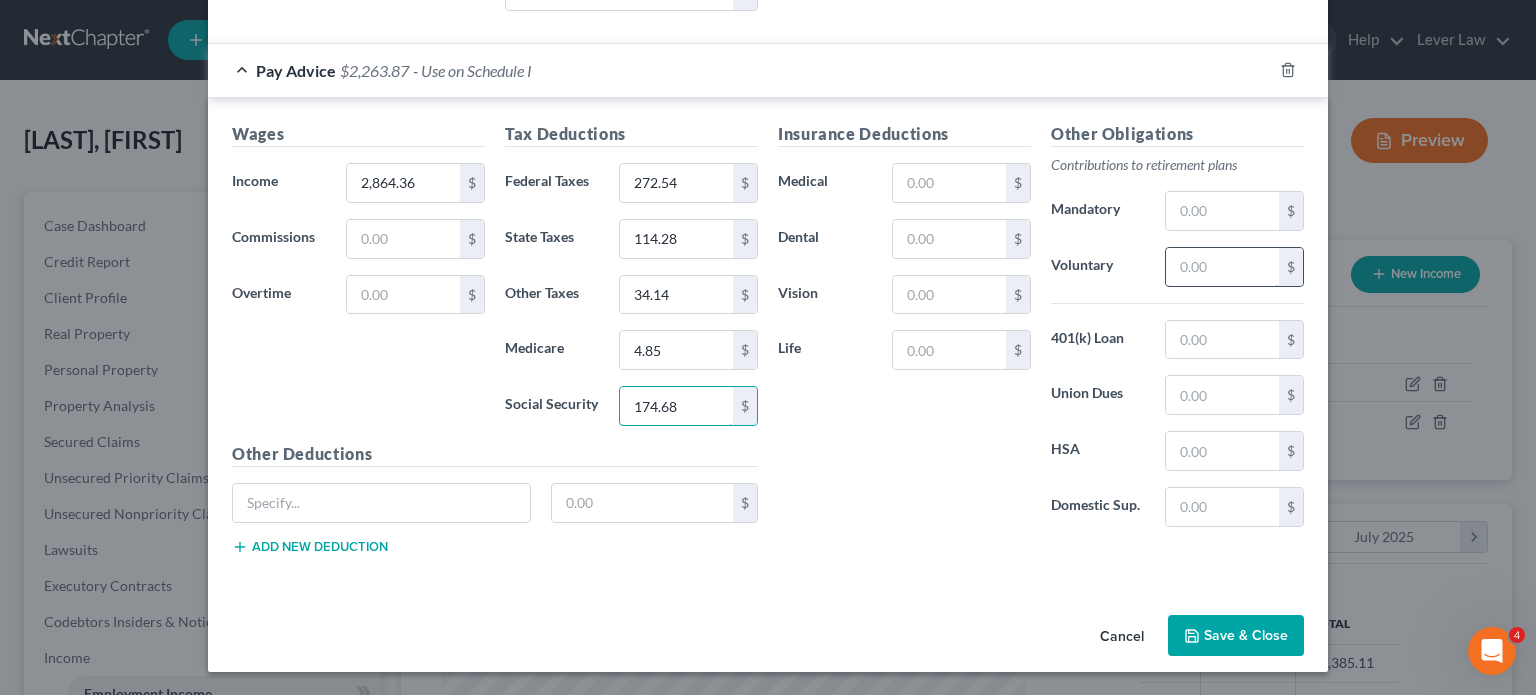 type on "174.68" 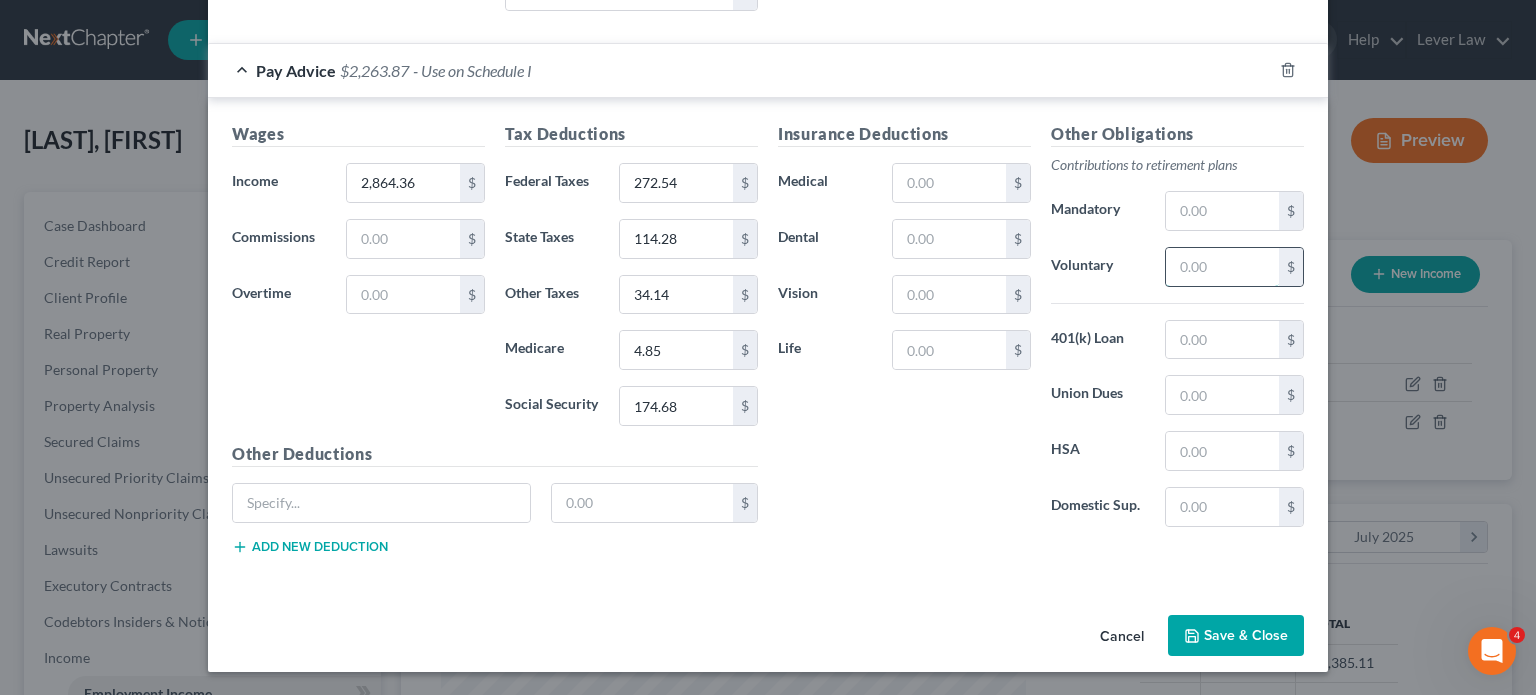 click at bounding box center (1222, 267) 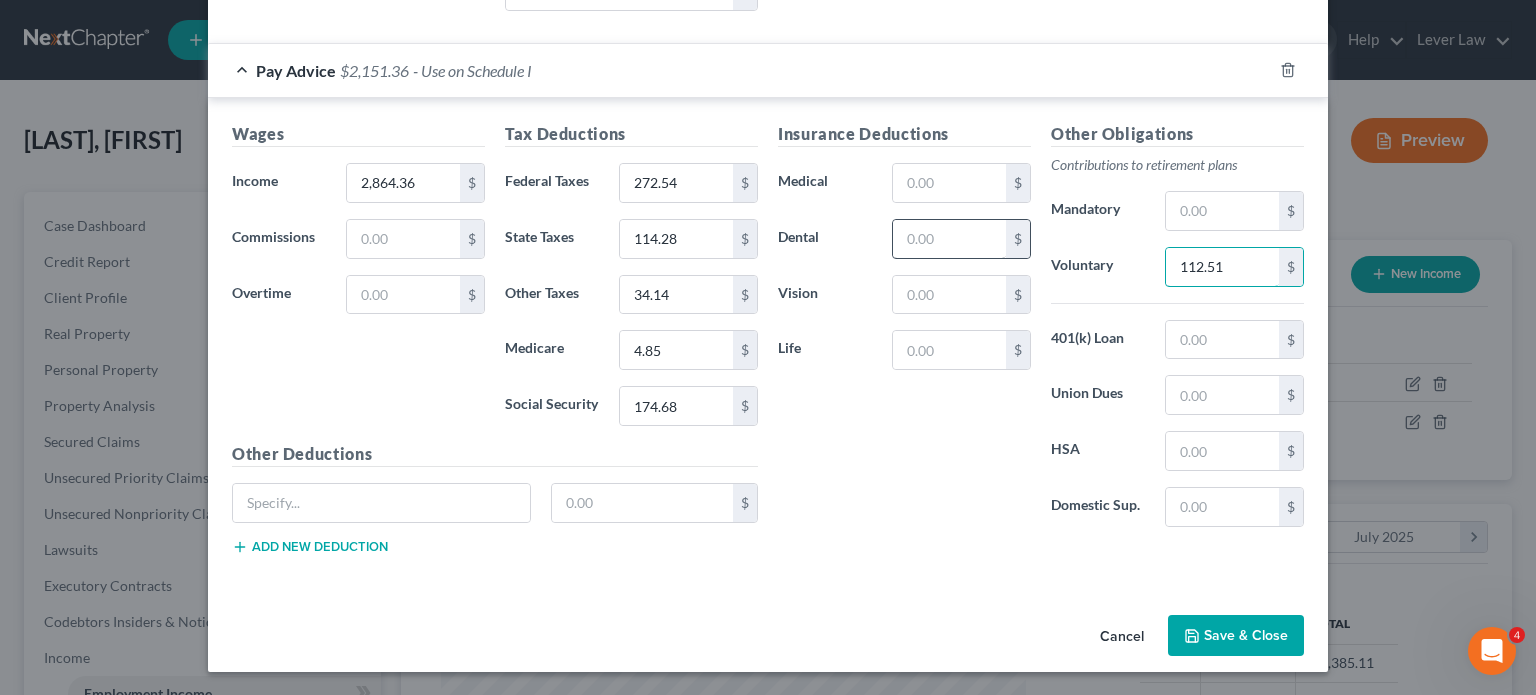 type on "112.51" 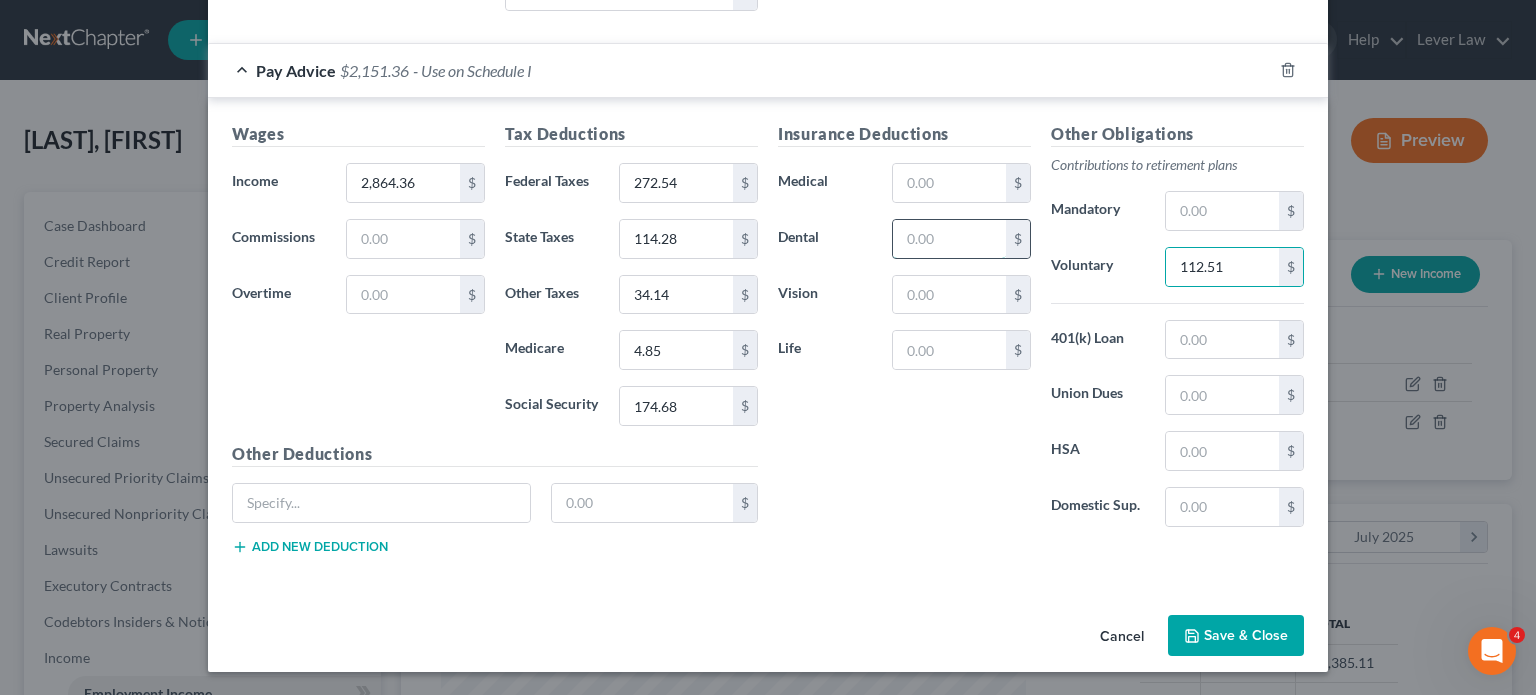 click at bounding box center (949, 239) 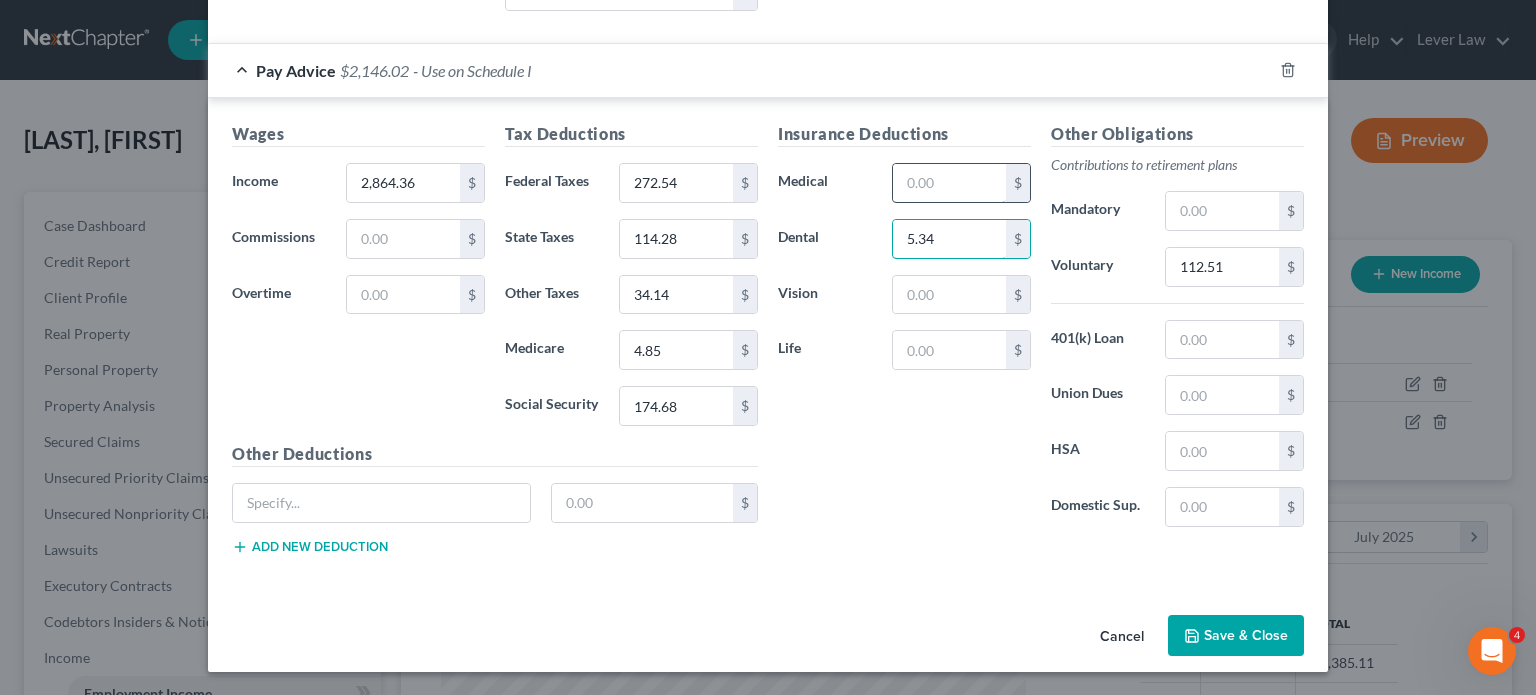 type on "5.34" 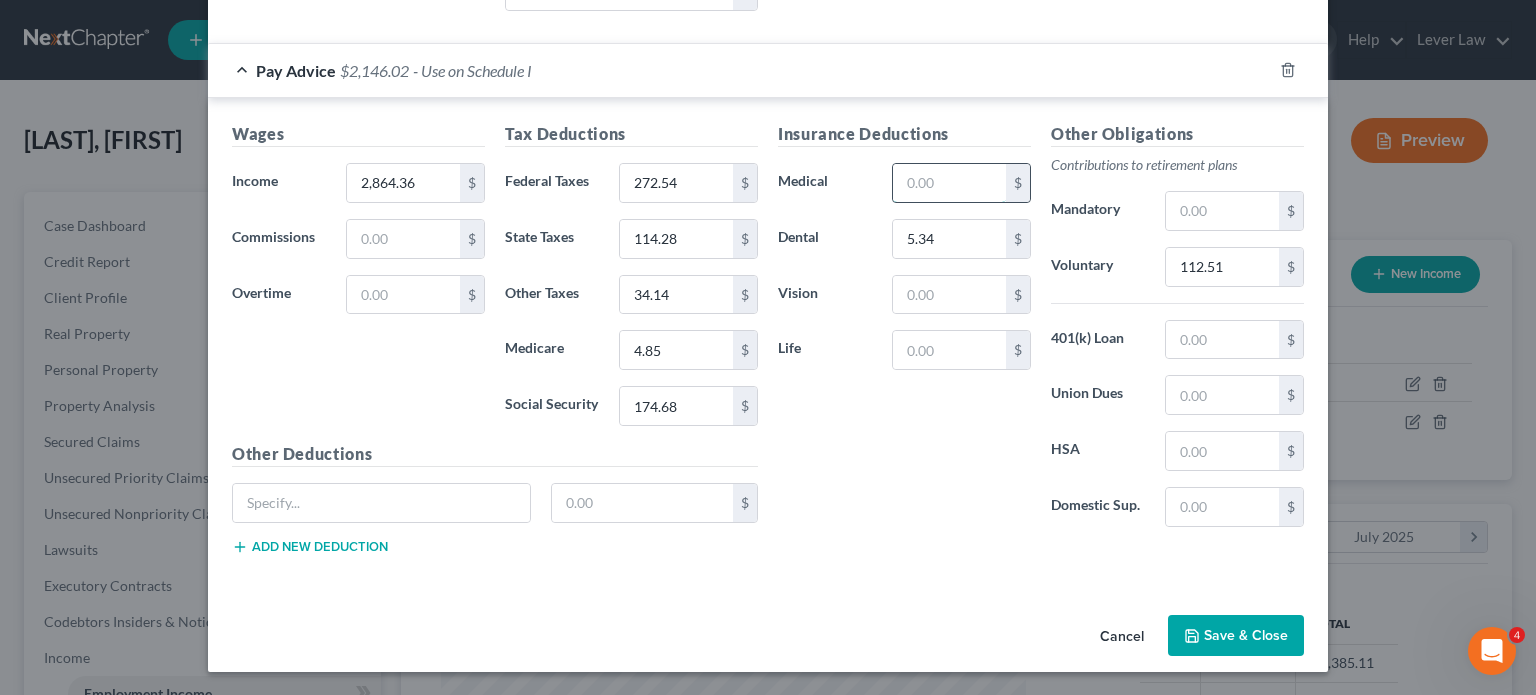 click at bounding box center [949, 183] 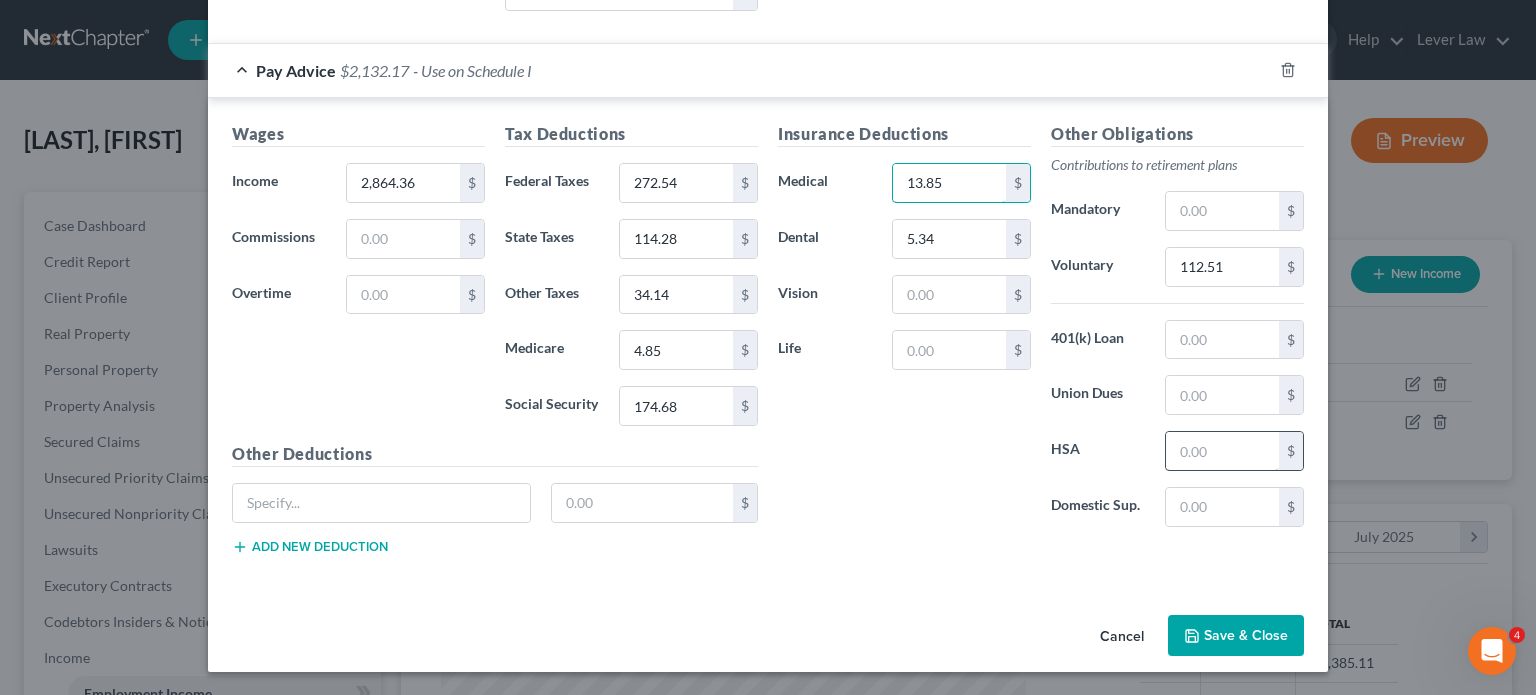 type on "13.85" 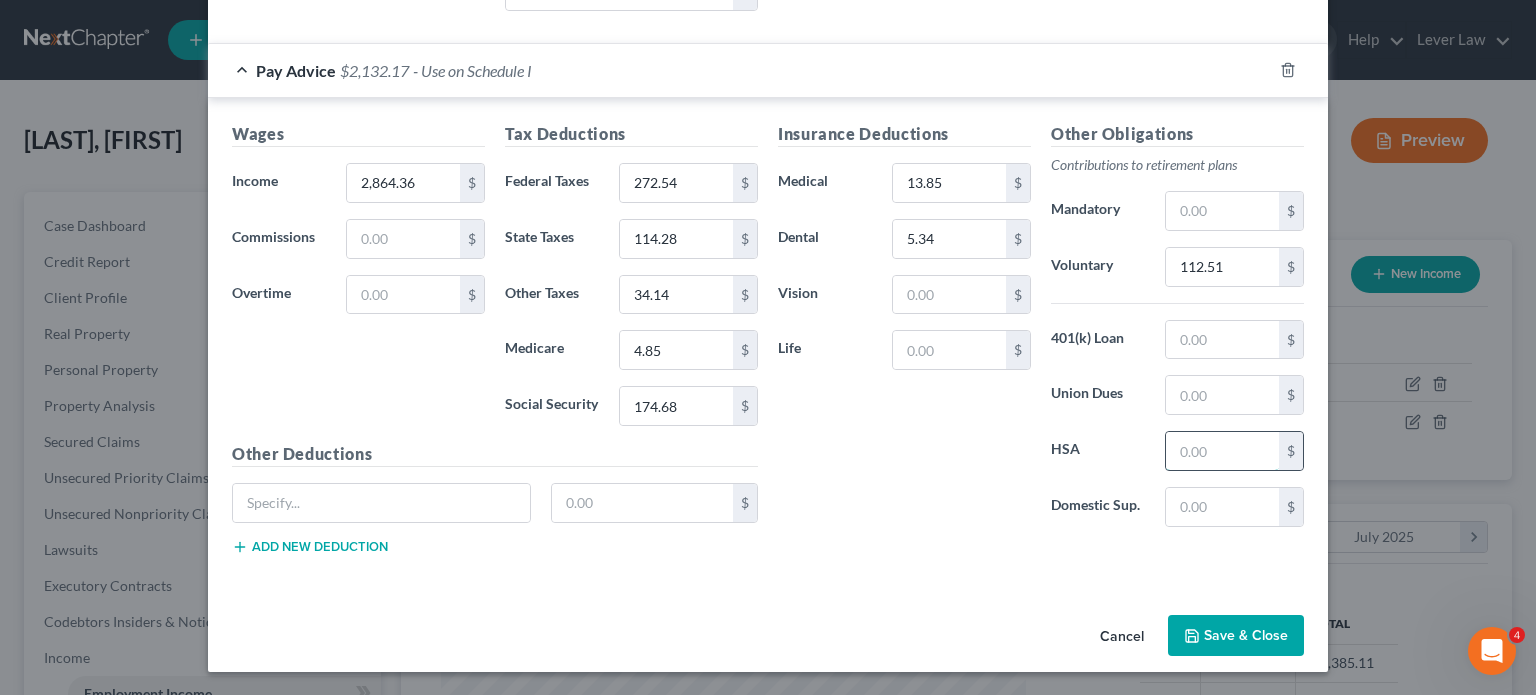 click at bounding box center (1222, 451) 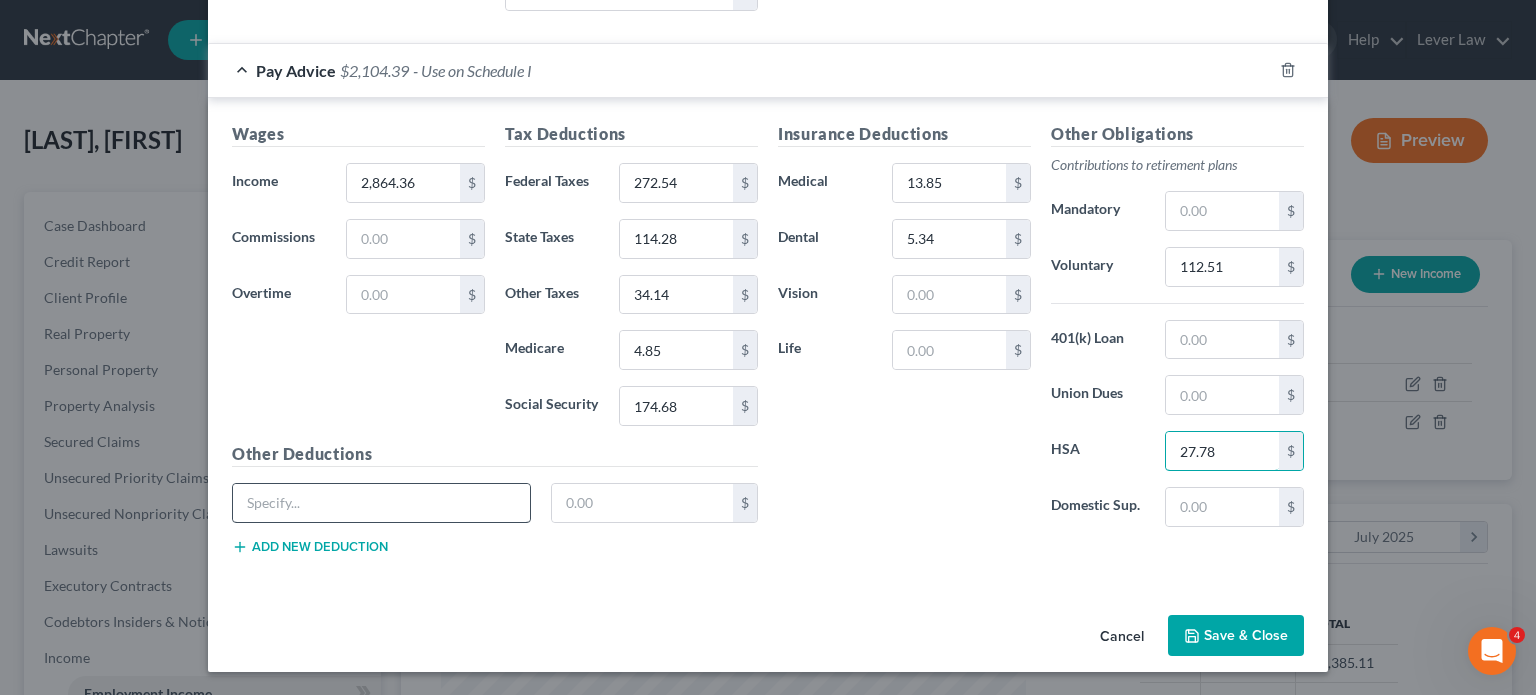 type on "27.78" 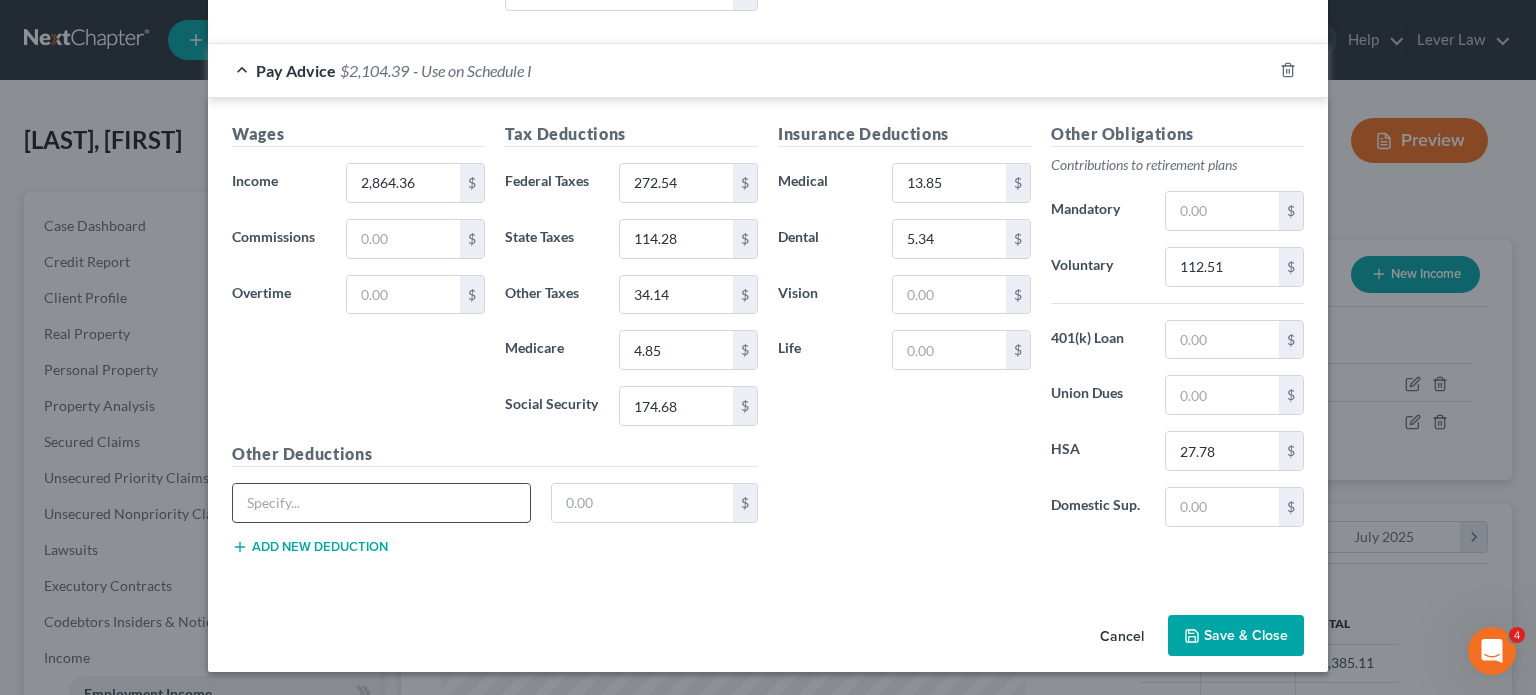 click at bounding box center [381, 503] 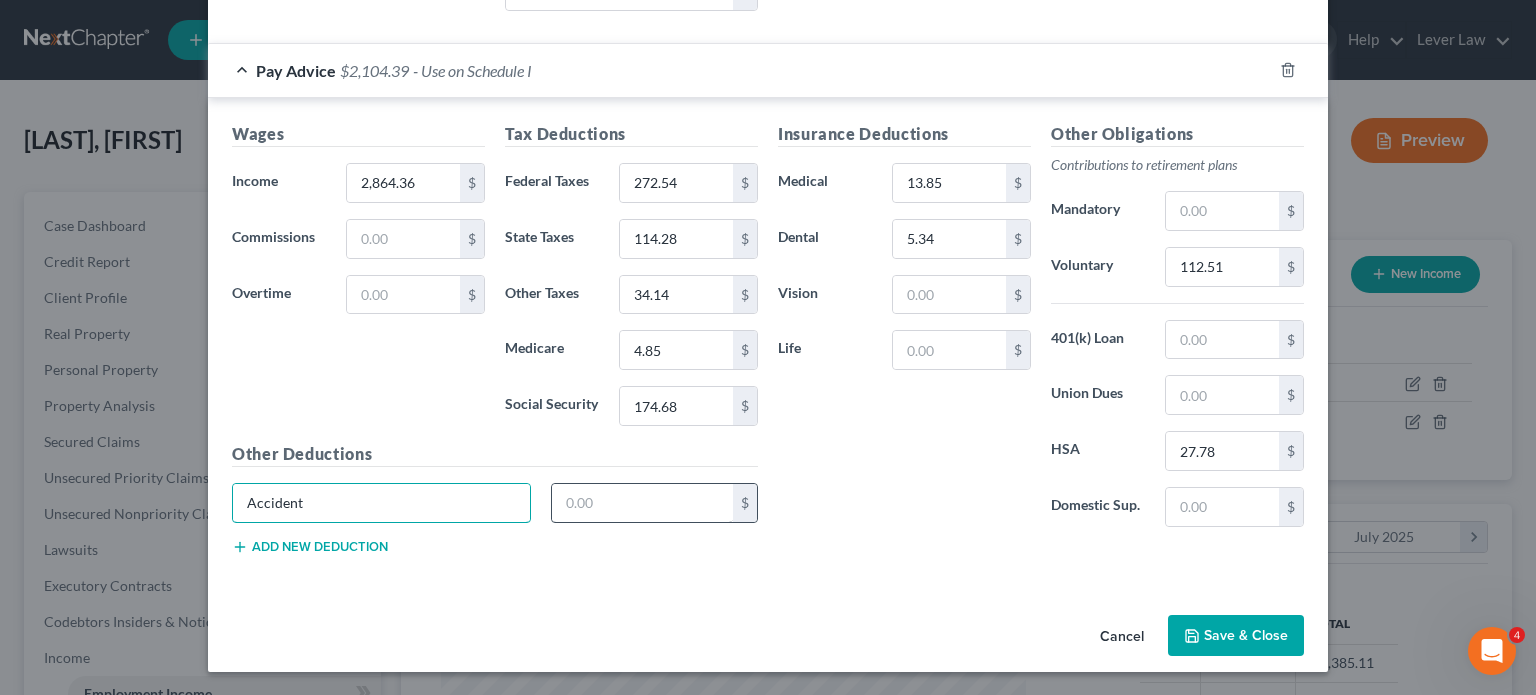 type on "Accident" 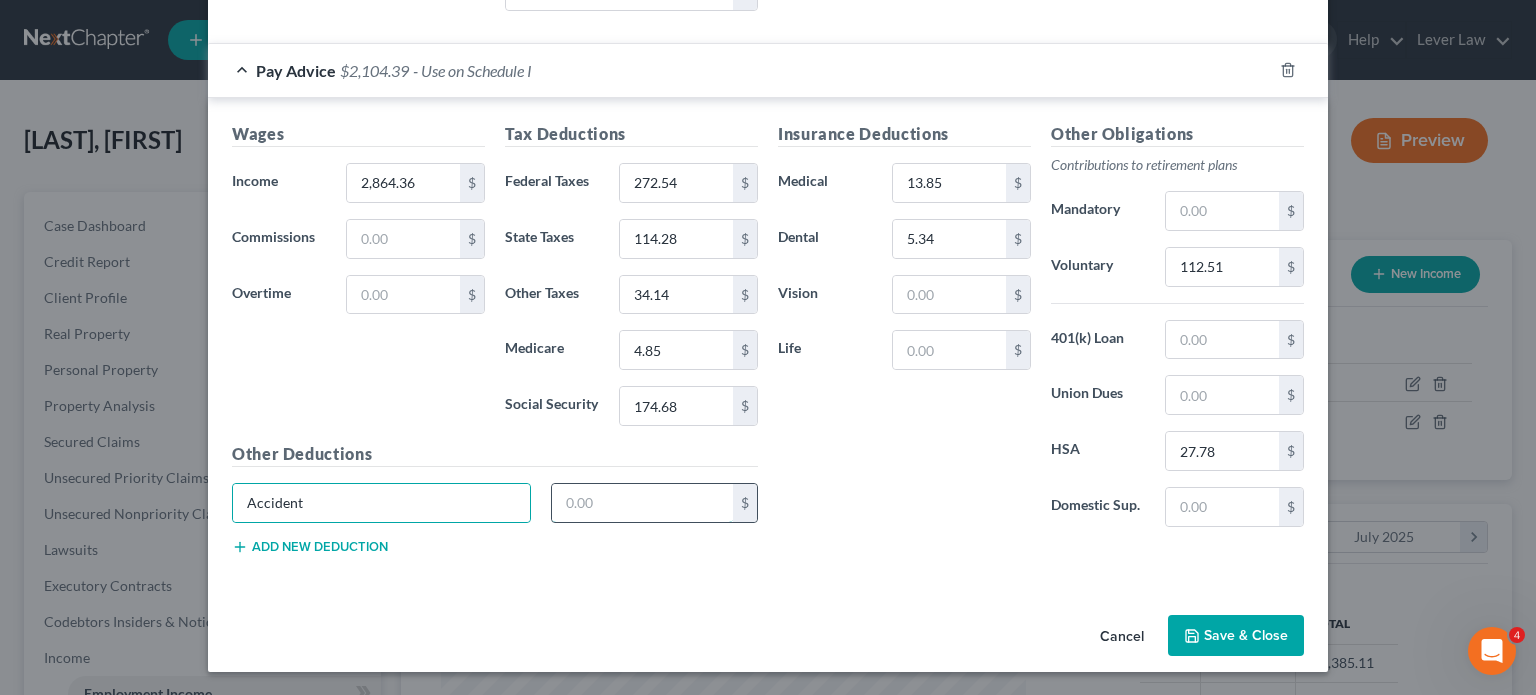 click at bounding box center [643, 503] 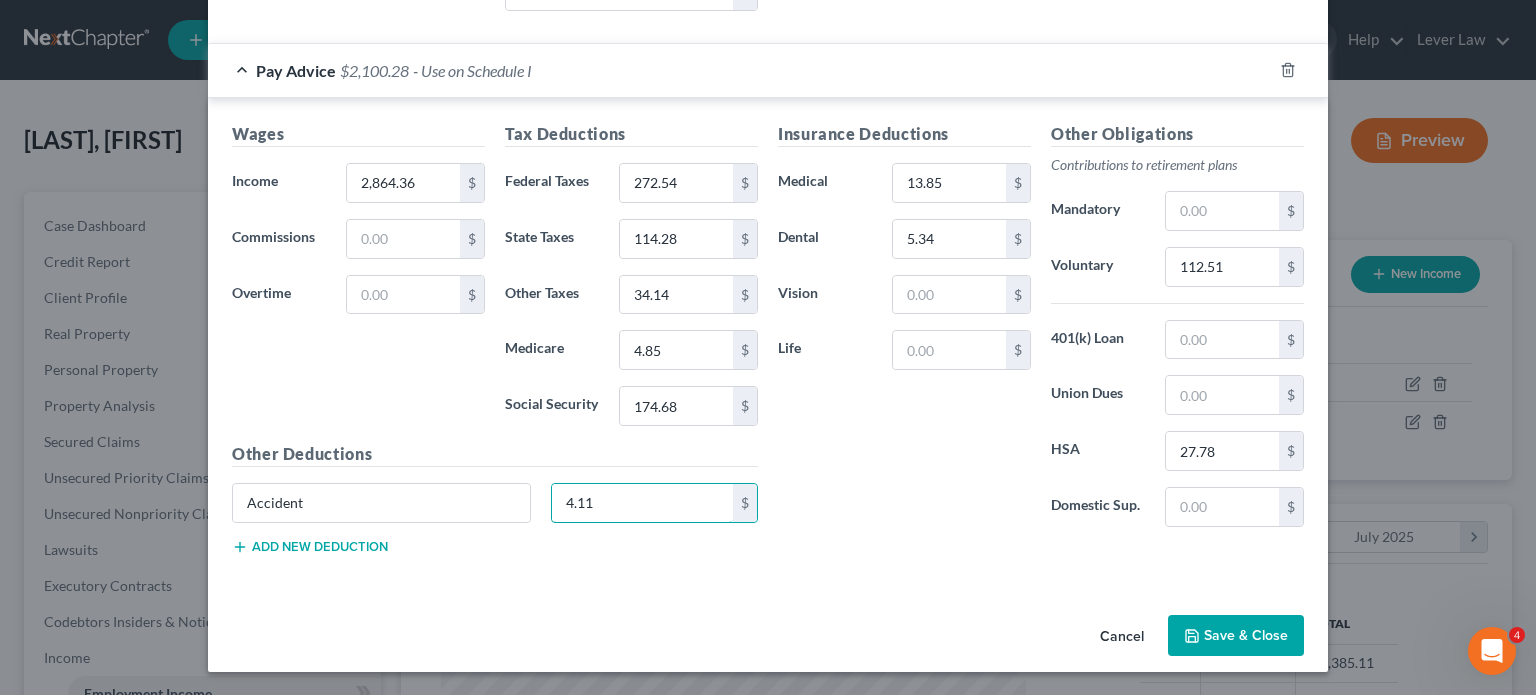 type on "4.11" 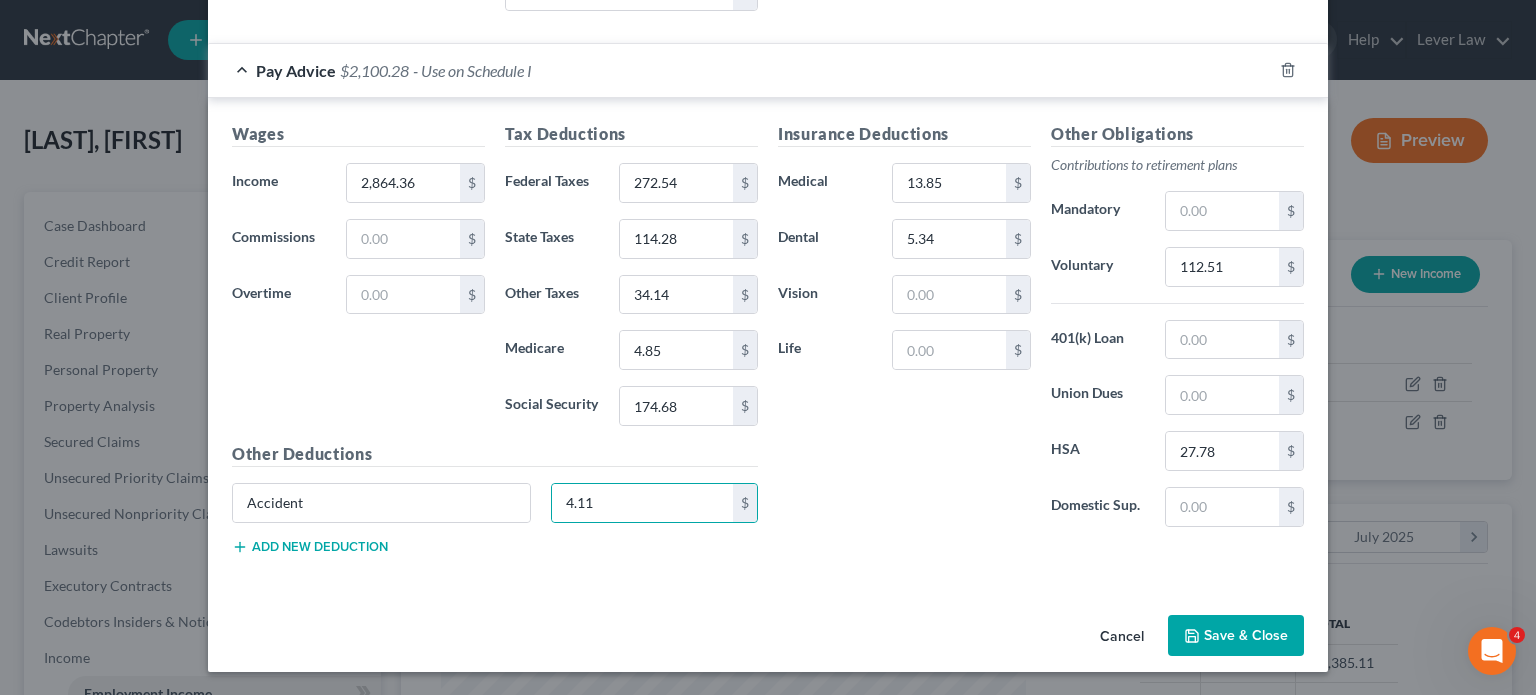click on "Add new deduction" at bounding box center [310, 547] 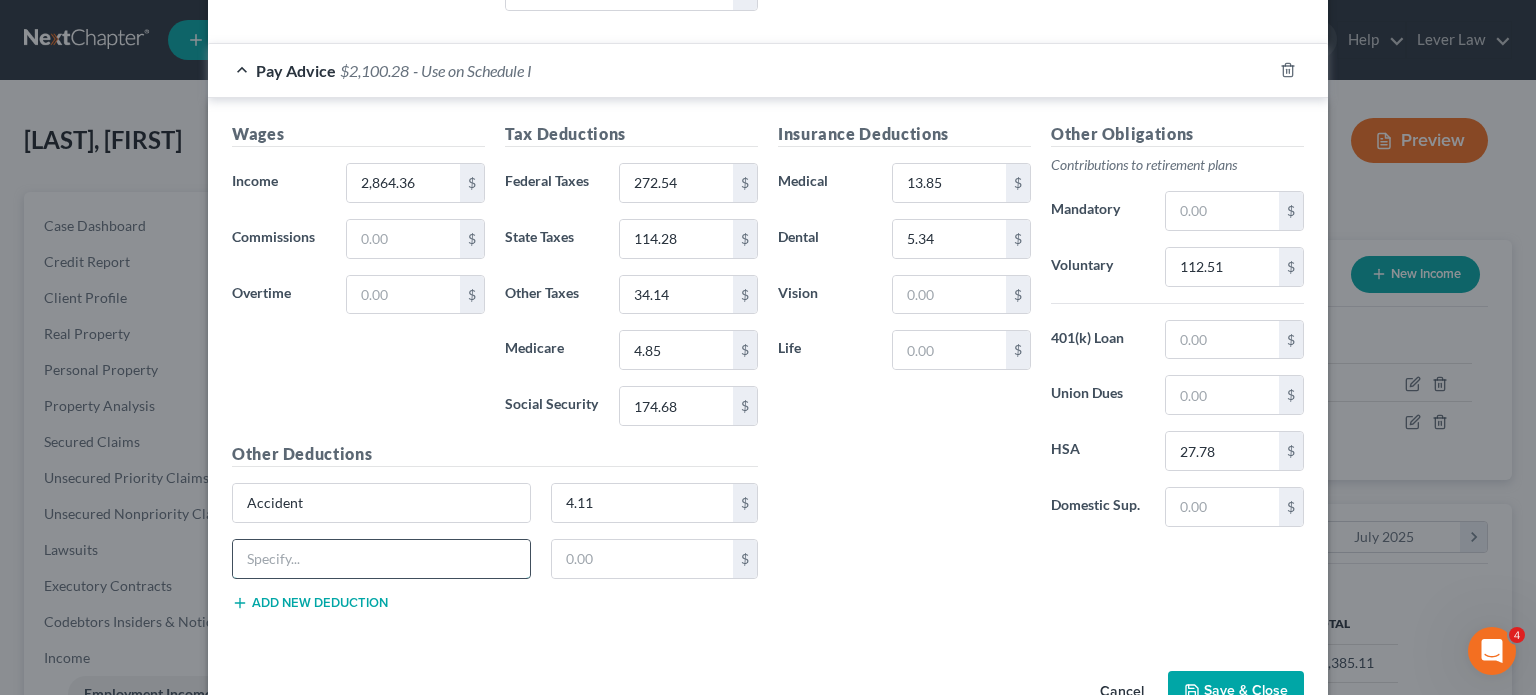 click at bounding box center (381, 559) 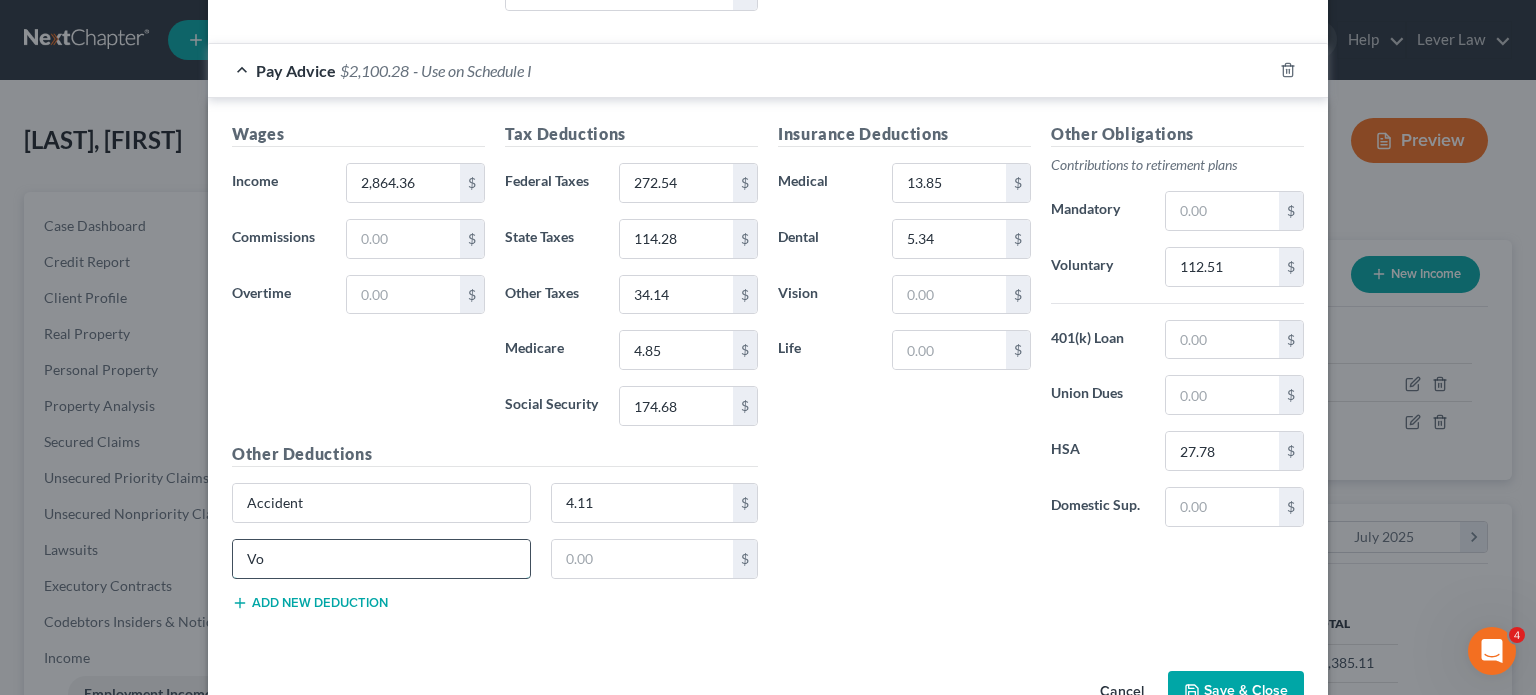 type on "V" 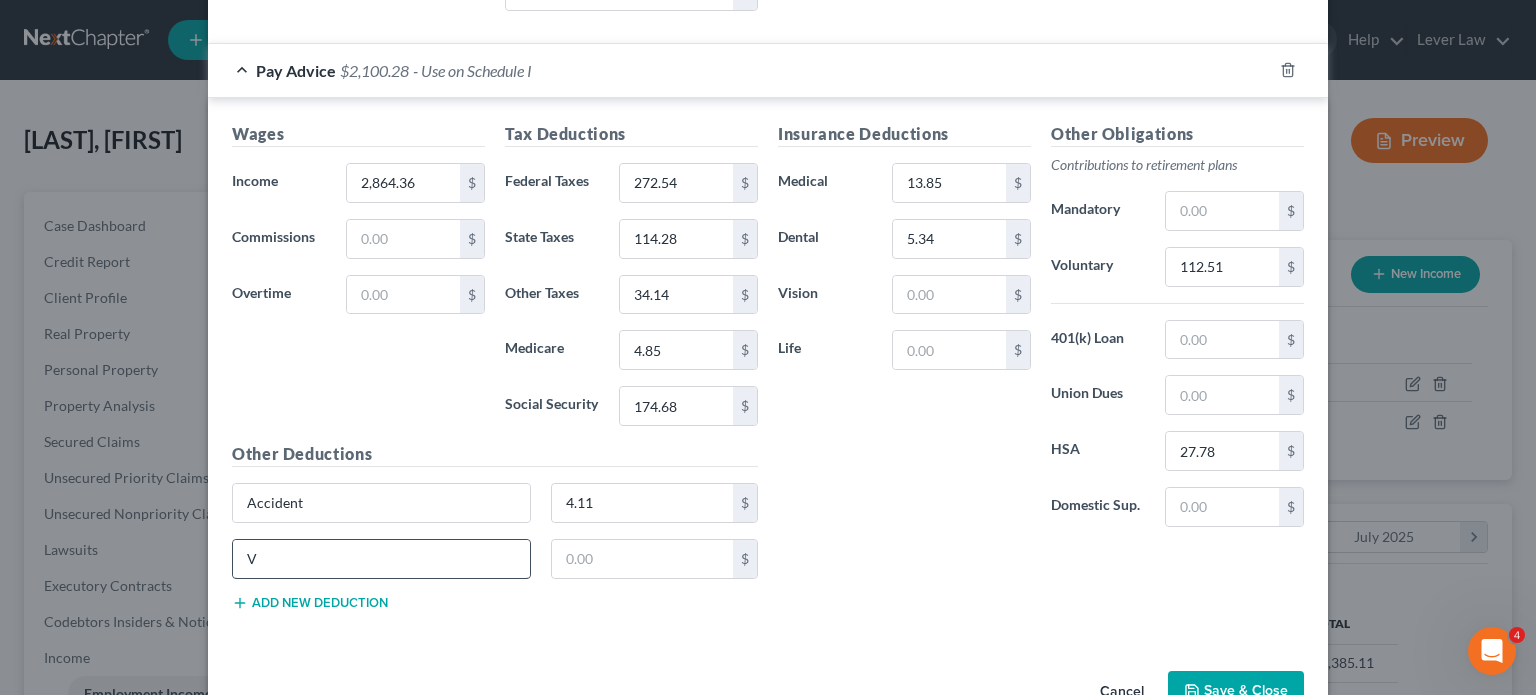 type 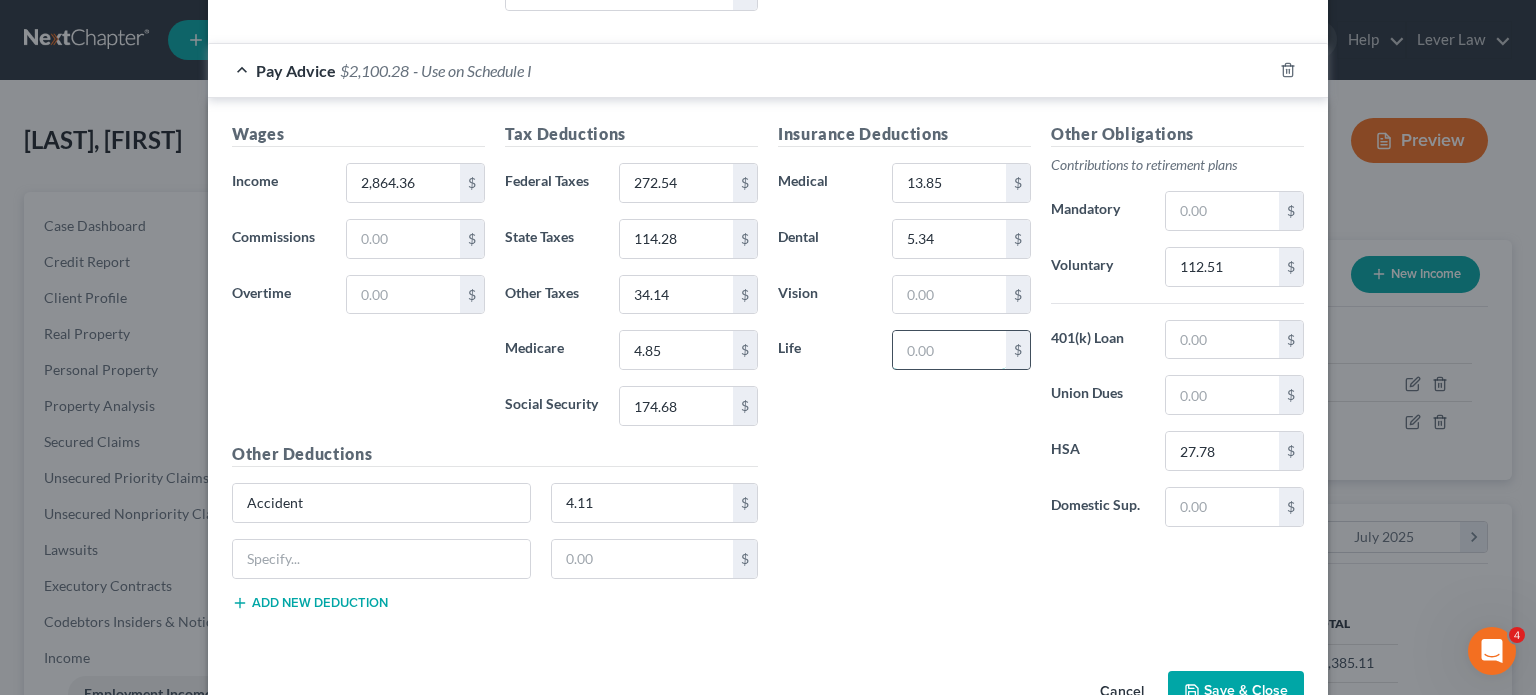 drag, startPoint x: 917, startPoint y: 362, endPoint x: 936, endPoint y: 358, distance: 19.416489 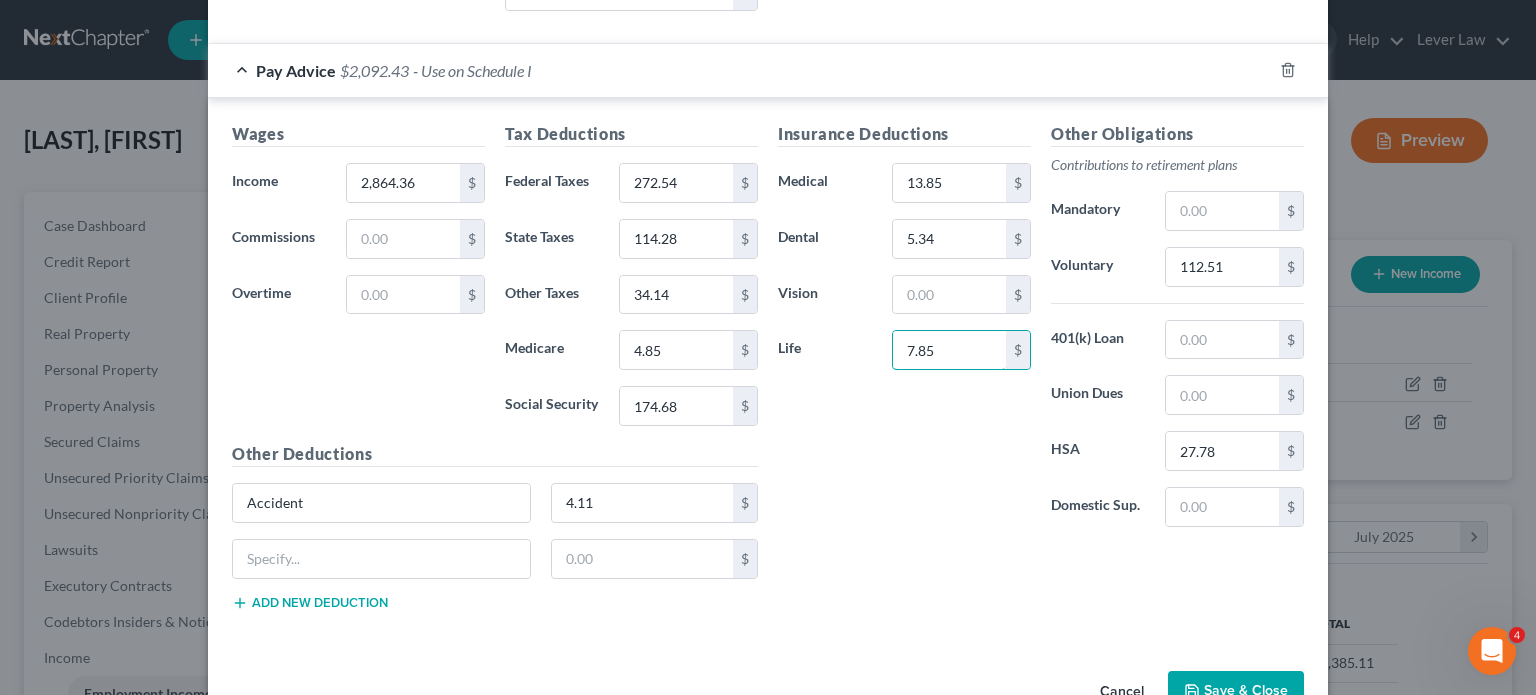 type on "7.85" 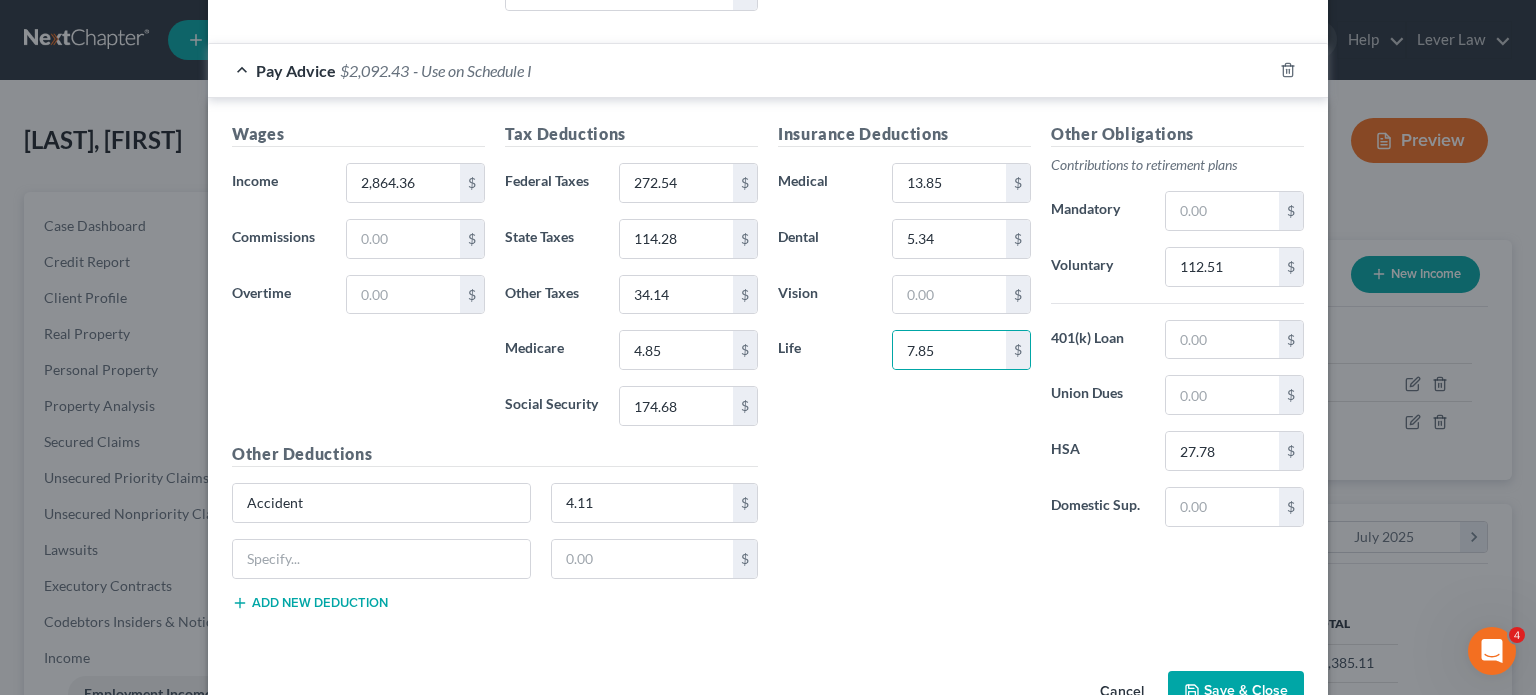 click on "Insurance Deductions Medical 13.85 $ Dental 5.34 $ Vision $ Life 7.85 $" at bounding box center (904, 332) 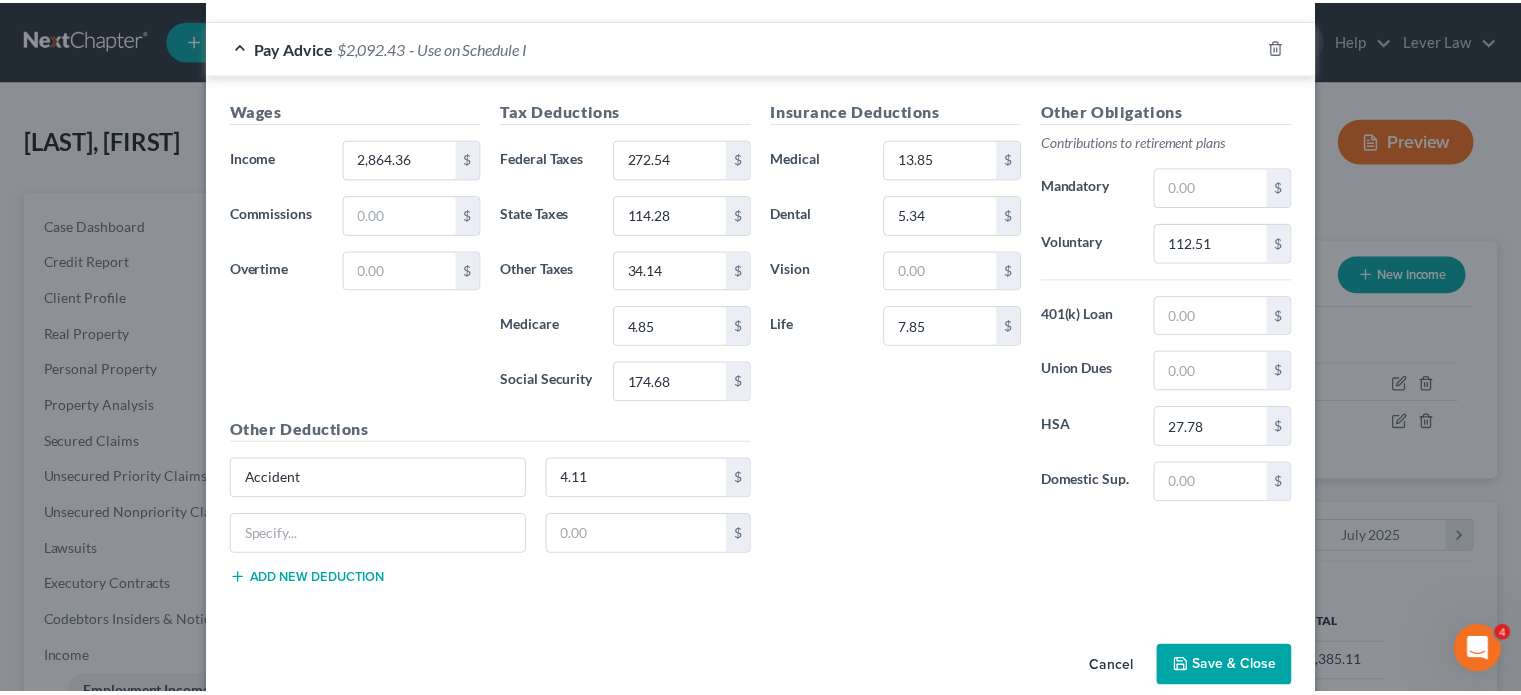 scroll, scrollTop: 944, scrollLeft: 0, axis: vertical 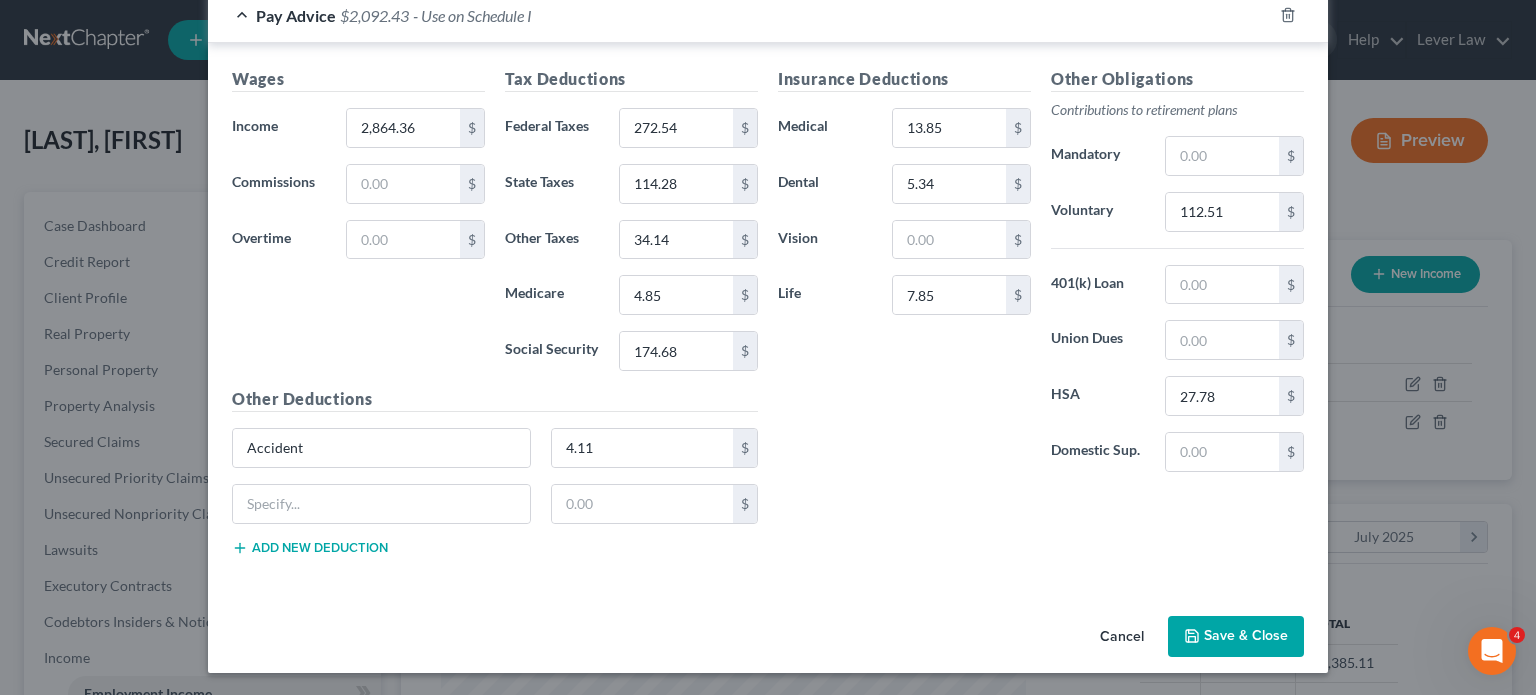 click on "Save & Close" at bounding box center (1236, 637) 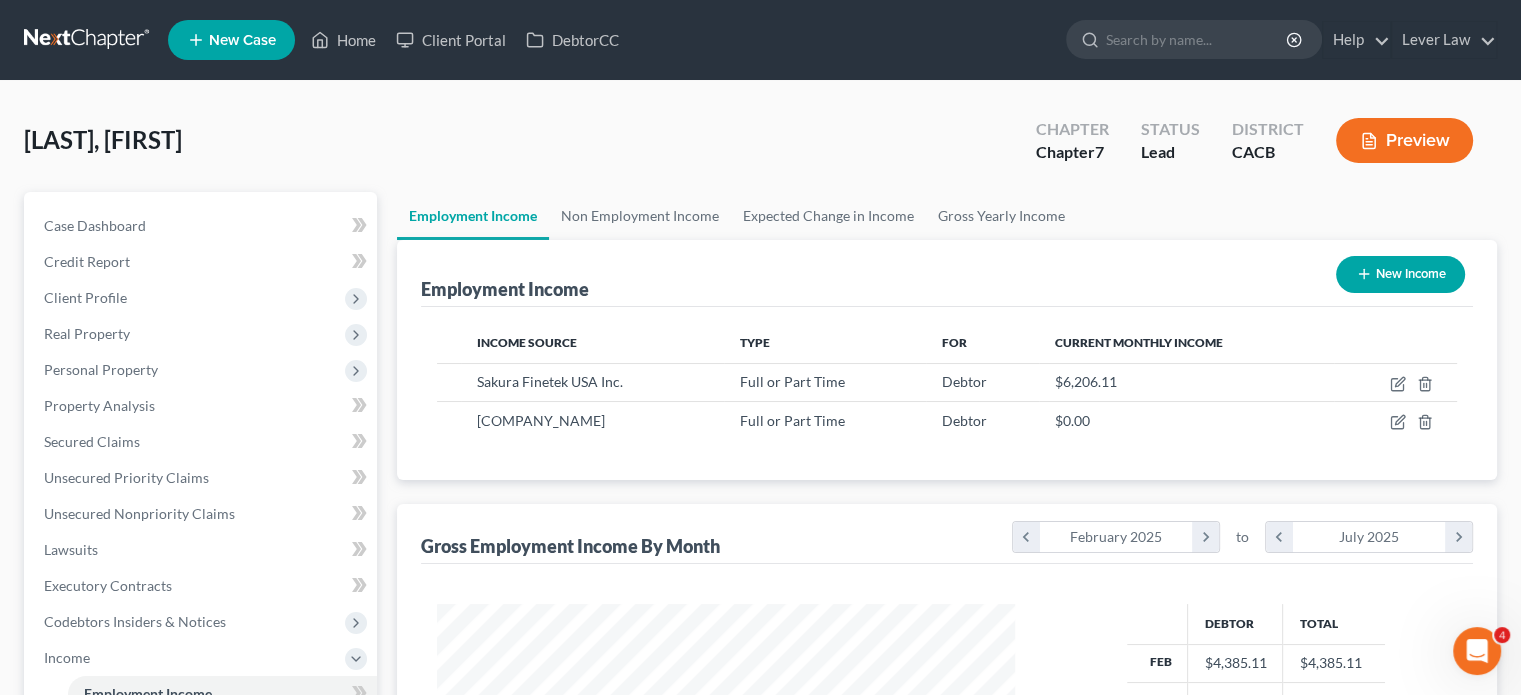 scroll, scrollTop: 356, scrollLeft: 617, axis: both 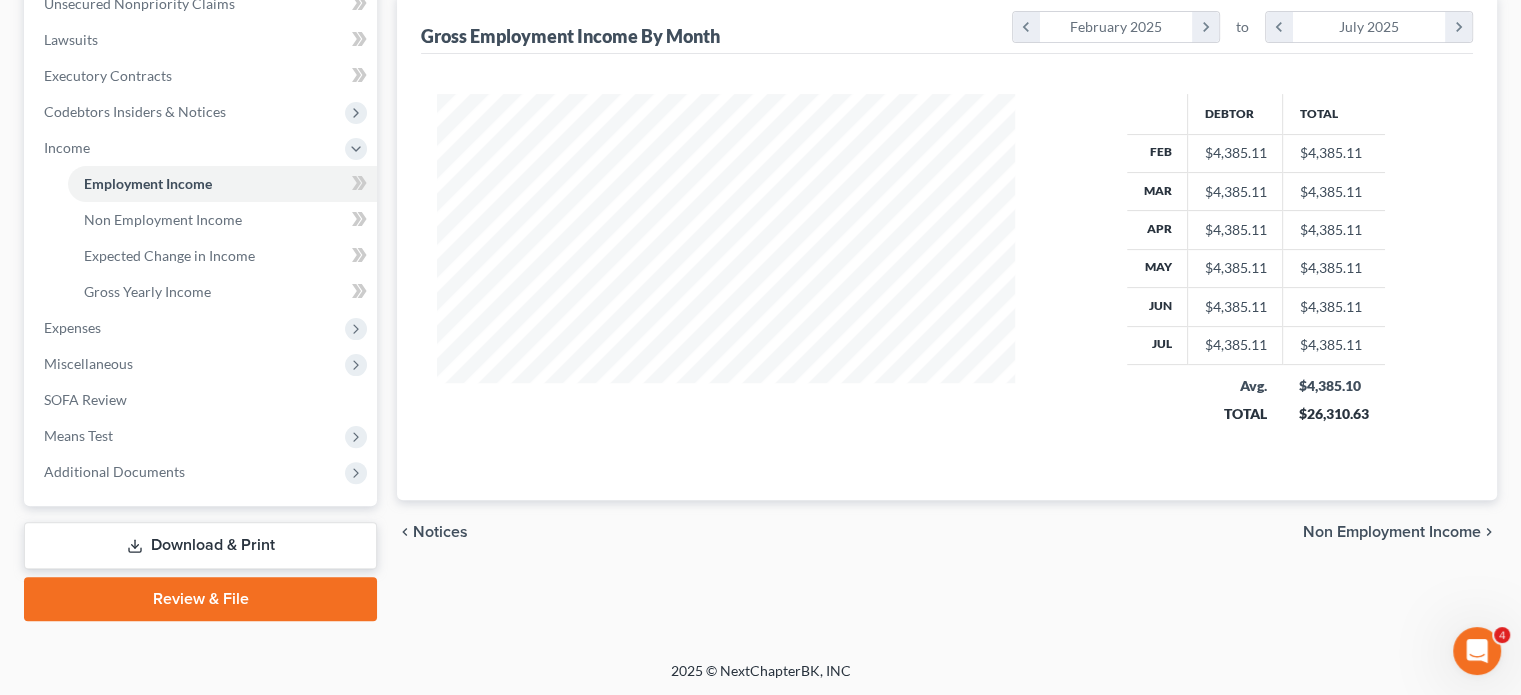 drag, startPoint x: 137, startPoint y: 444, endPoint x: 164, endPoint y: 499, distance: 61.269894 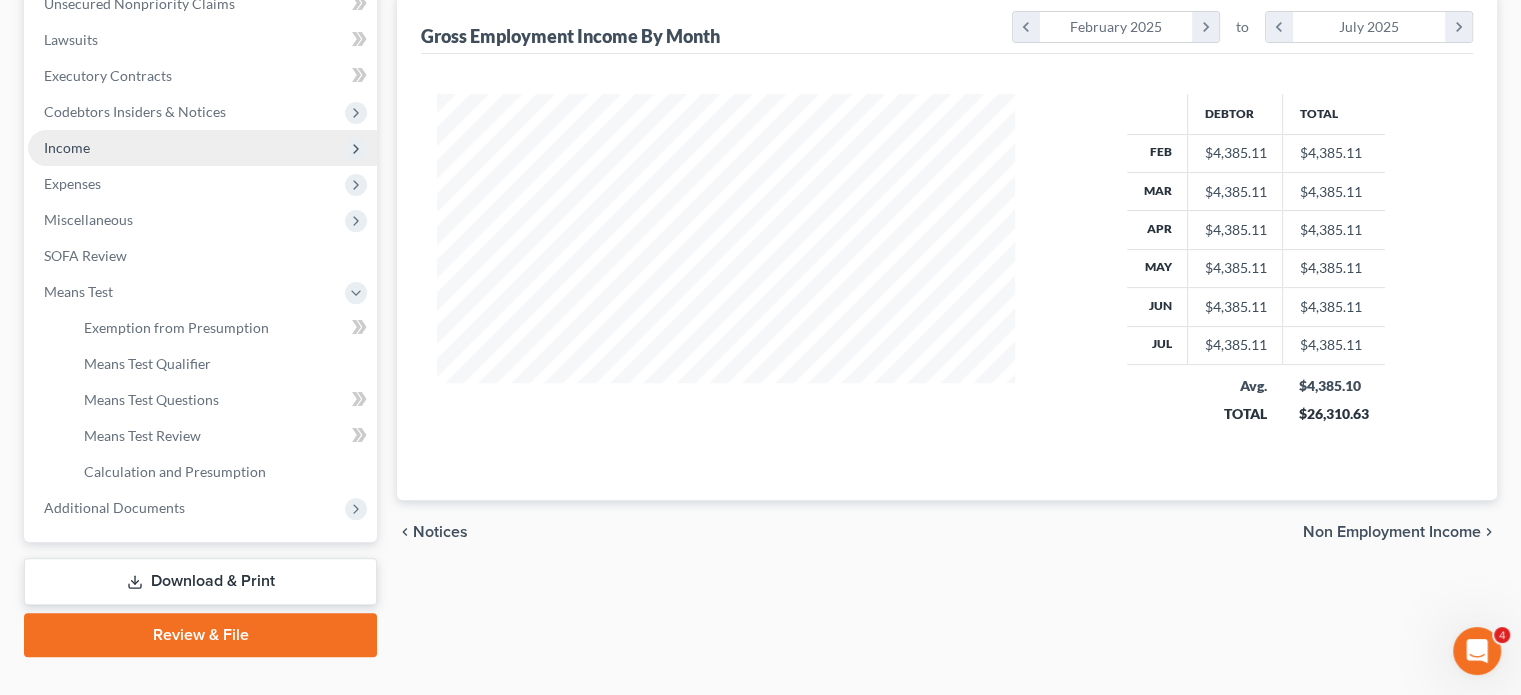 click on "Income" at bounding box center (202, 148) 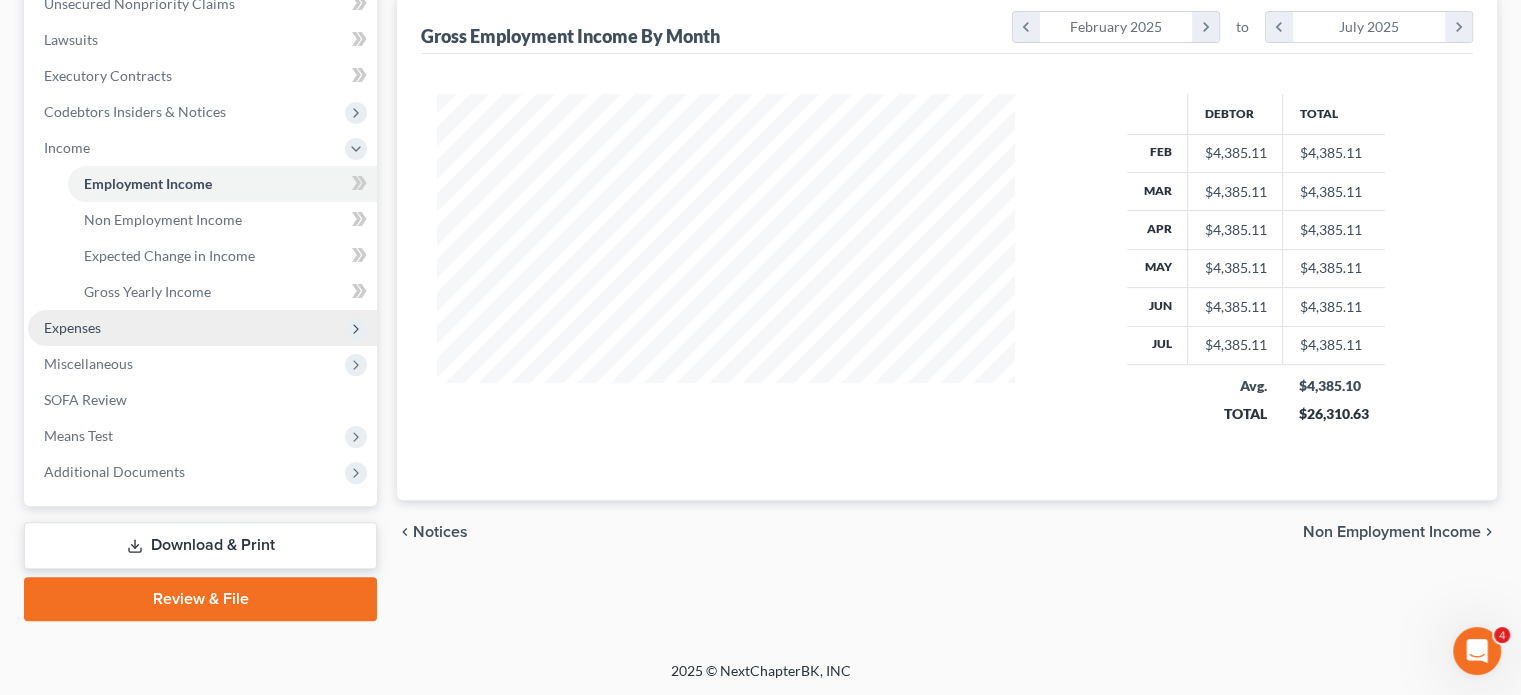 click on "Expenses" at bounding box center [72, 327] 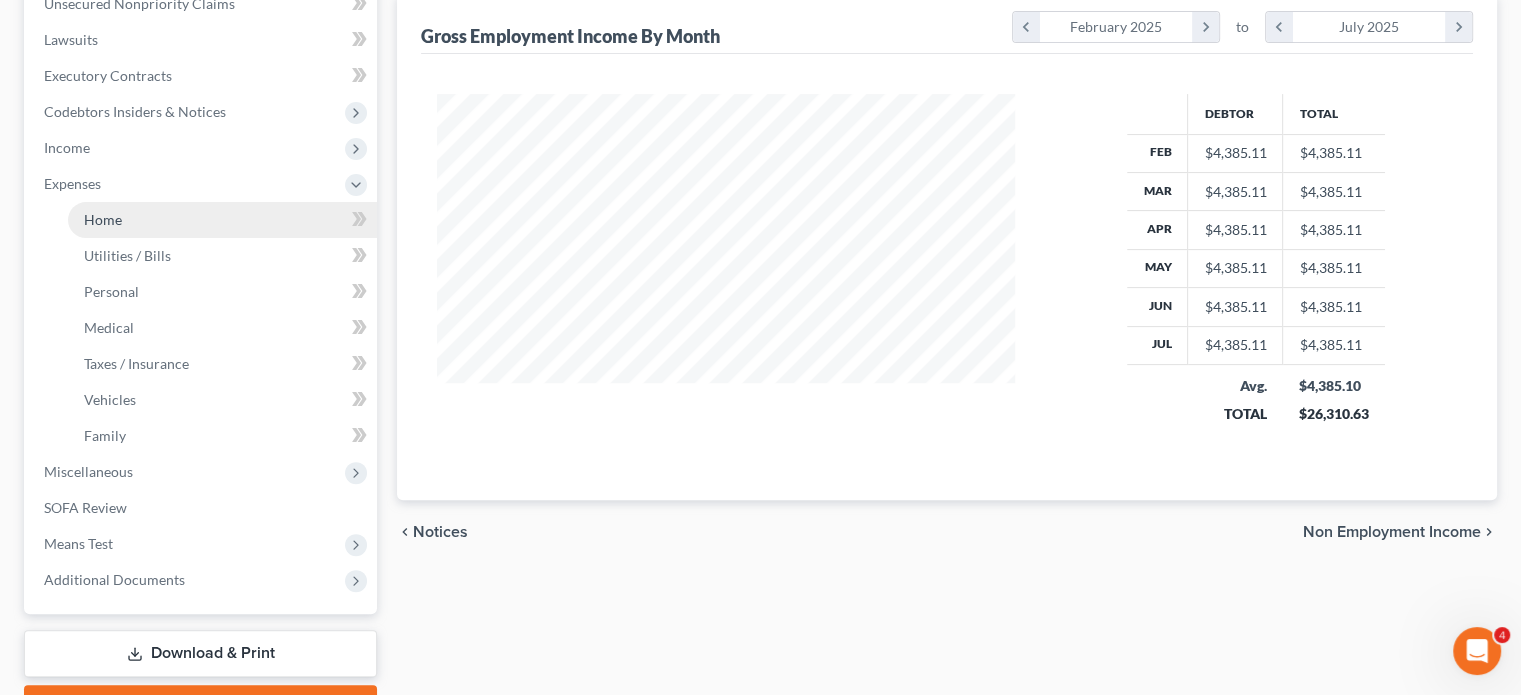 click on "Home" at bounding box center (222, 220) 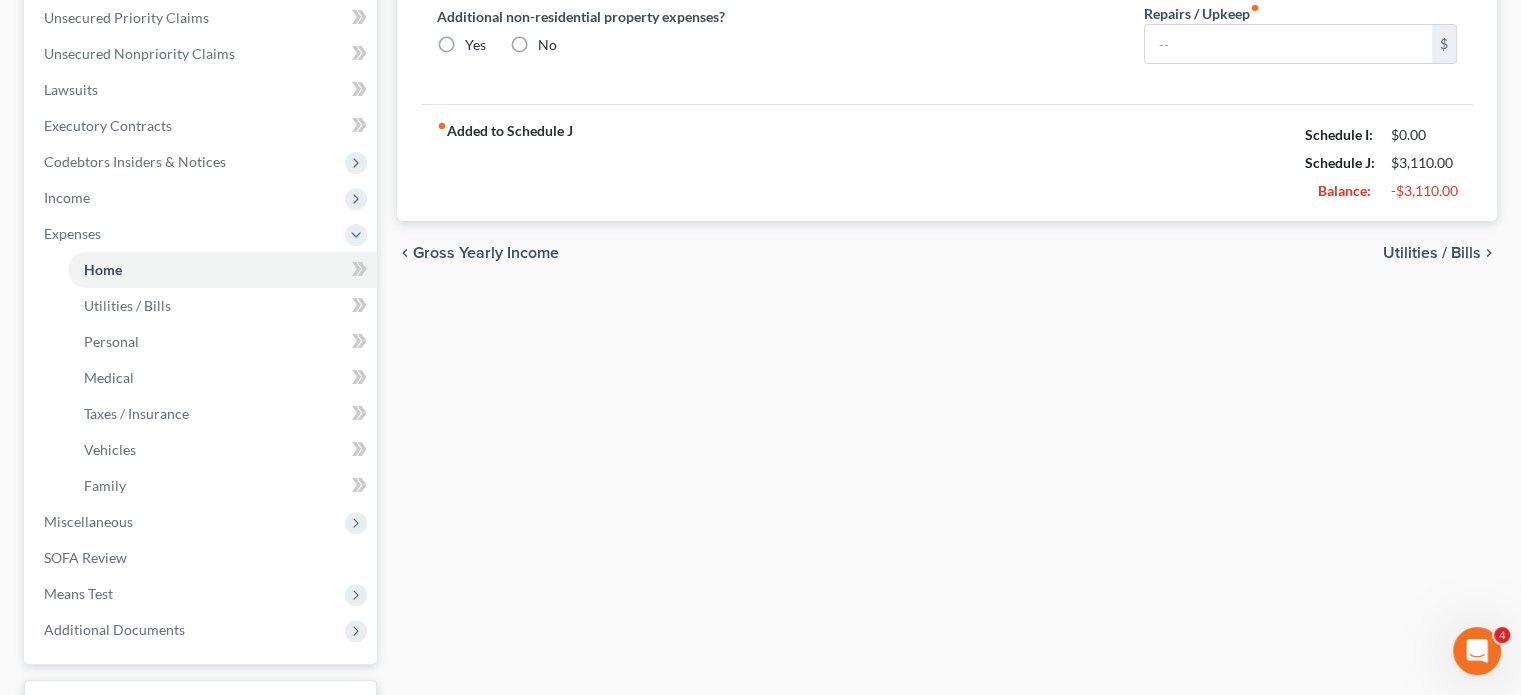 type on "670.00" 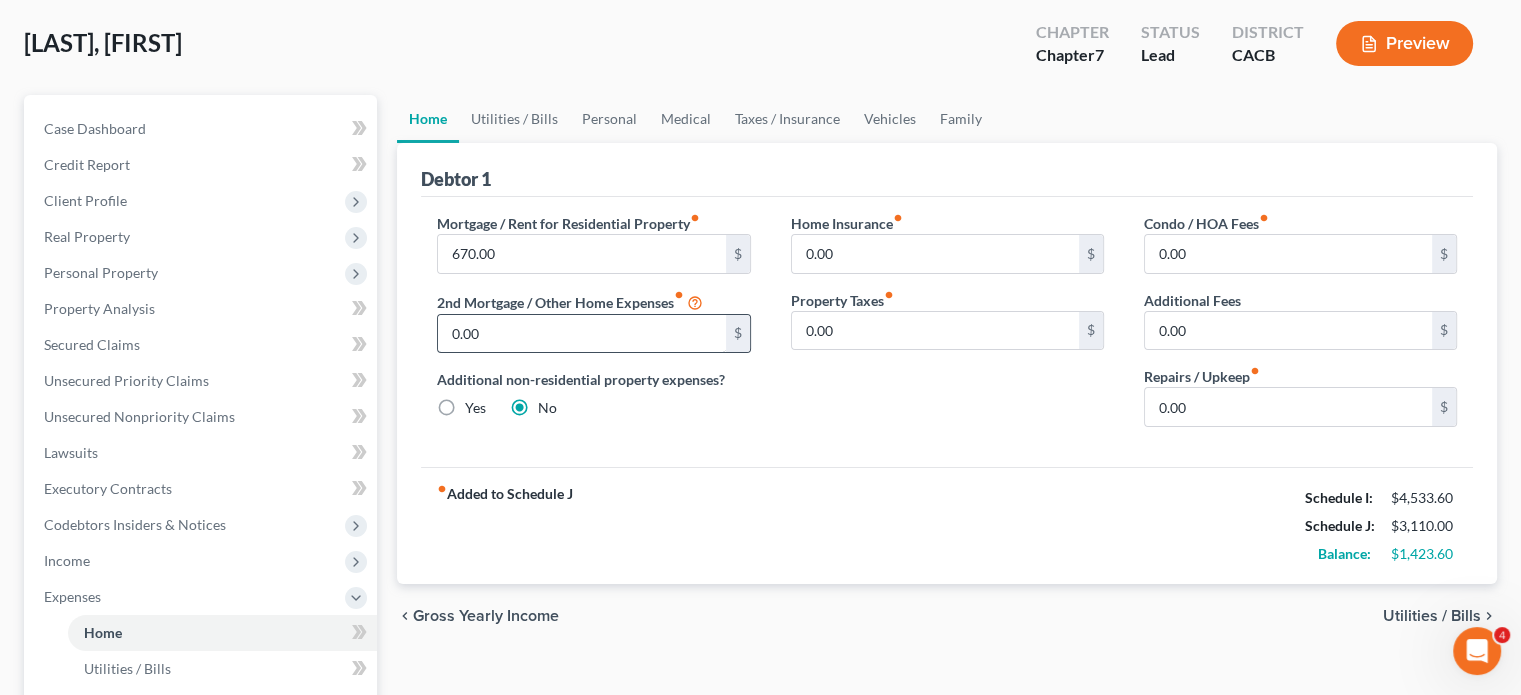 scroll, scrollTop: 100, scrollLeft: 0, axis: vertical 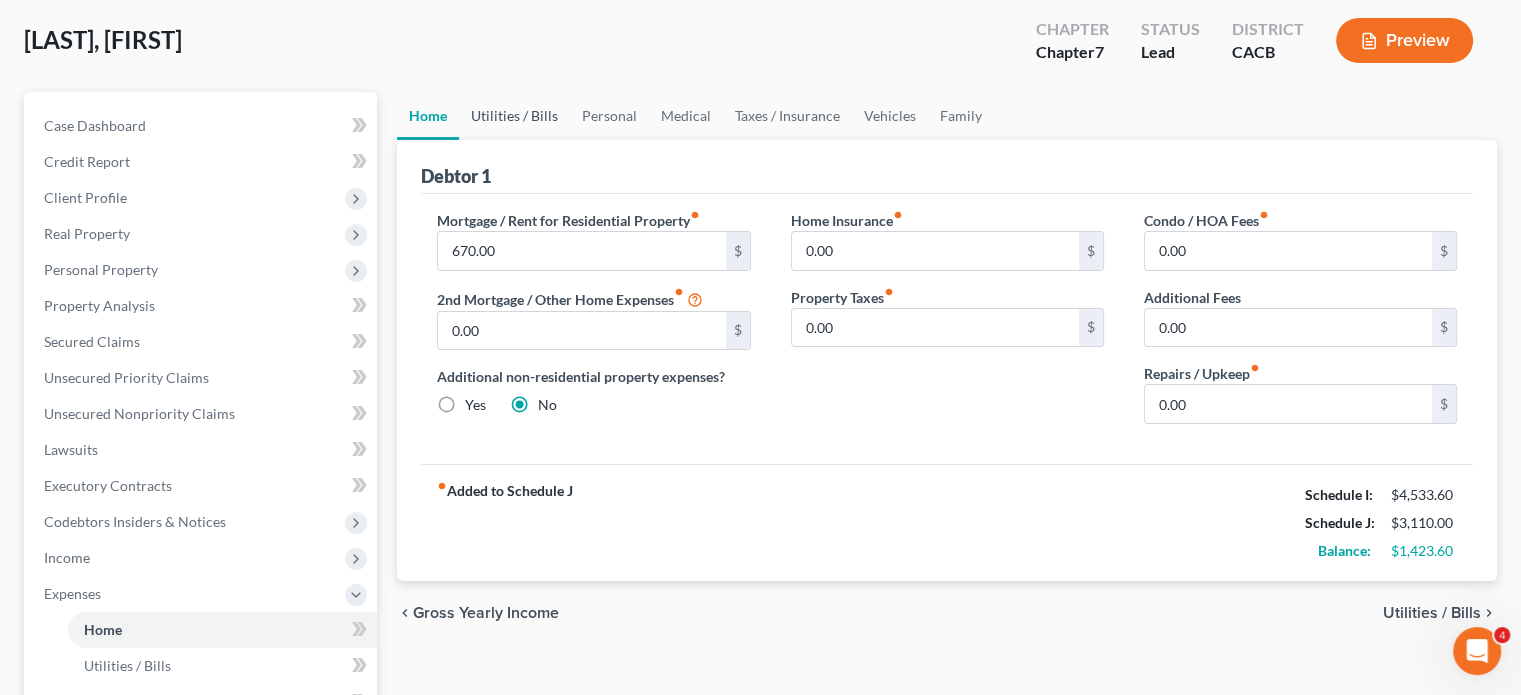 click on "Utilities / Bills" at bounding box center (514, 116) 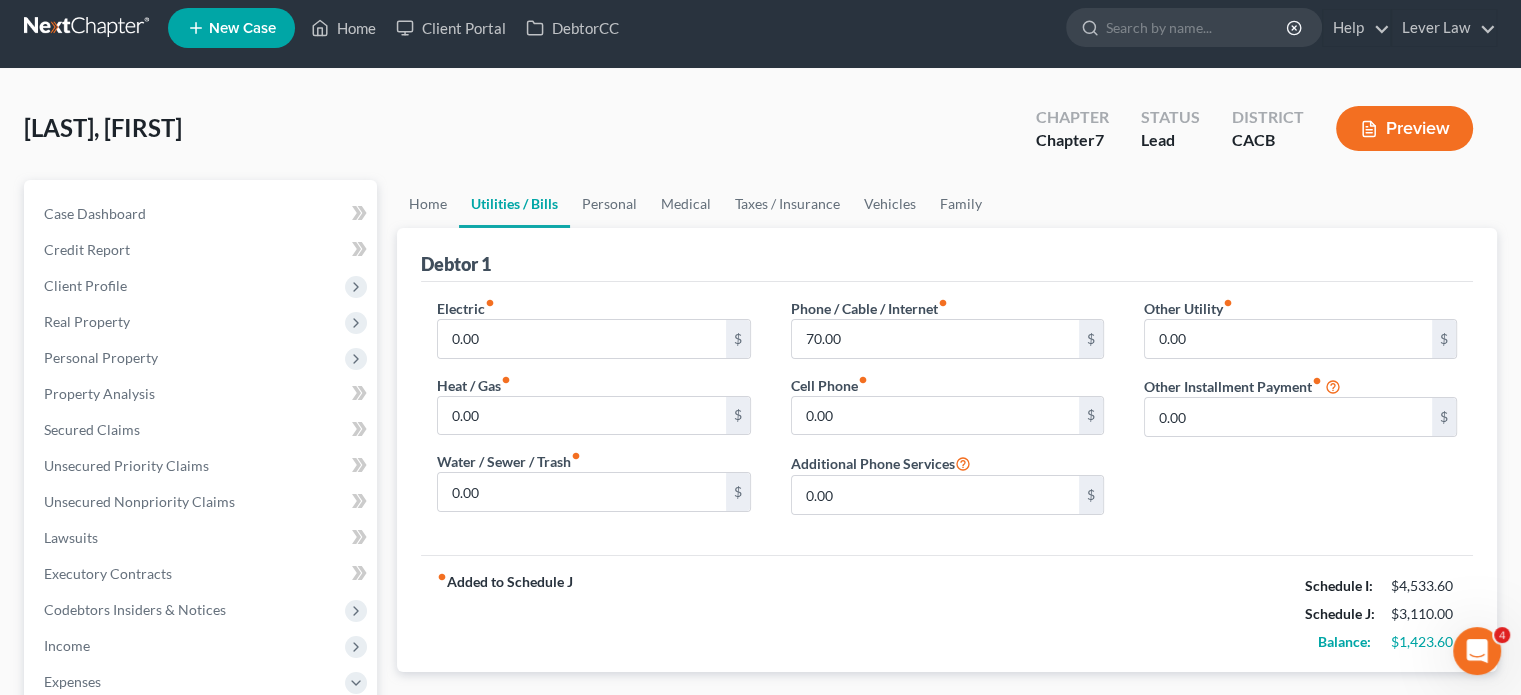 scroll, scrollTop: 0, scrollLeft: 0, axis: both 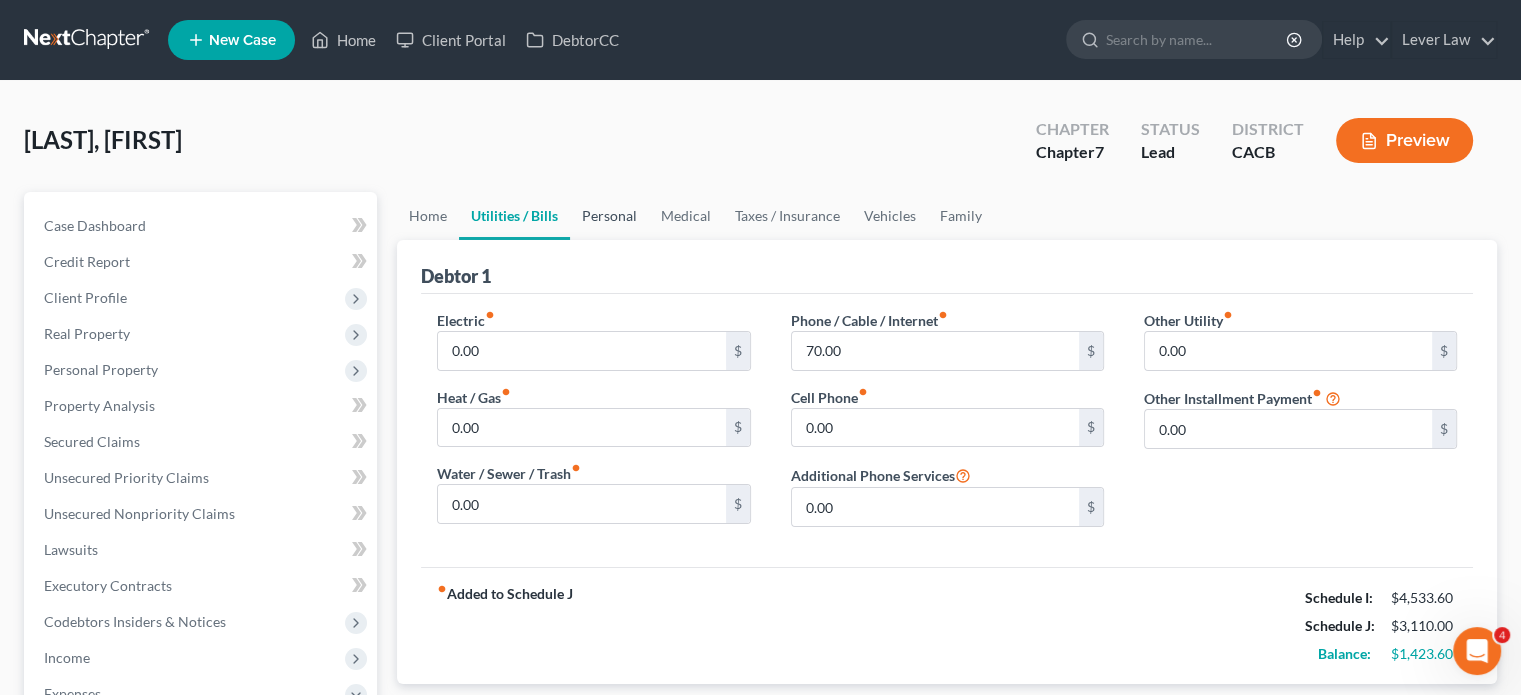 click on "Personal" at bounding box center (609, 216) 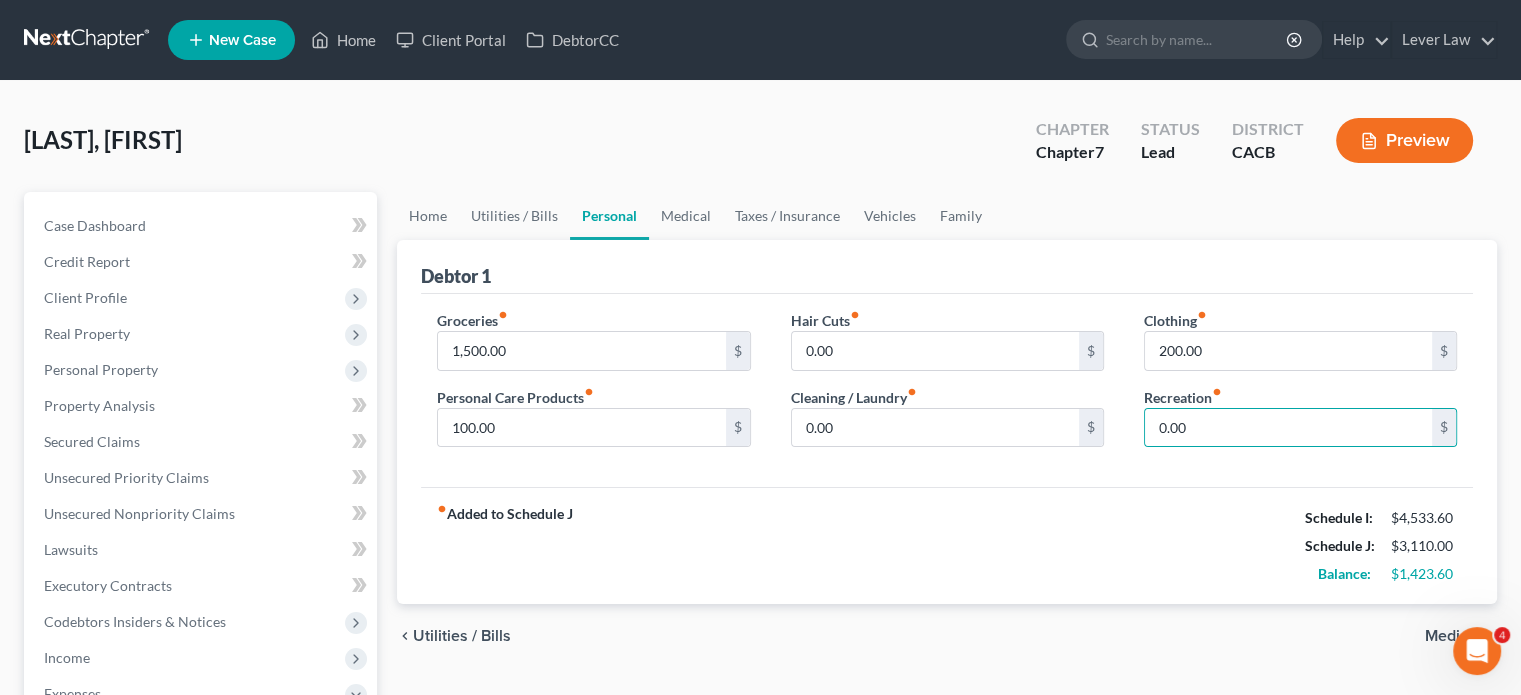 click at bounding box center (88, 40) 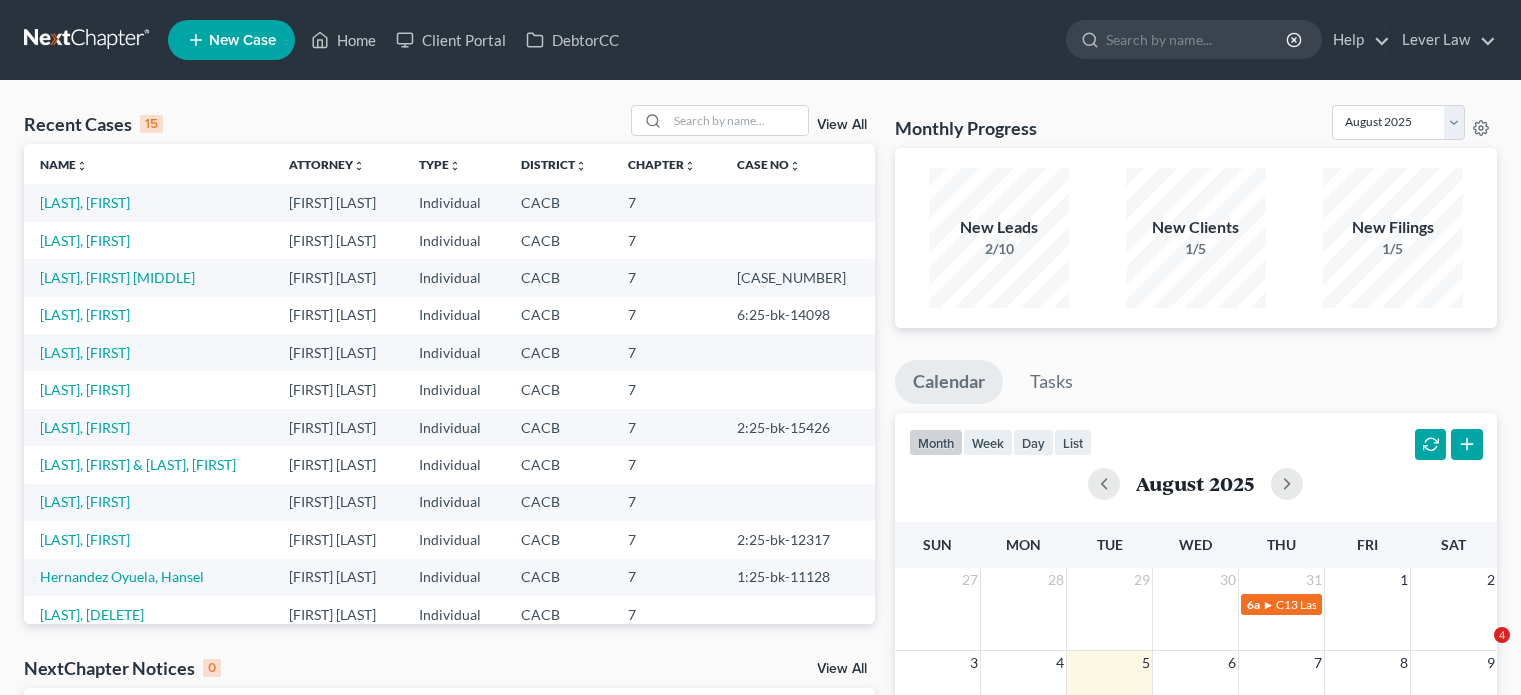 scroll, scrollTop: 0, scrollLeft: 0, axis: both 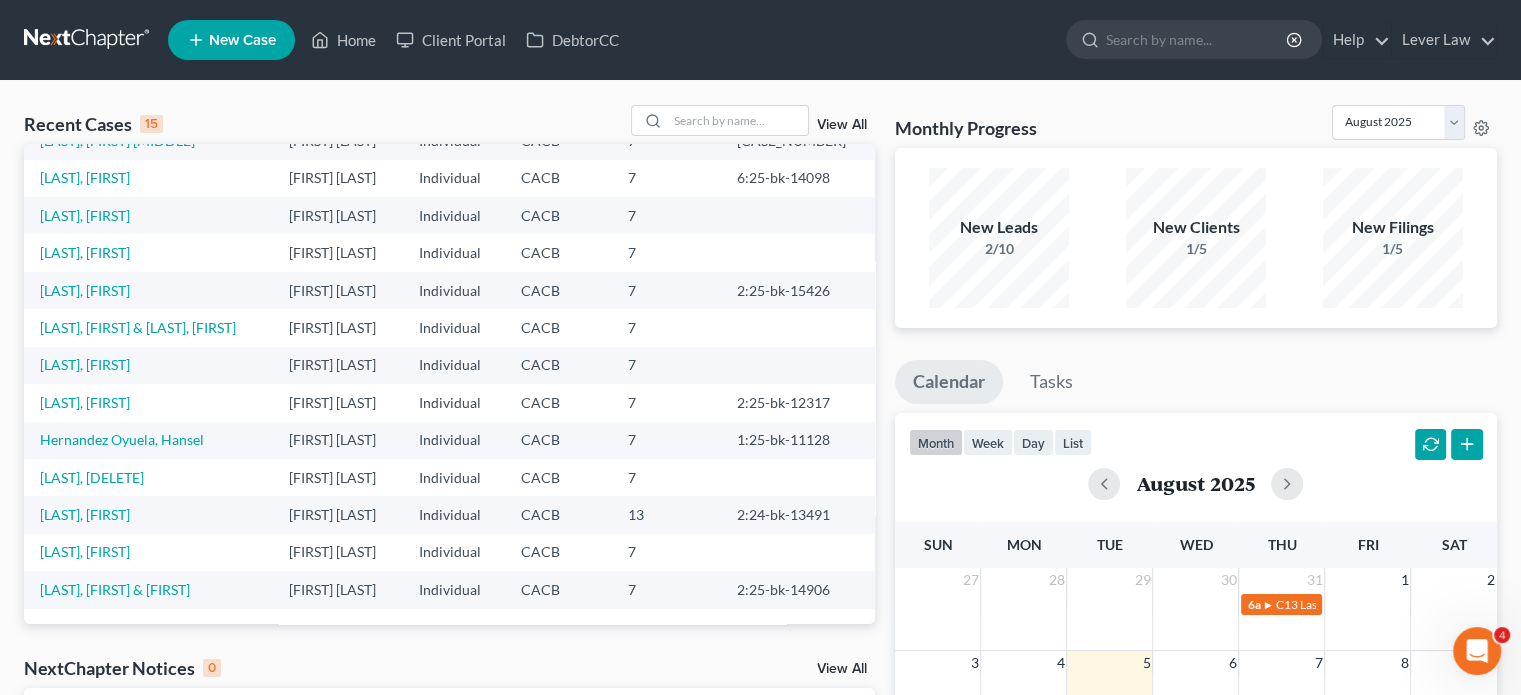 click on "[LAST], [FIRST]" at bounding box center [148, 552] 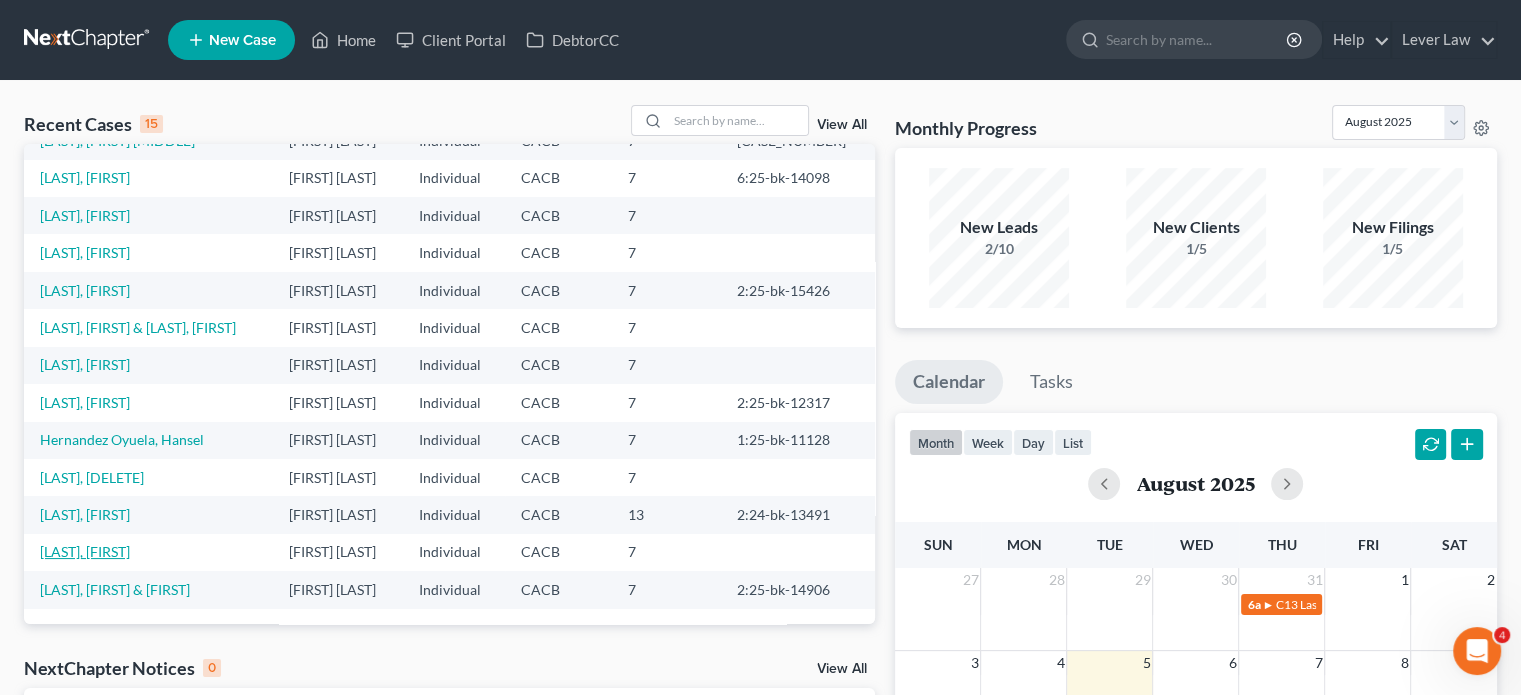 click on "[LAST], [FIRST]" at bounding box center [85, 551] 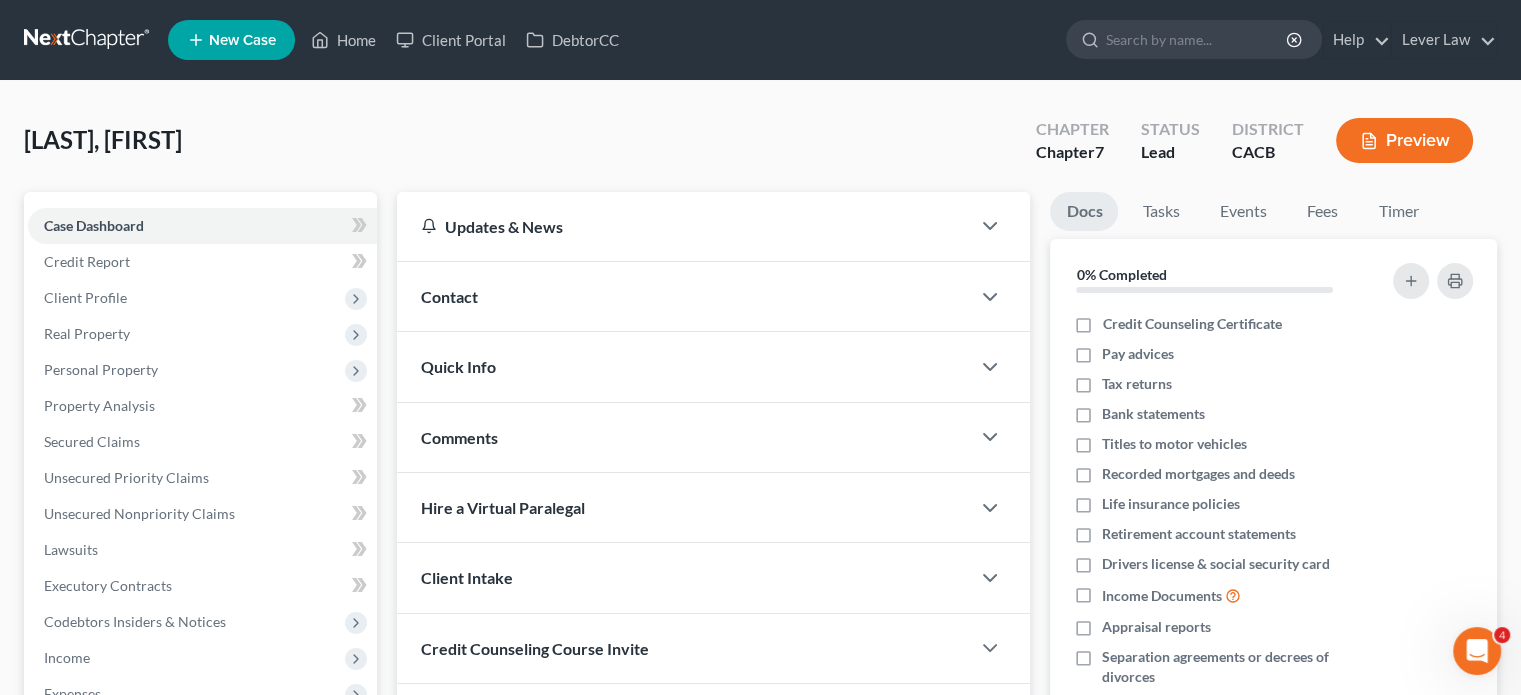 scroll, scrollTop: 366, scrollLeft: 0, axis: vertical 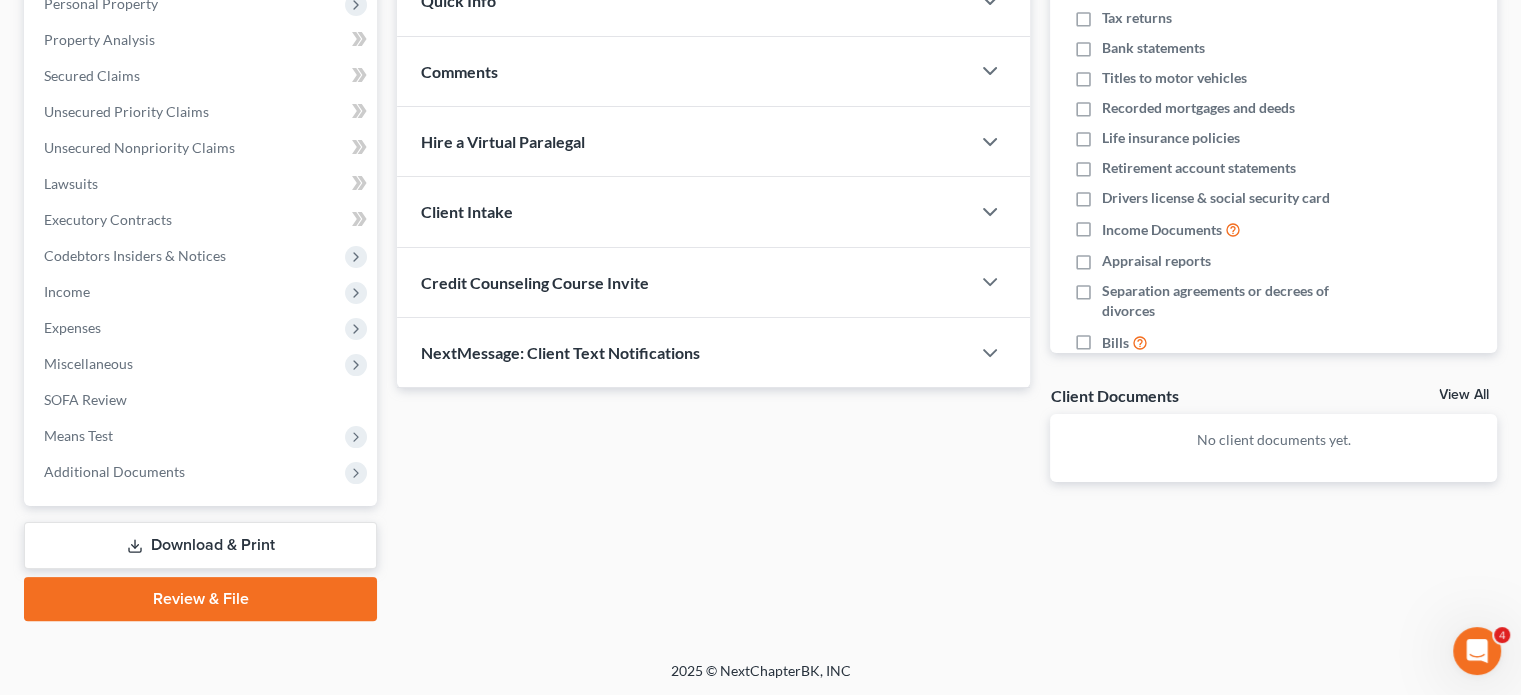 click on "Download & Print" at bounding box center (200, 545) 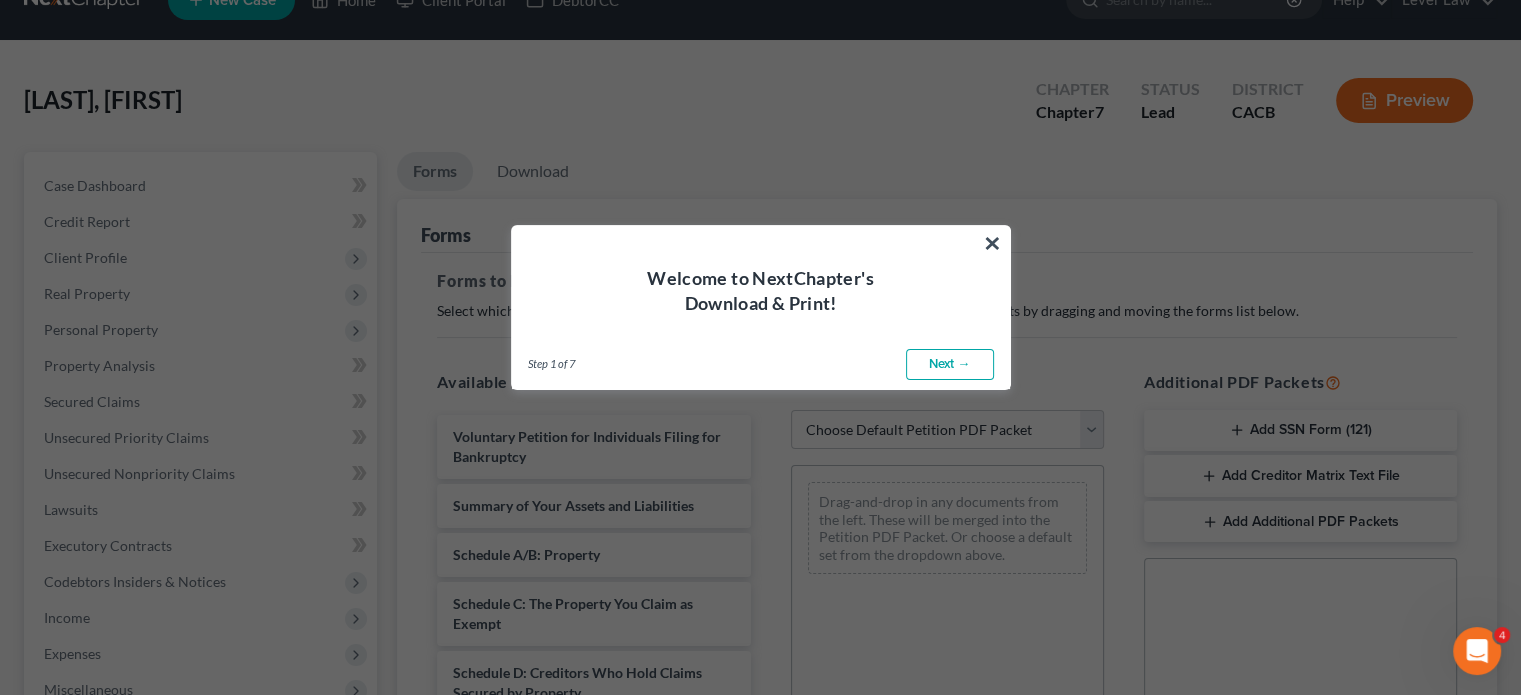 scroll, scrollTop: 0, scrollLeft: 0, axis: both 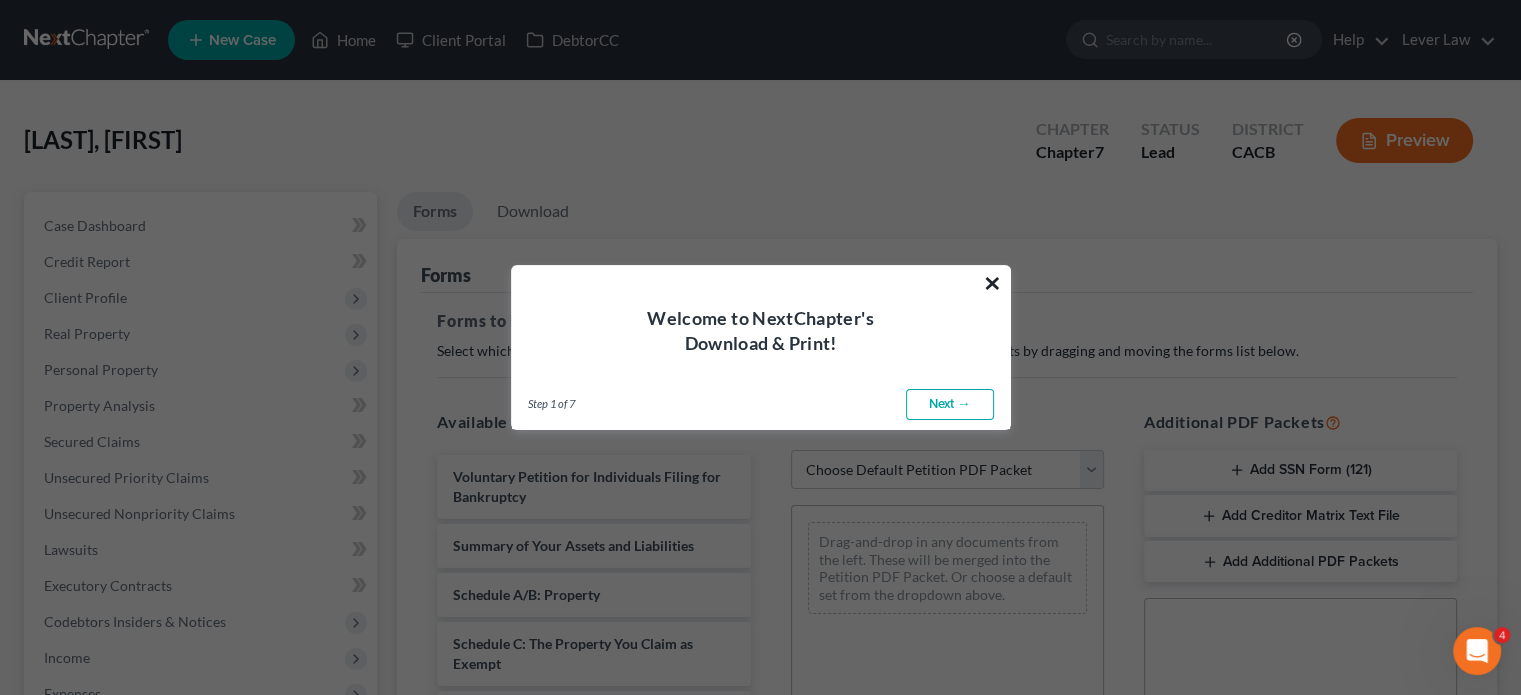 click on "×" at bounding box center (992, 283) 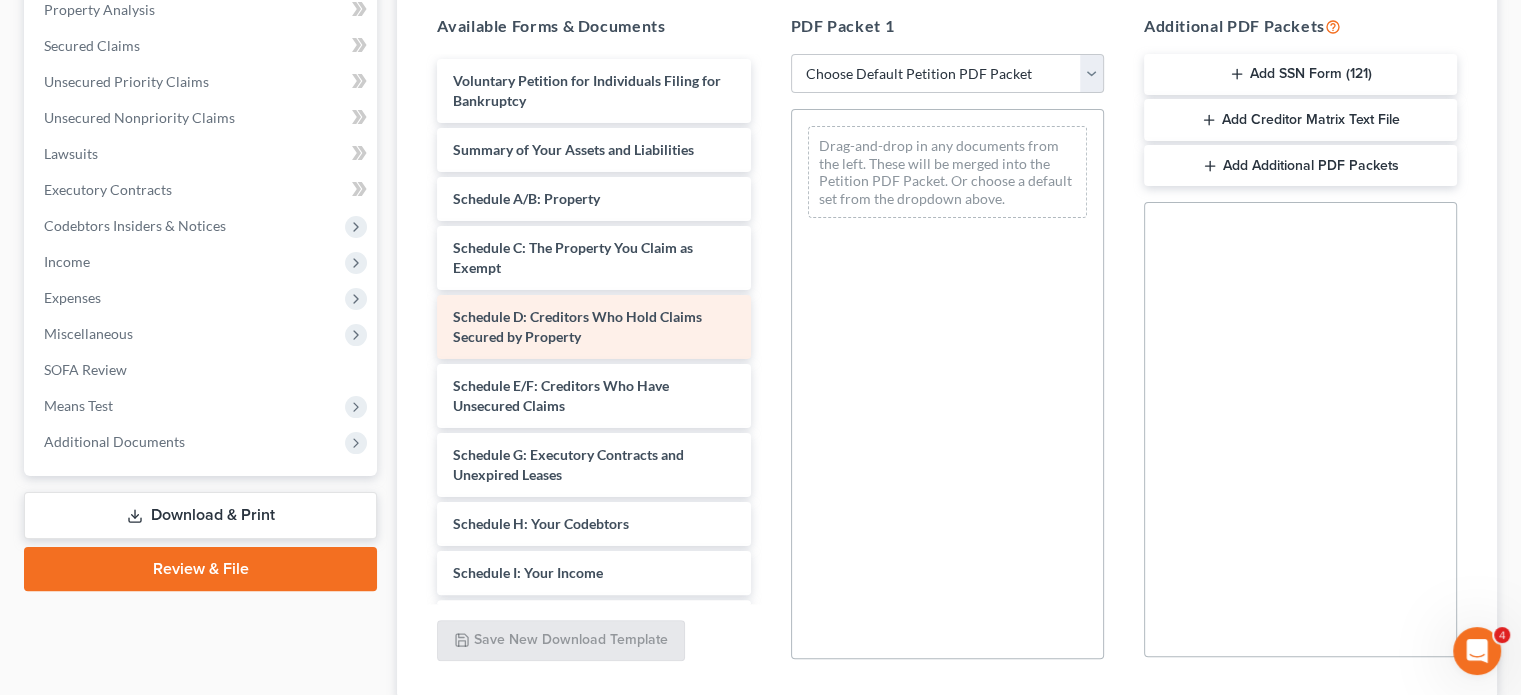 scroll, scrollTop: 400, scrollLeft: 0, axis: vertical 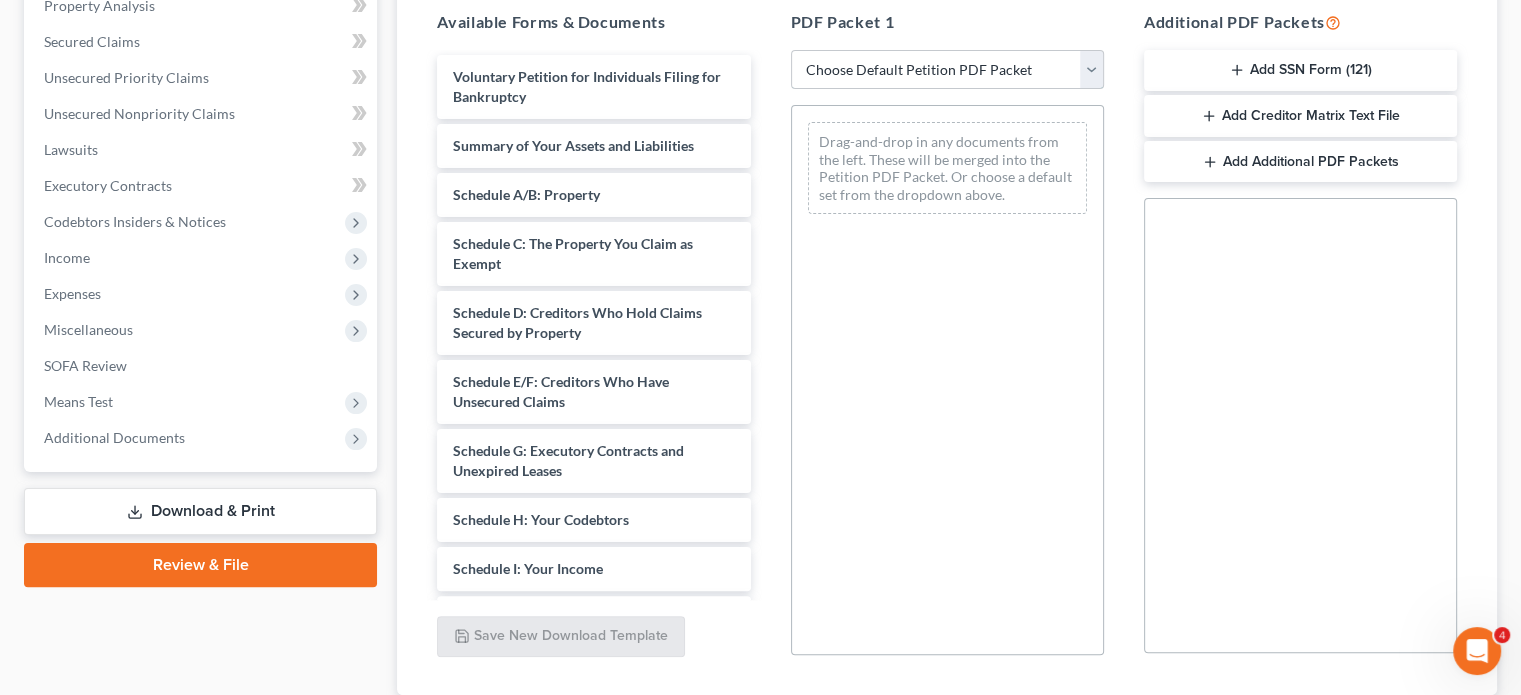 click on "Choose Default Petition PDF Packet Complete Bankruptcy Petition (all forms and schedules) Emergency Filing Forms (Petition and Creditor List Only) Amended Forms Signature Pages Only VP Client Signature pages" at bounding box center (947, 70) 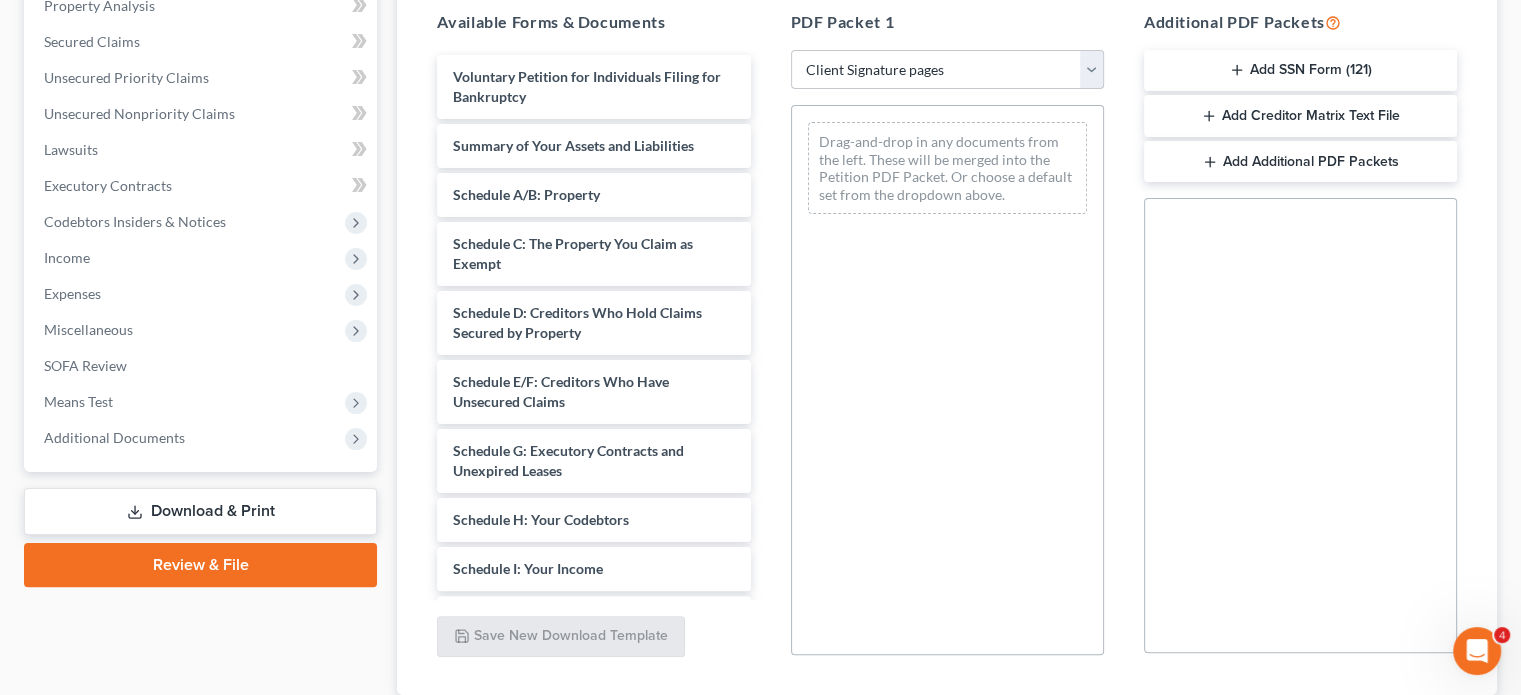 click on "Choose Default Petition PDF Packet Complete Bankruptcy Petition (all forms and schedules) Emergency Filing Forms (Petition and Creditor List Only) Amended Forms Signature Pages Only VP Client Signature pages" at bounding box center [947, 70] 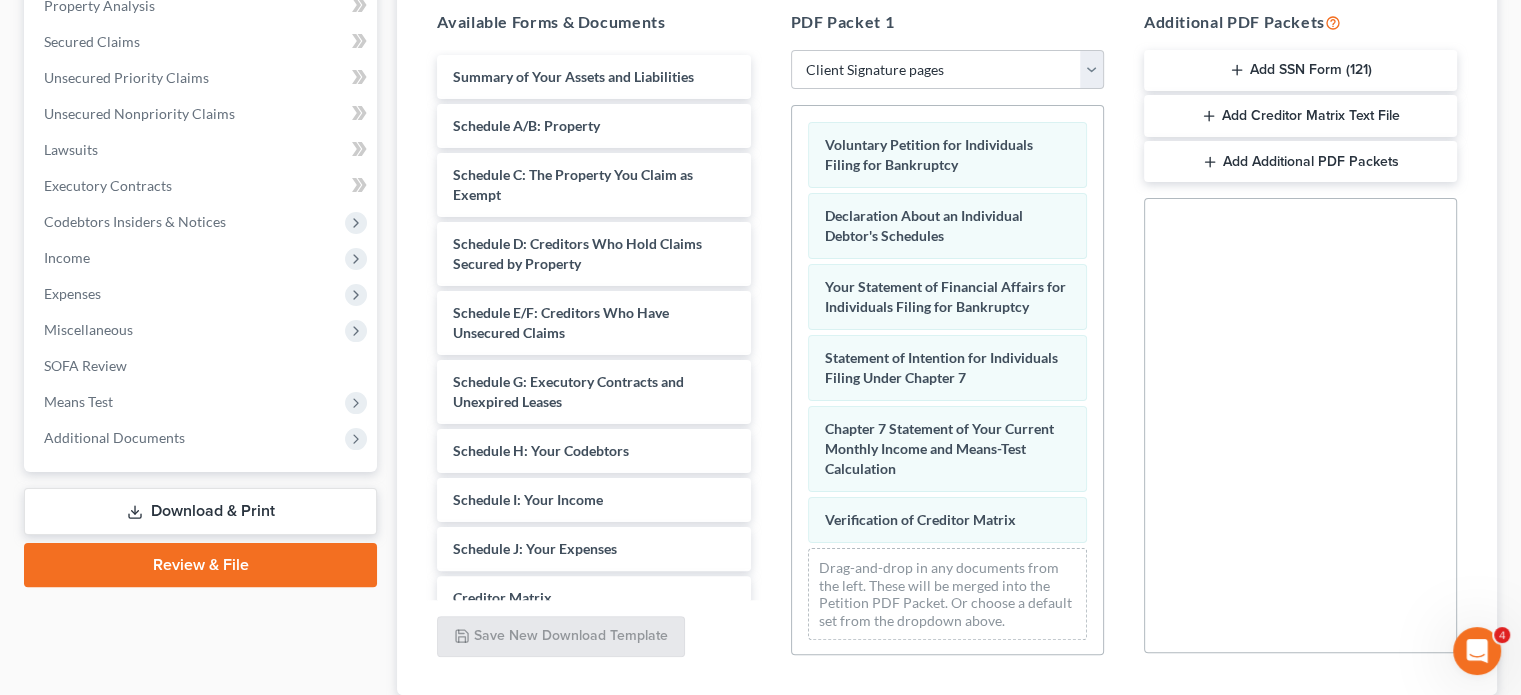 click on "Add SSN Form (121)" at bounding box center (1300, 71) 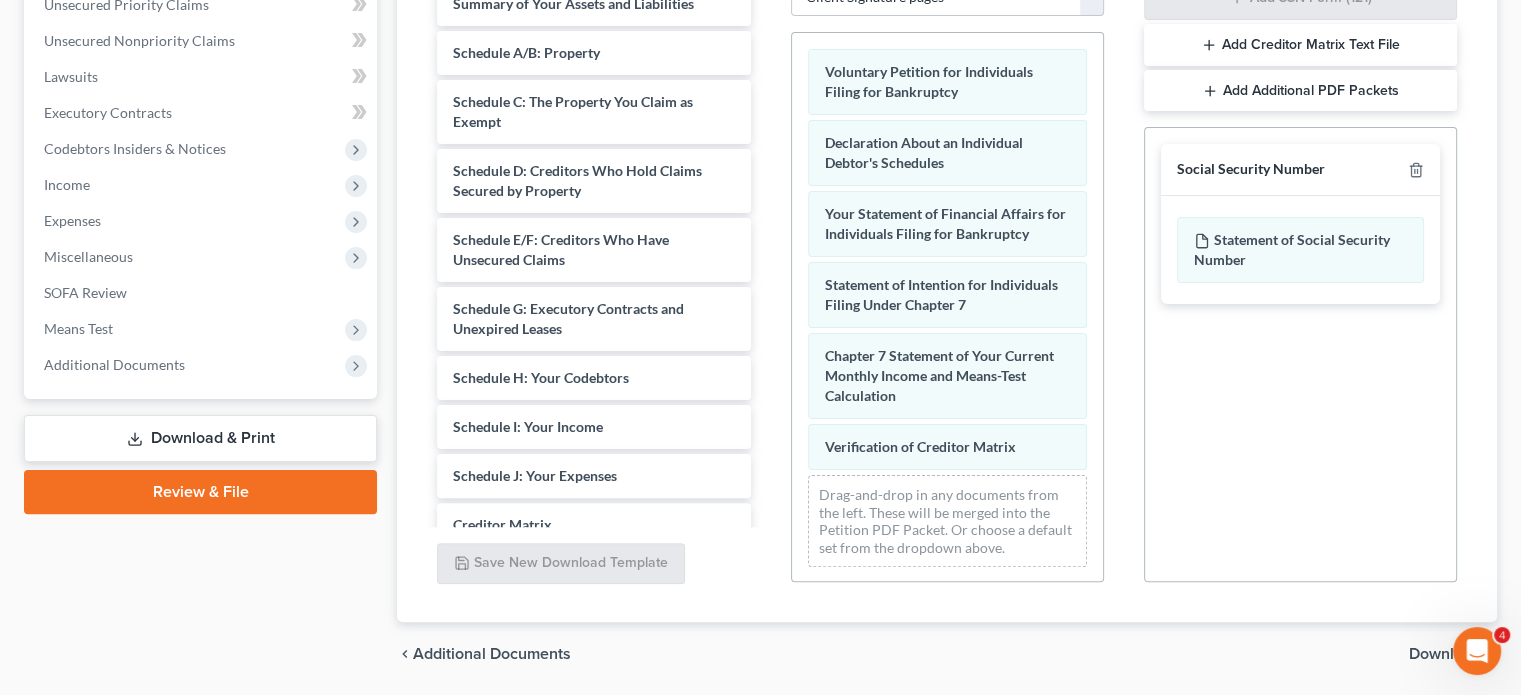 scroll, scrollTop: 538, scrollLeft: 0, axis: vertical 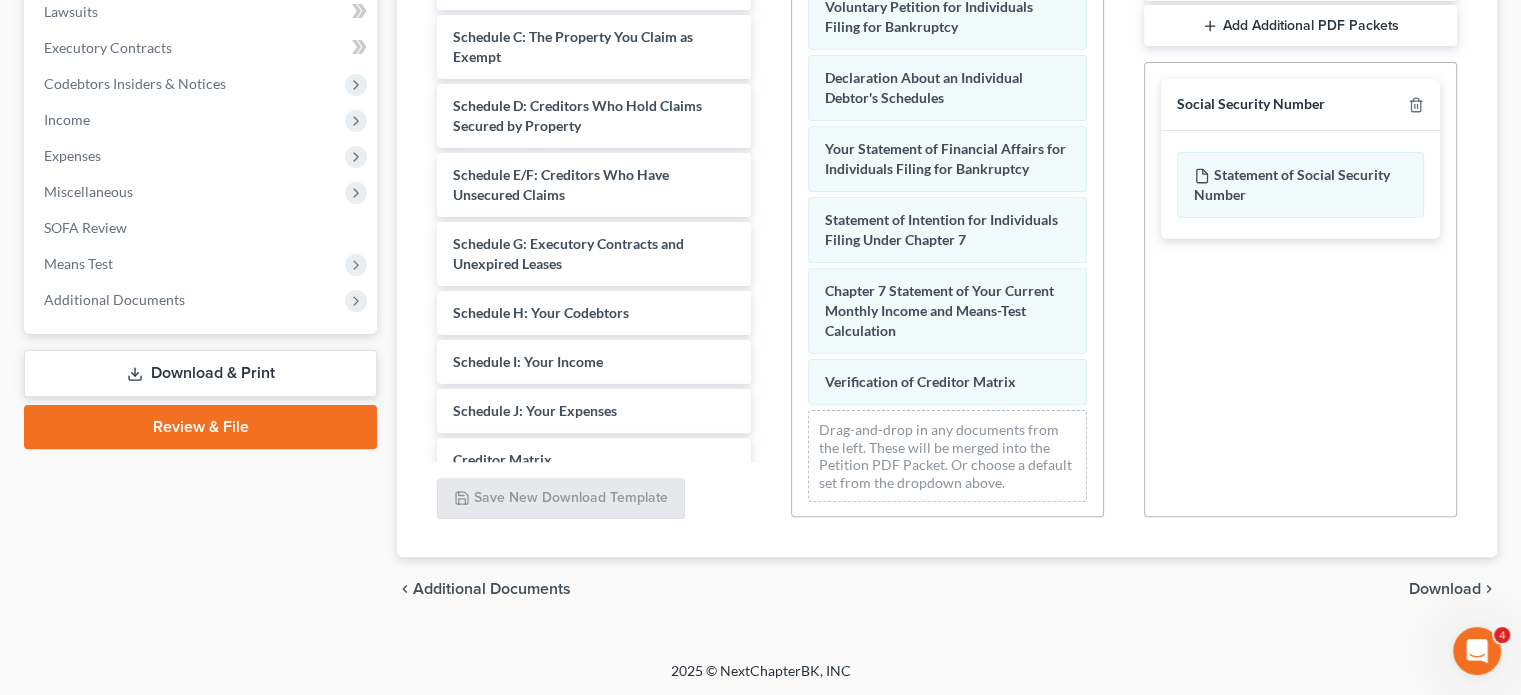 drag, startPoint x: 1437, startPoint y: 586, endPoint x: 1393, endPoint y: 551, distance: 56.22277 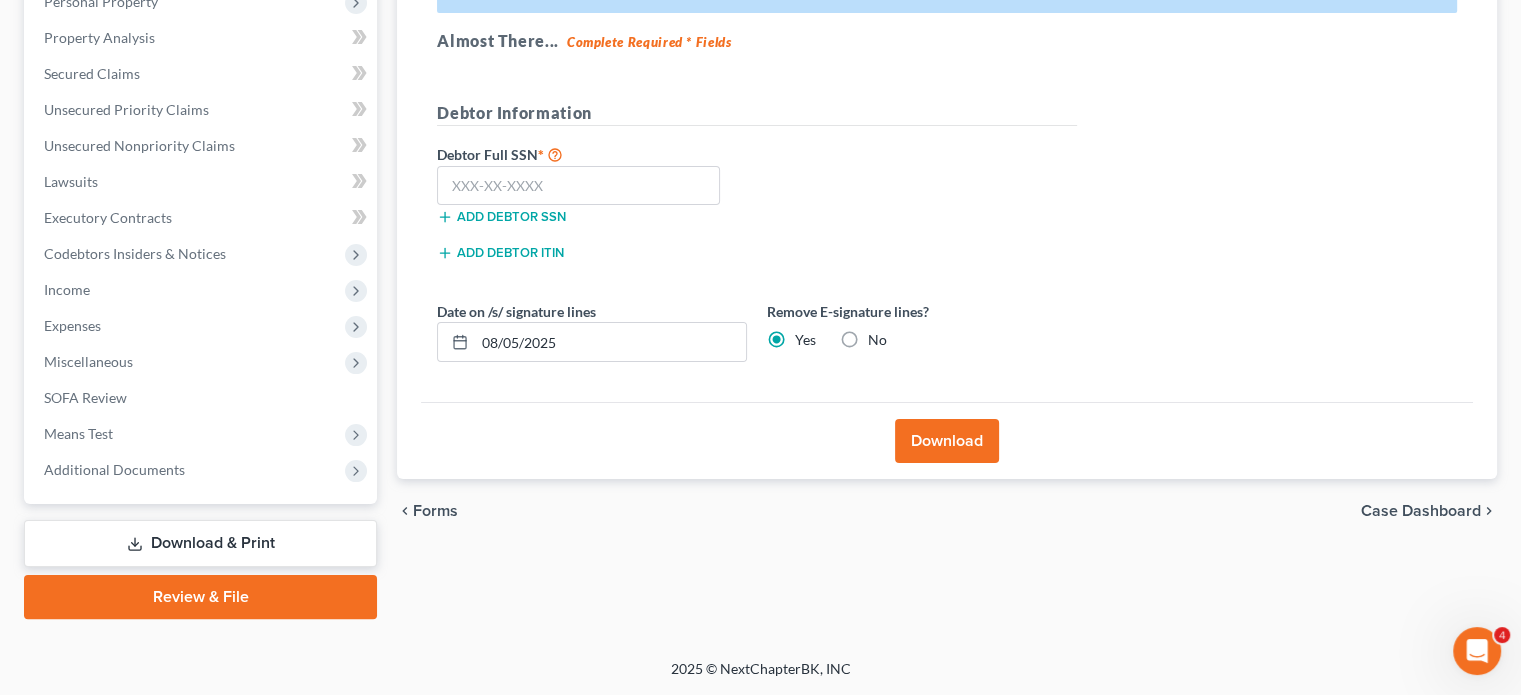 scroll, scrollTop: 366, scrollLeft: 0, axis: vertical 